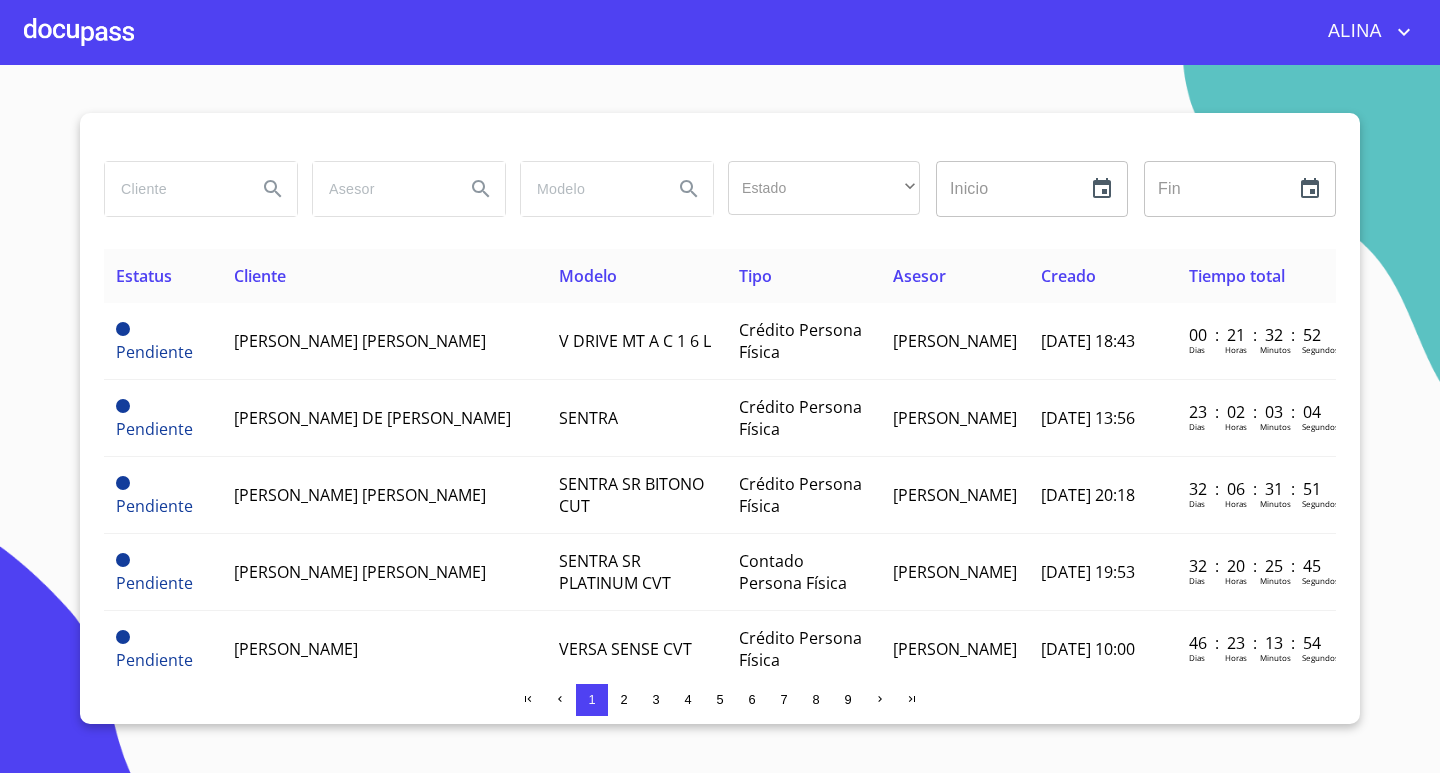 scroll, scrollTop: 0, scrollLeft: 0, axis: both 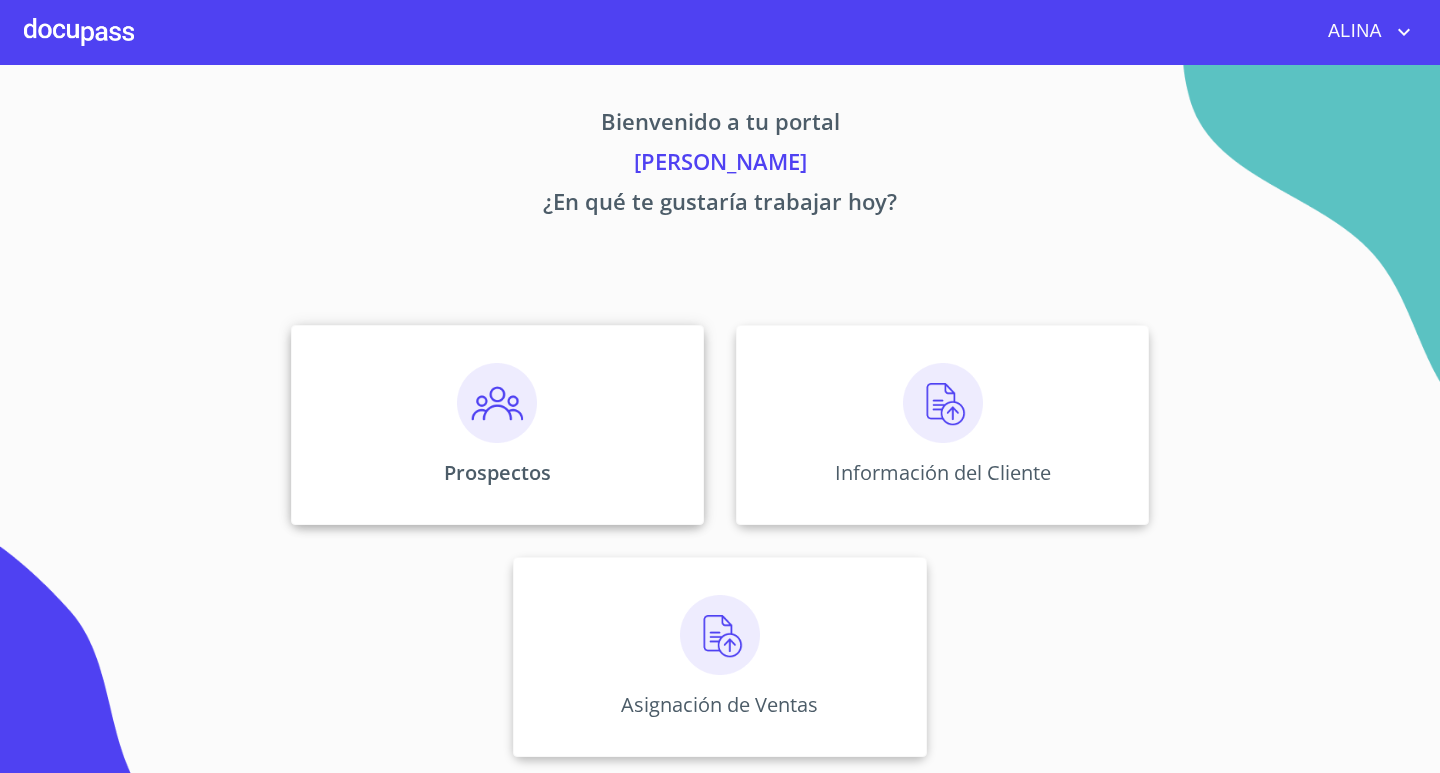 click on "Prospectos" at bounding box center [497, 425] 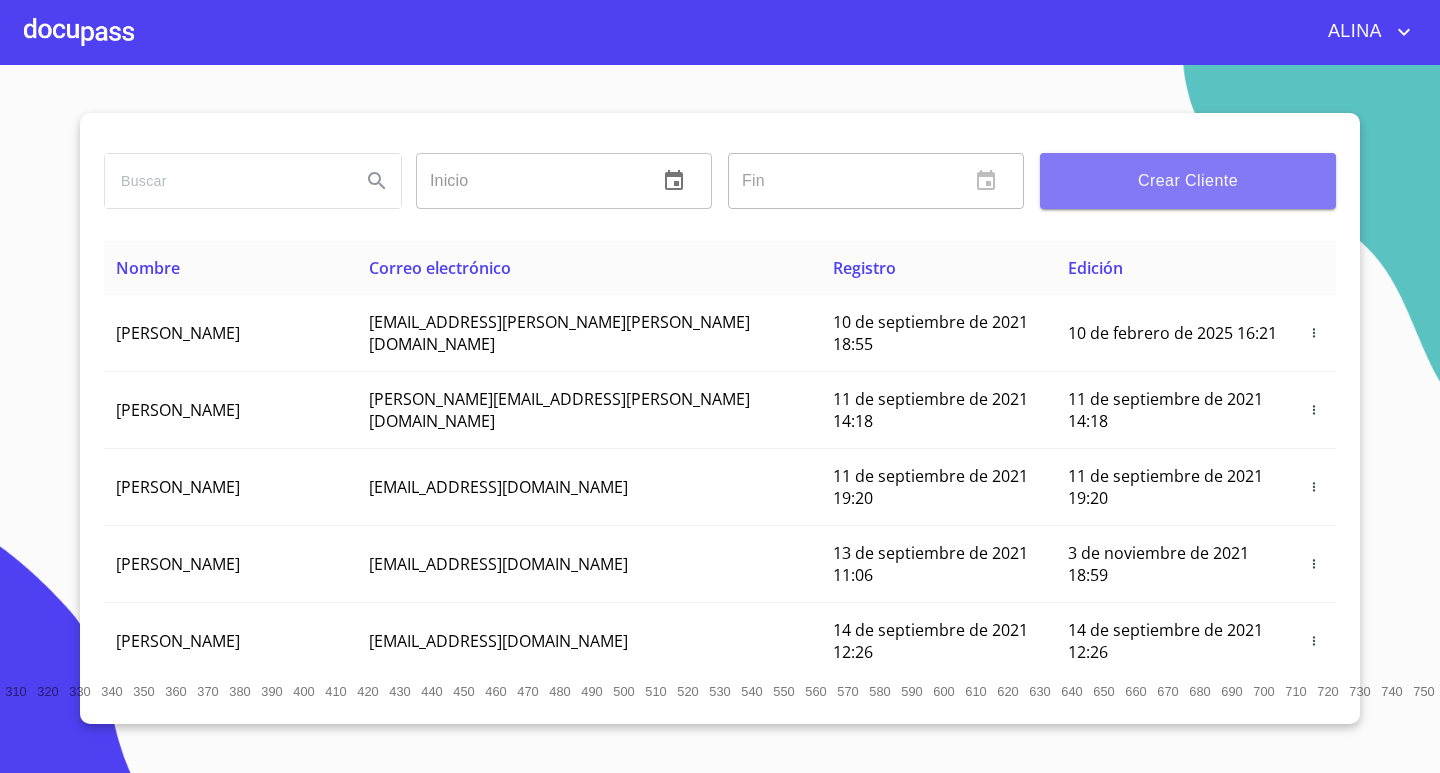 click on "Crear Cliente" at bounding box center [1188, 181] 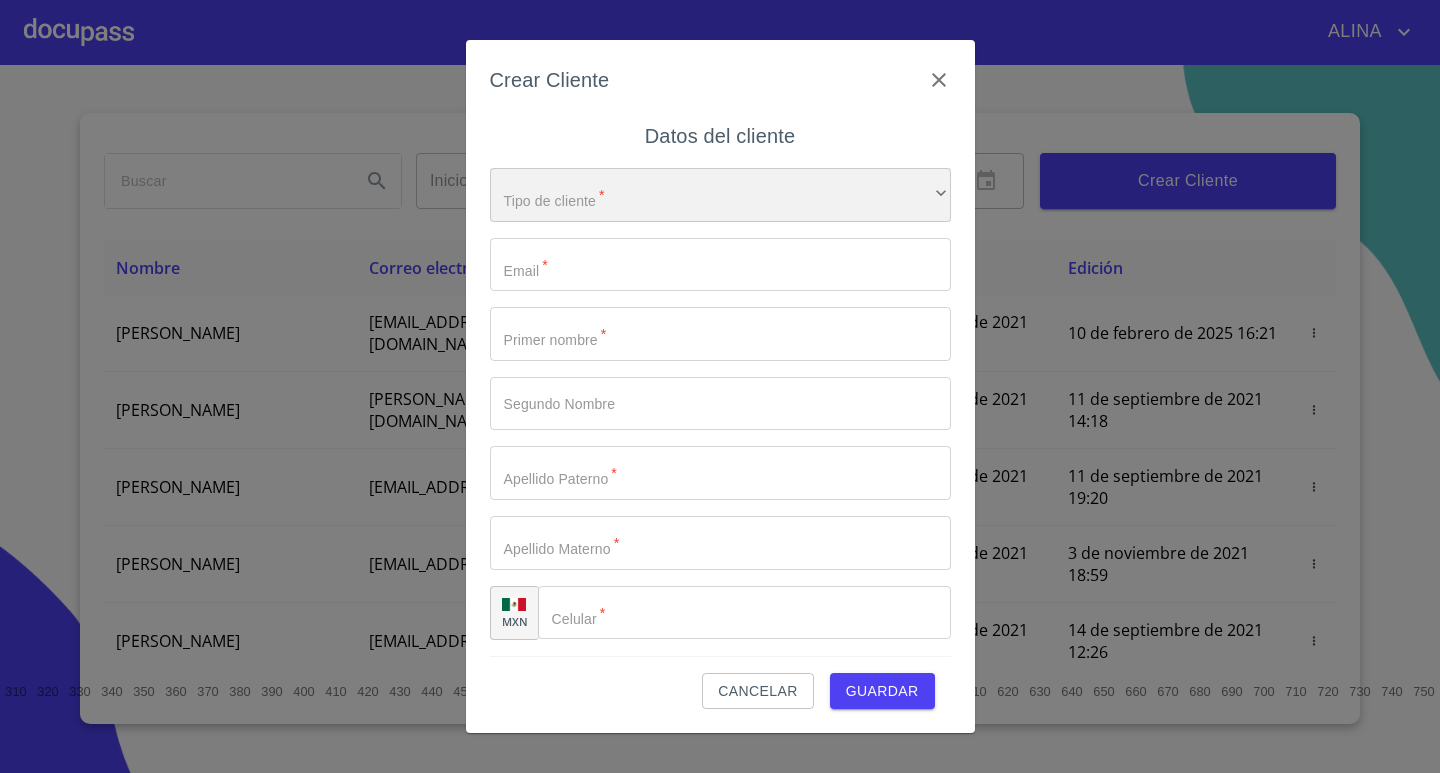 click on "​" at bounding box center [720, 195] 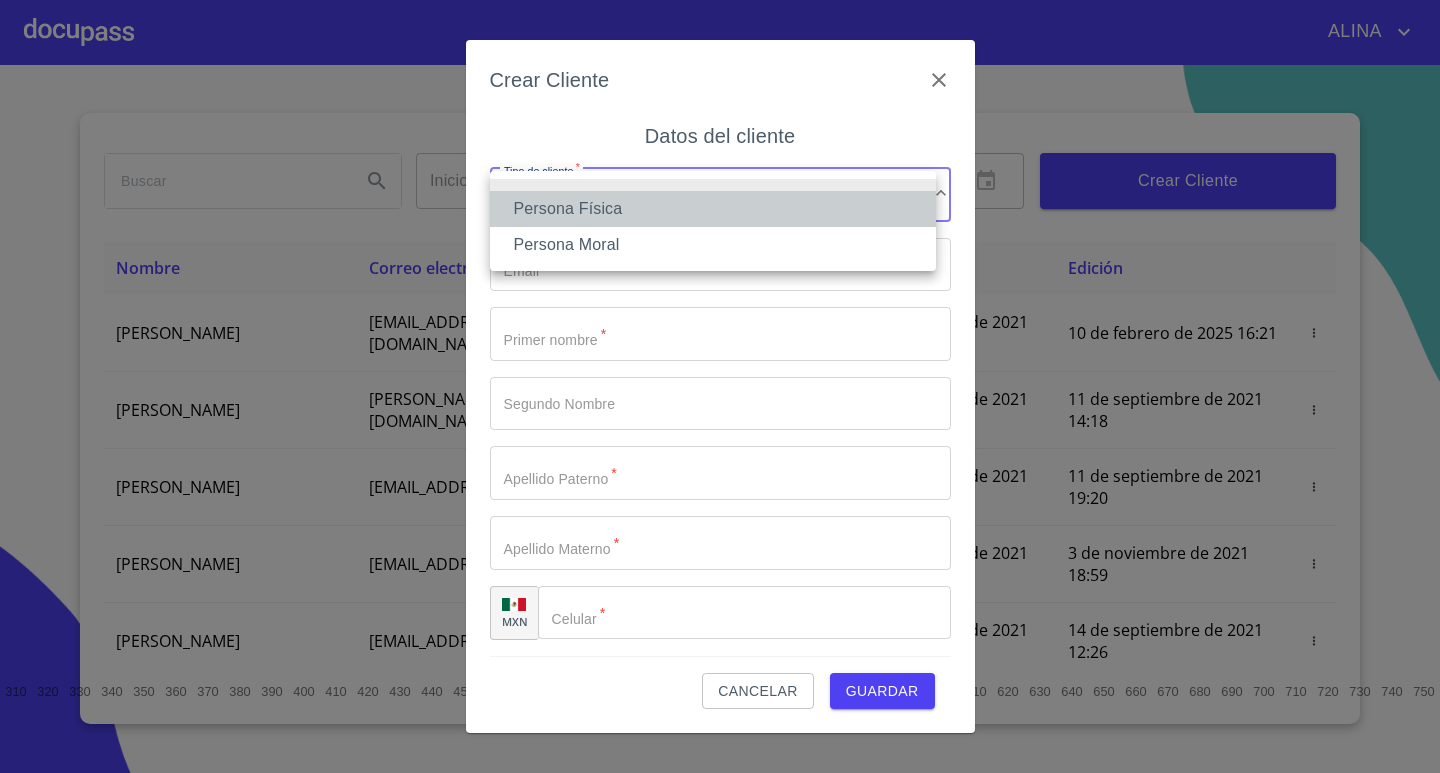 click on "Persona Física" at bounding box center (713, 209) 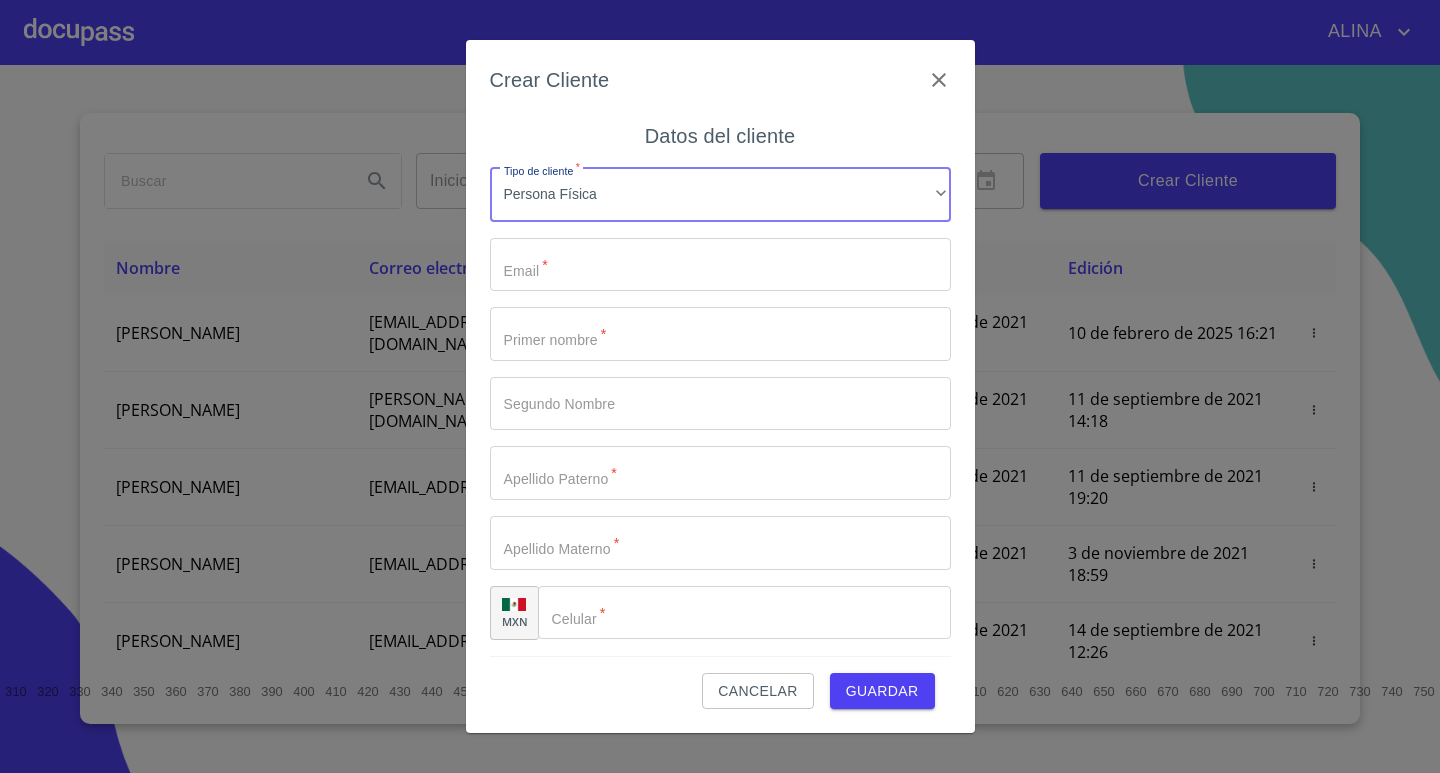 click on "Tipo de cliente   *" at bounding box center [720, 265] 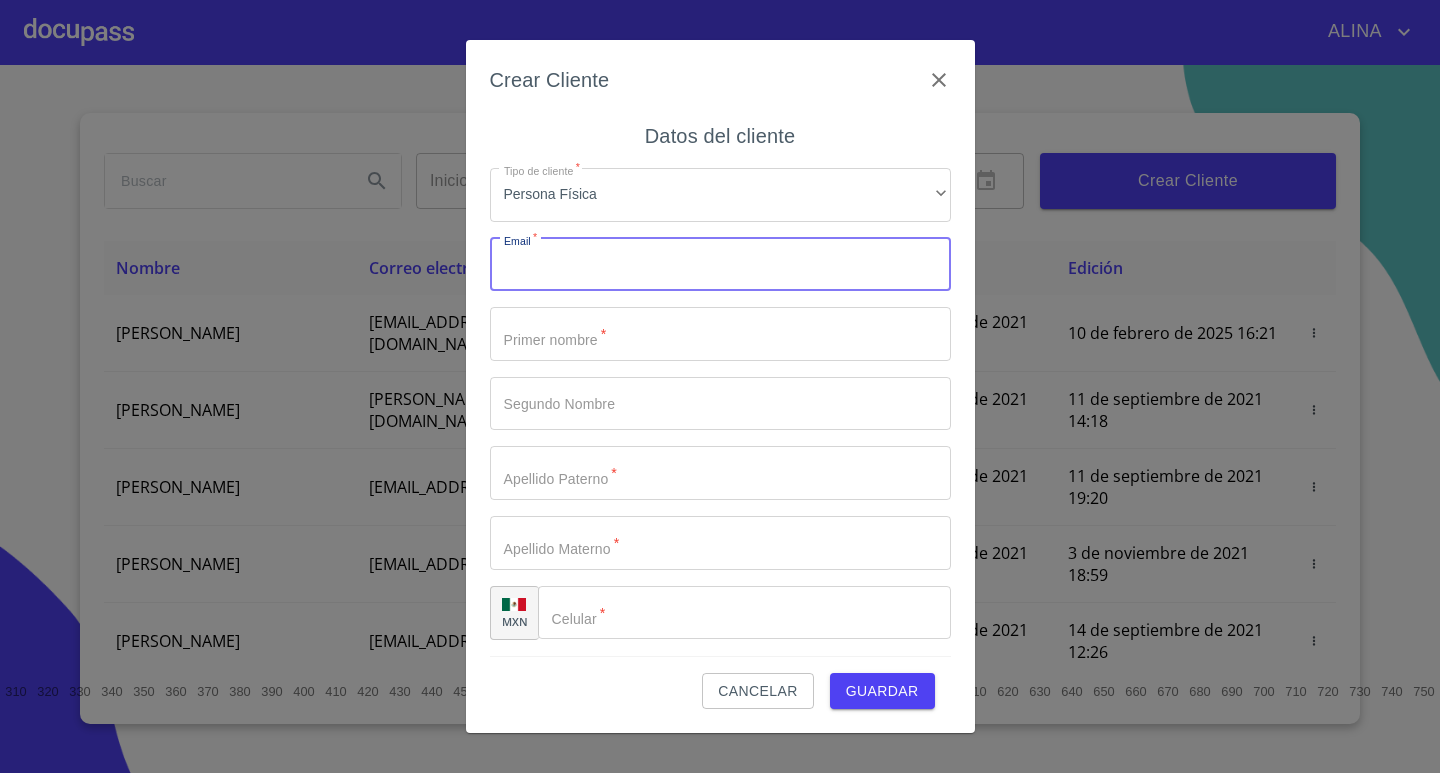 click on "Tipo de cliente   *" at bounding box center [720, 265] 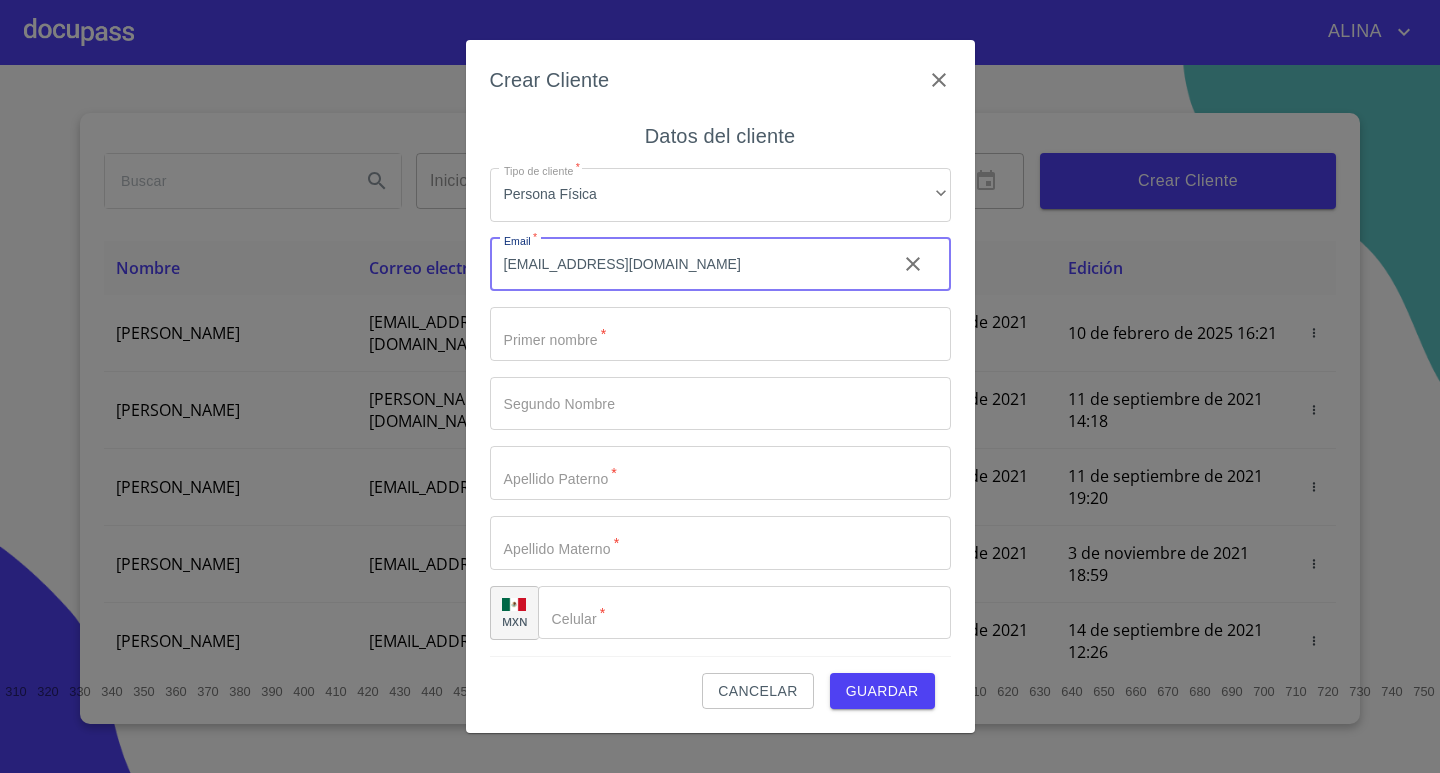 type on "[EMAIL_ADDRESS][DOMAIN_NAME]" 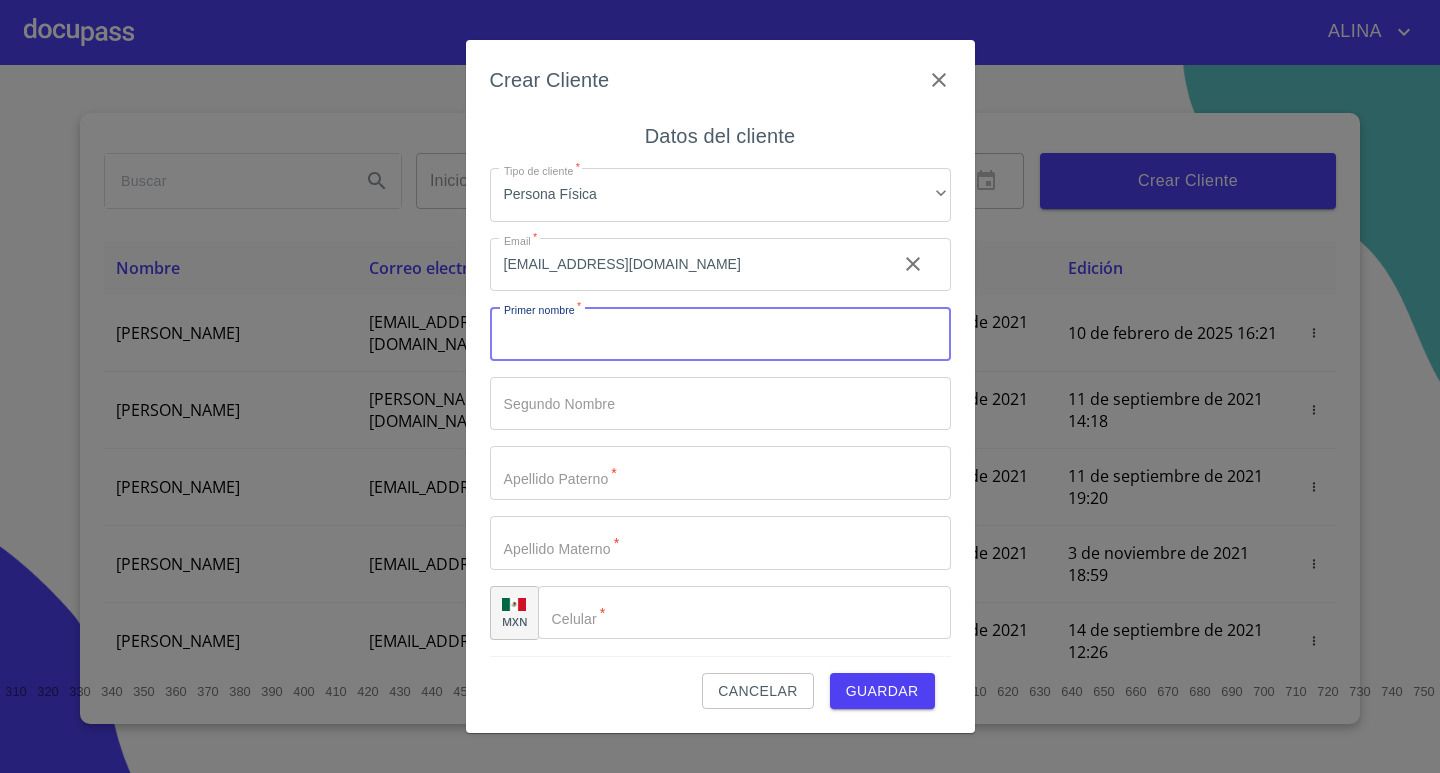 click on "Tipo de cliente   *" at bounding box center [720, 334] 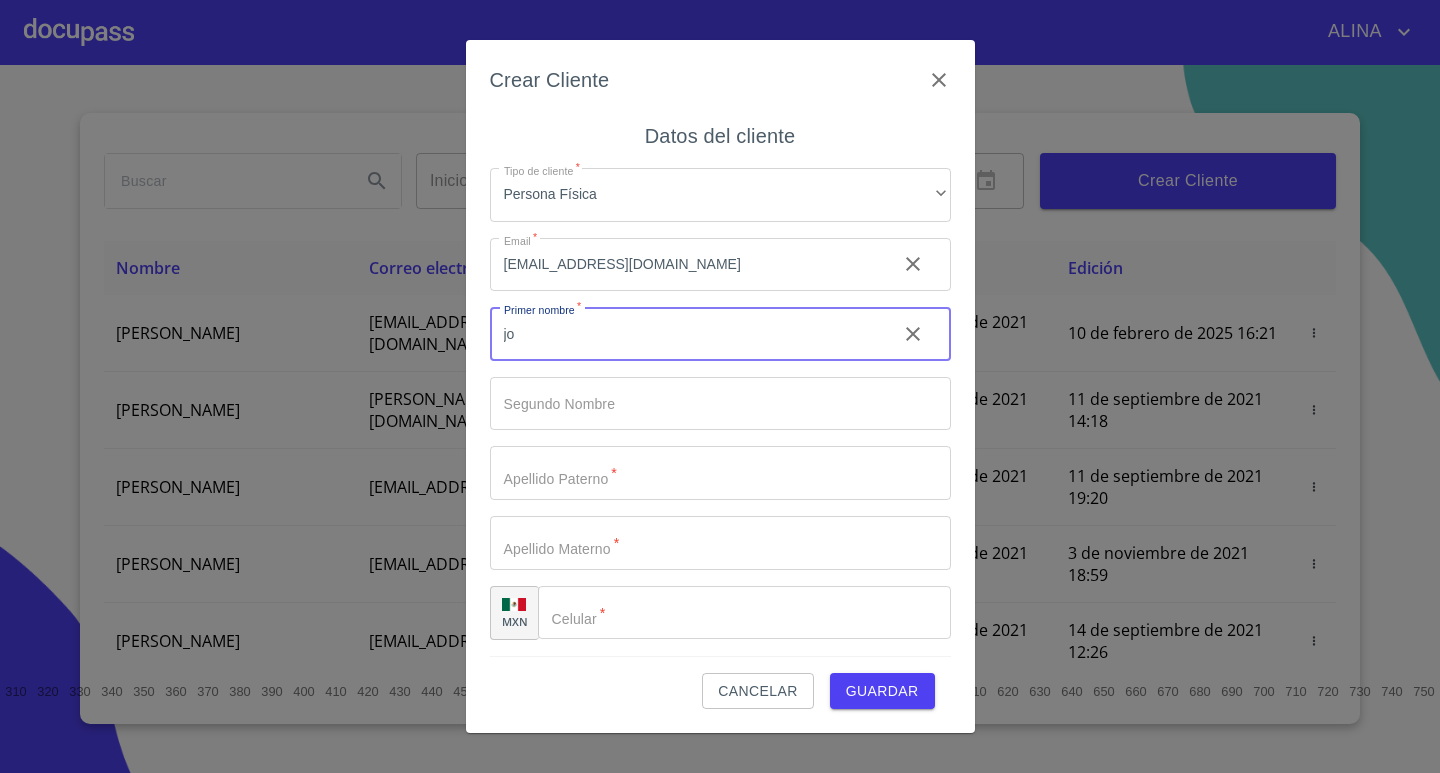 type on "j" 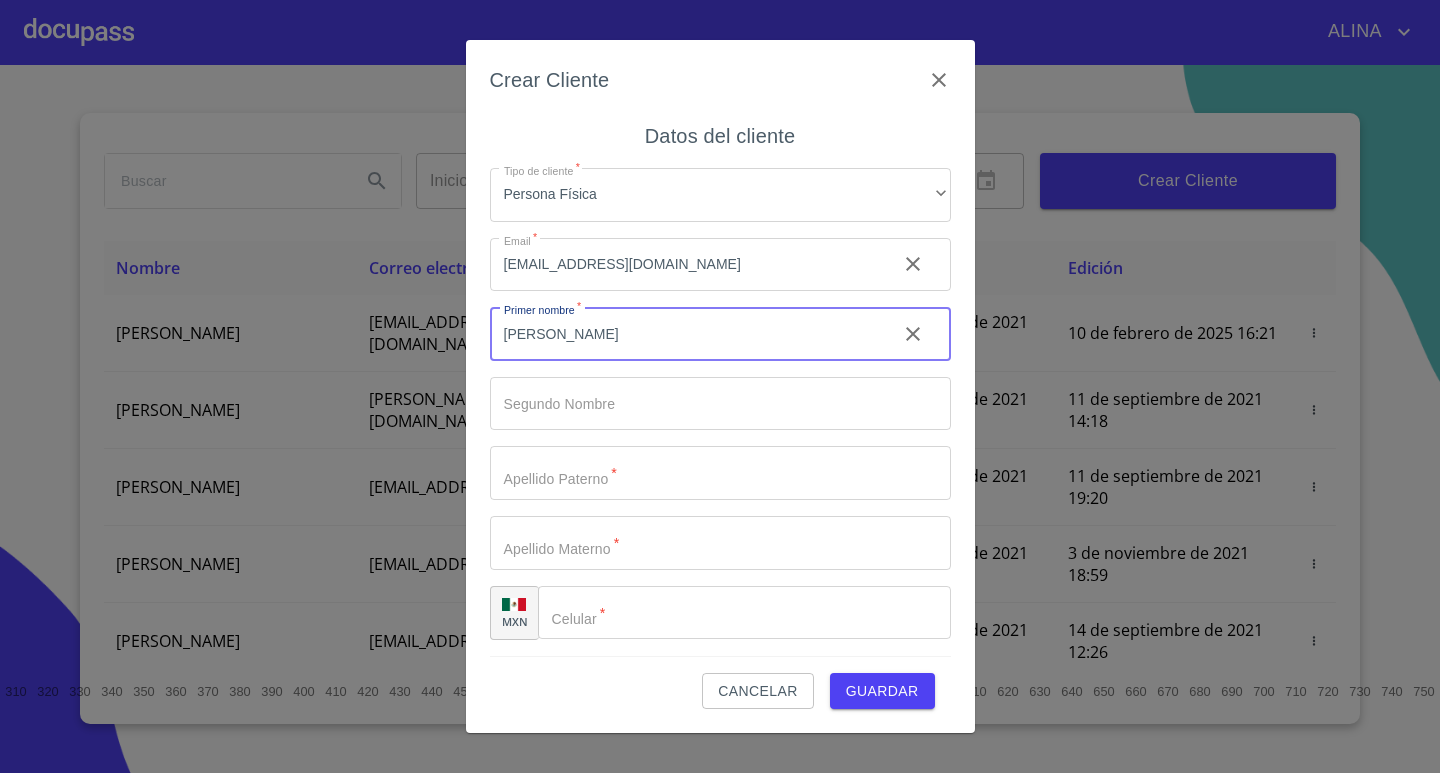 type on "[PERSON_NAME]" 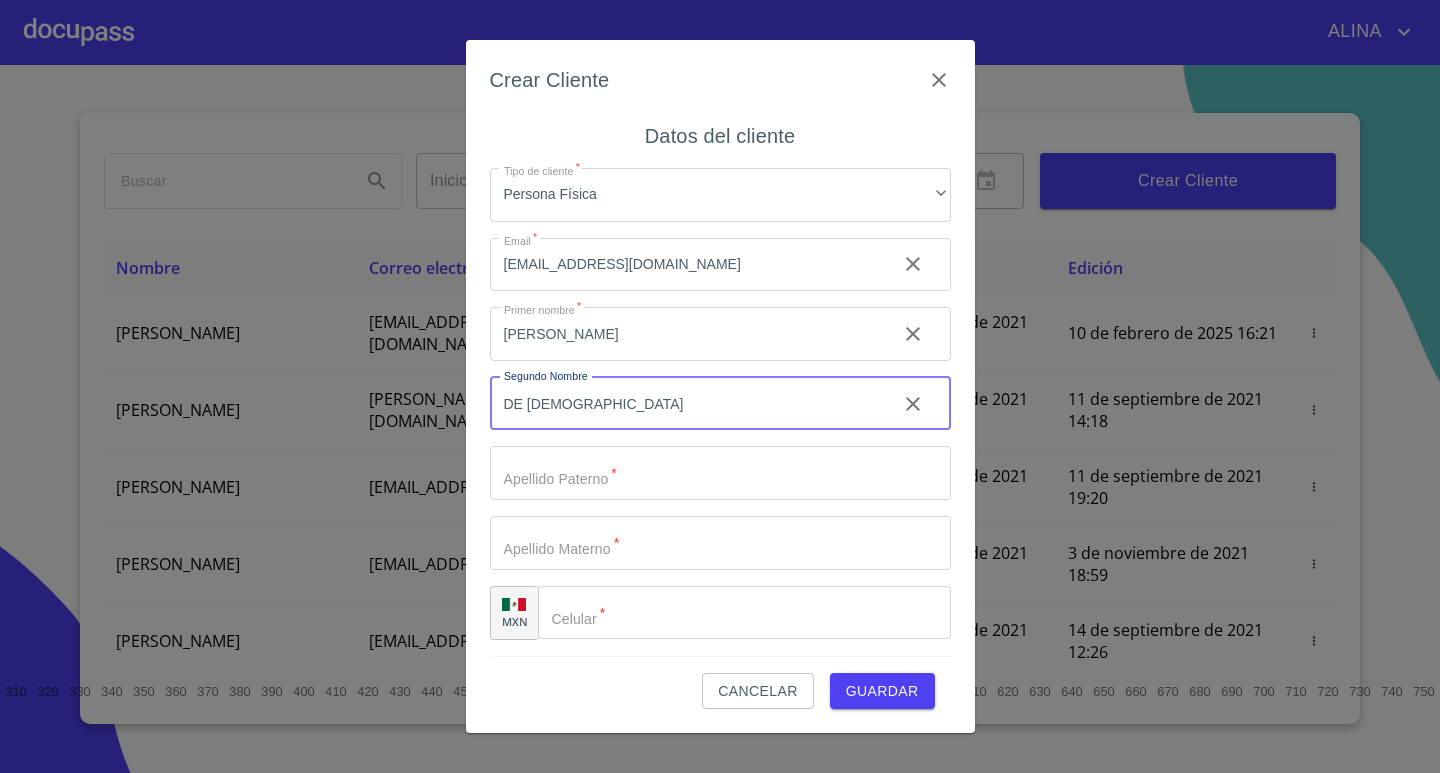 type on "DE [DEMOGRAPHIC_DATA]" 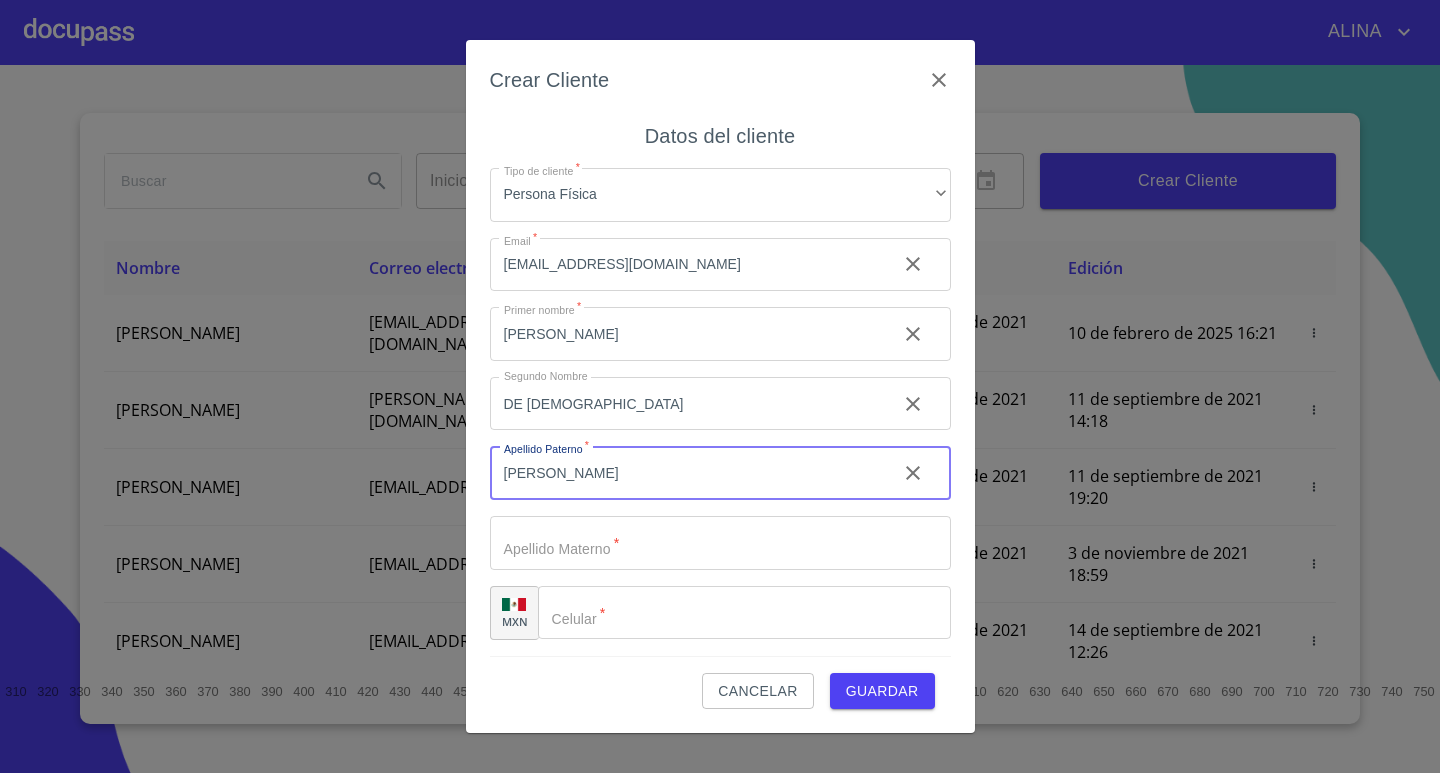 type on "[PERSON_NAME]" 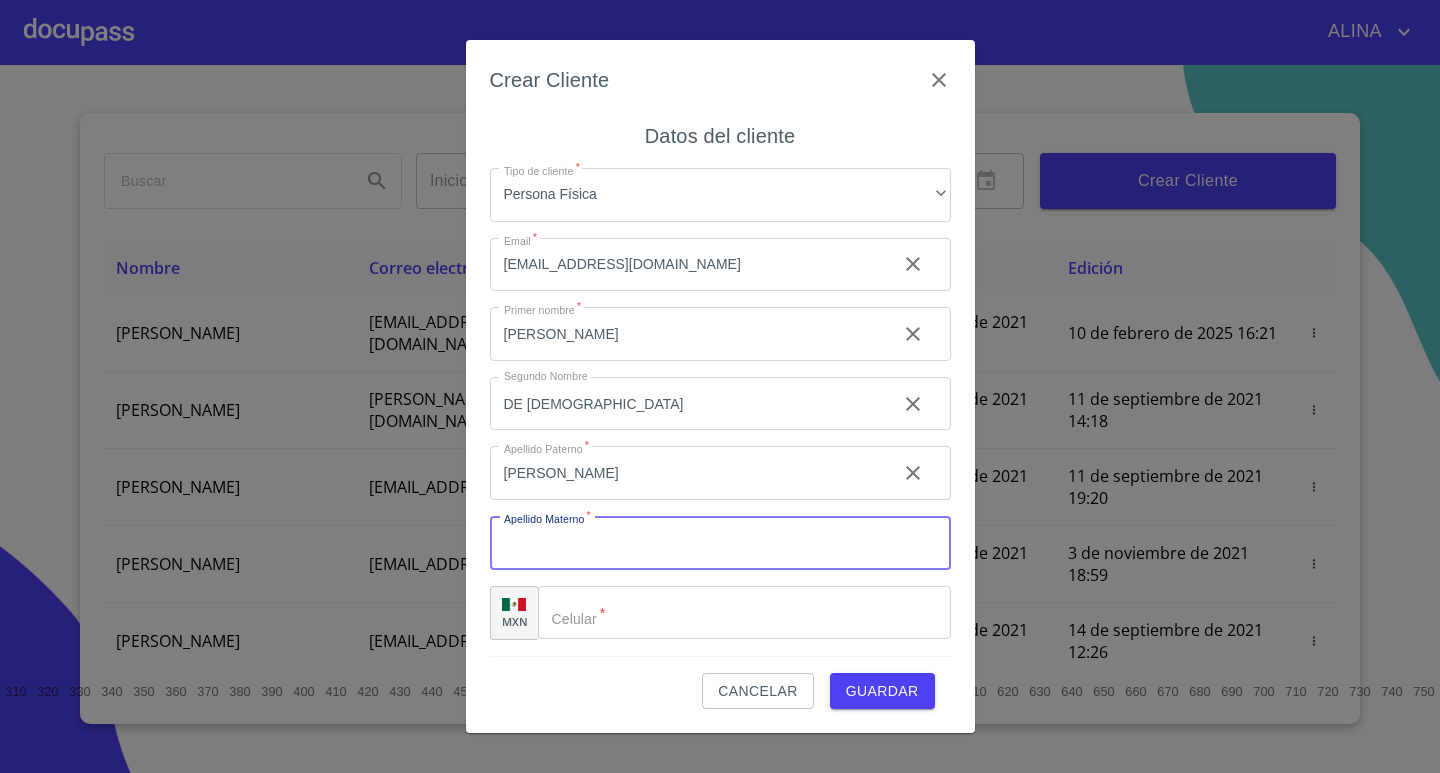 click on "Tipo de cliente   *" at bounding box center [720, 543] 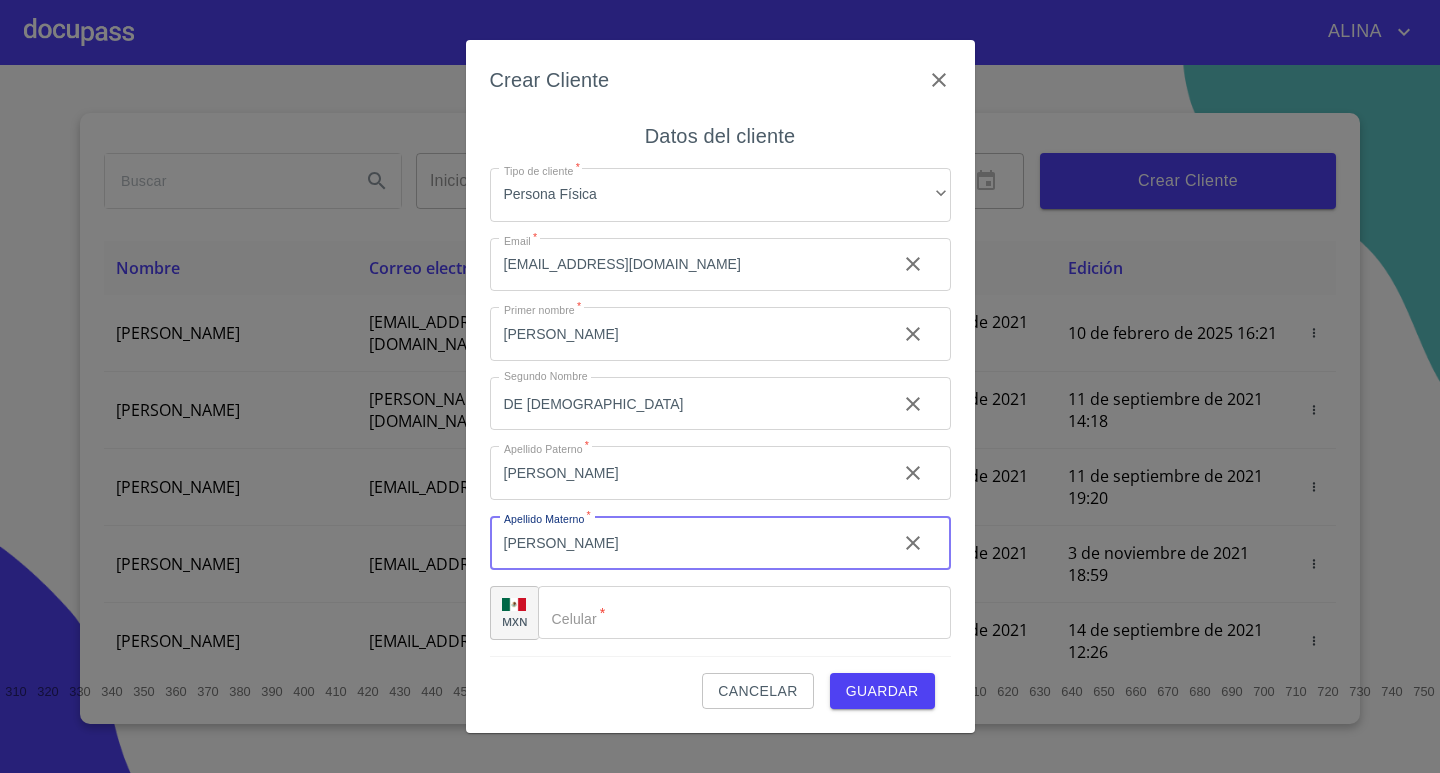 type on "[PERSON_NAME]" 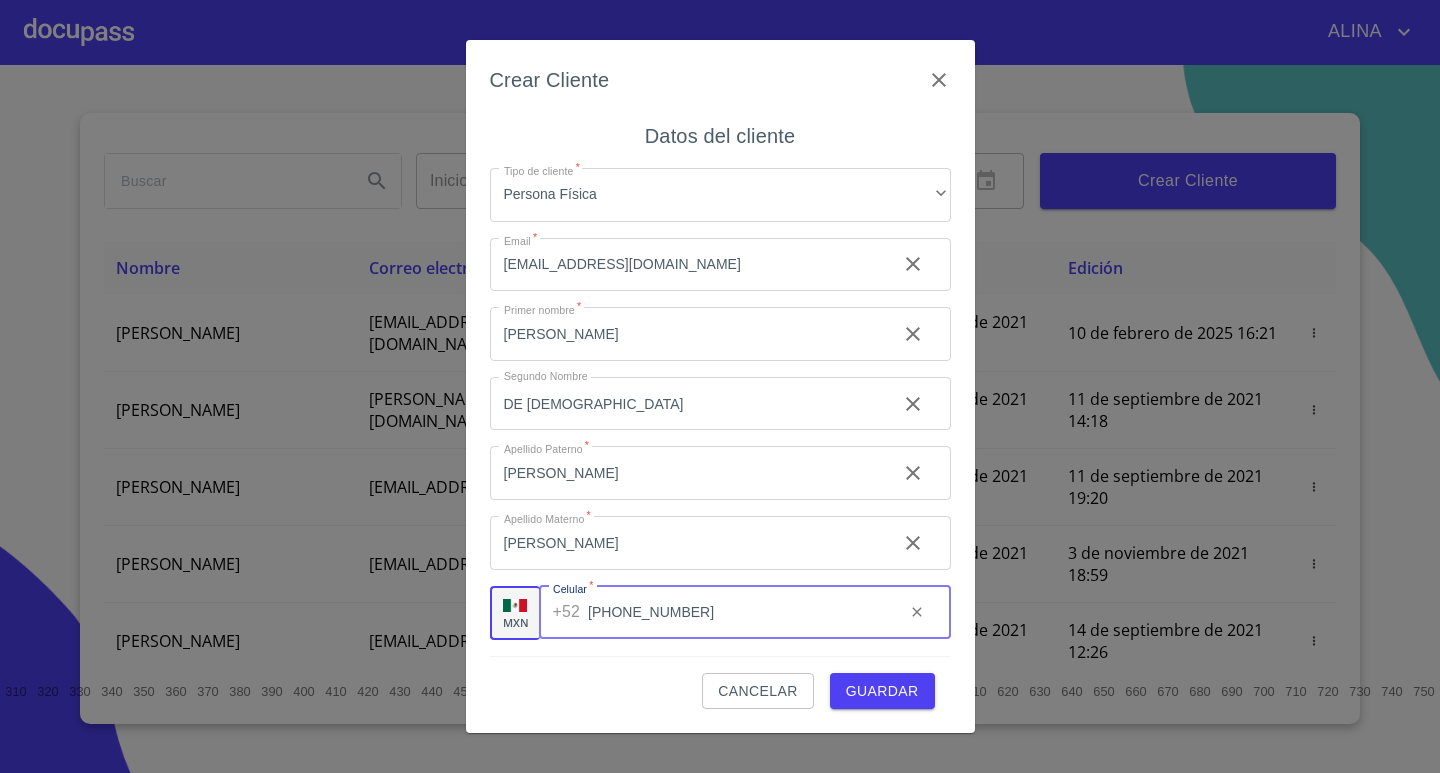 type on "[PHONE_NUMBER]" 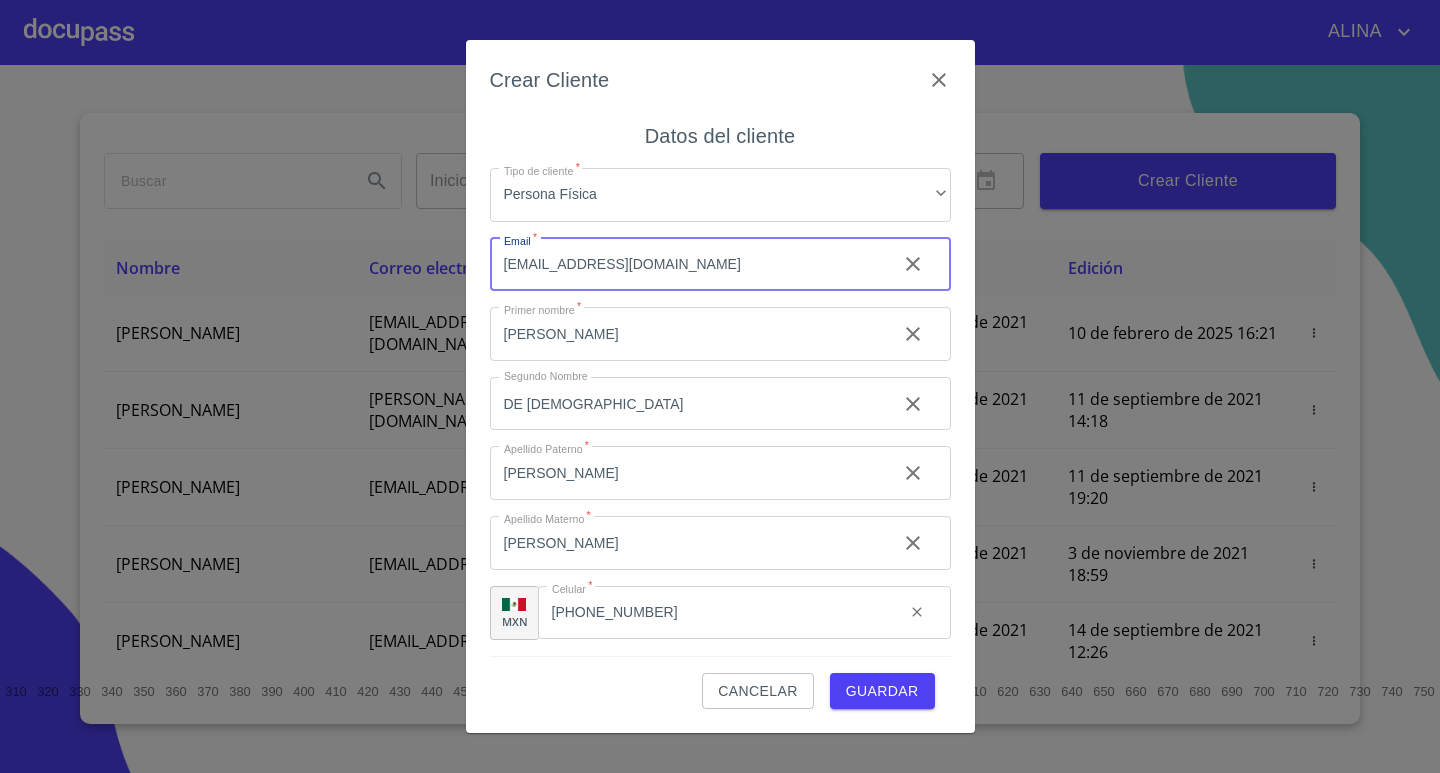 click on "[EMAIL_ADDRESS][DOMAIN_NAME]" at bounding box center (685, 265) 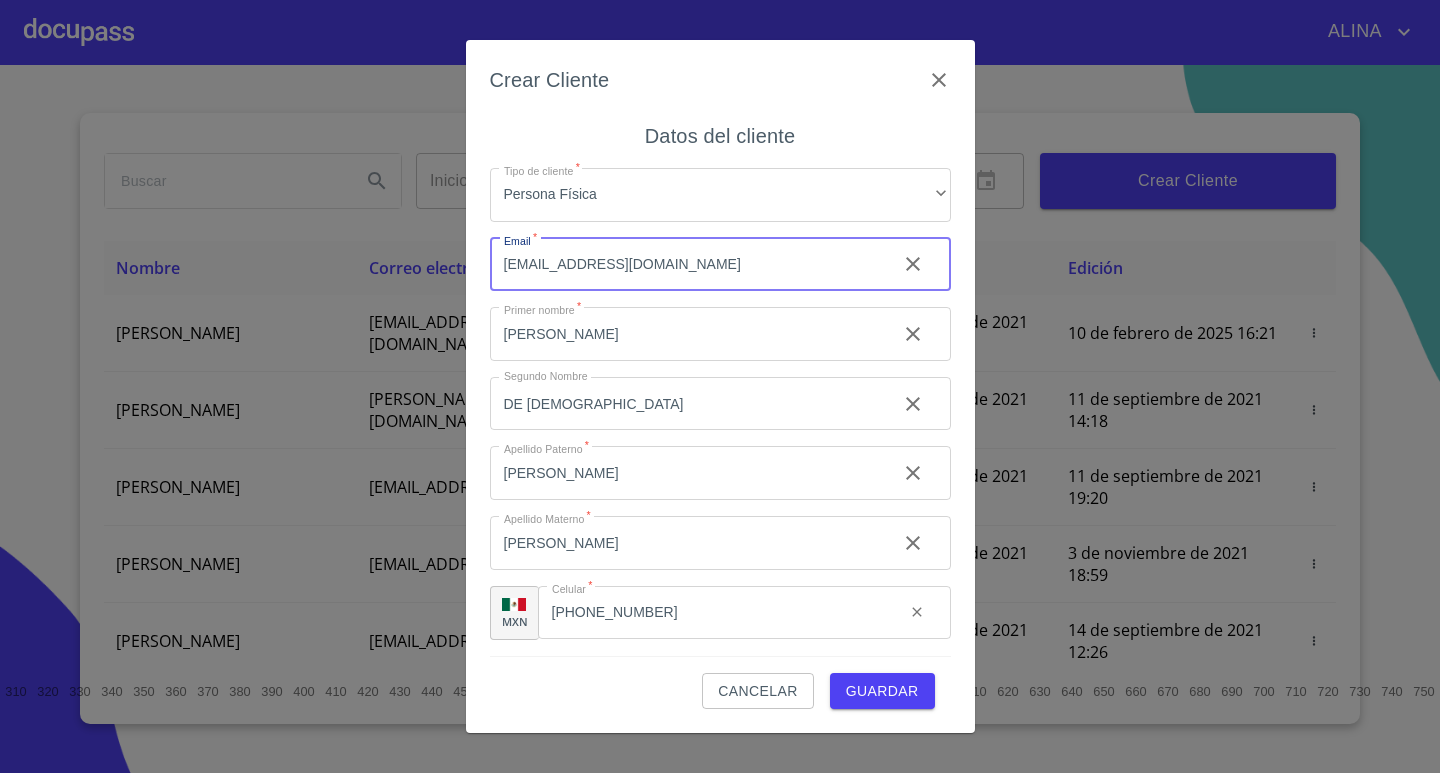 type on "[EMAIL_ADDRESS][DOMAIN_NAME]" 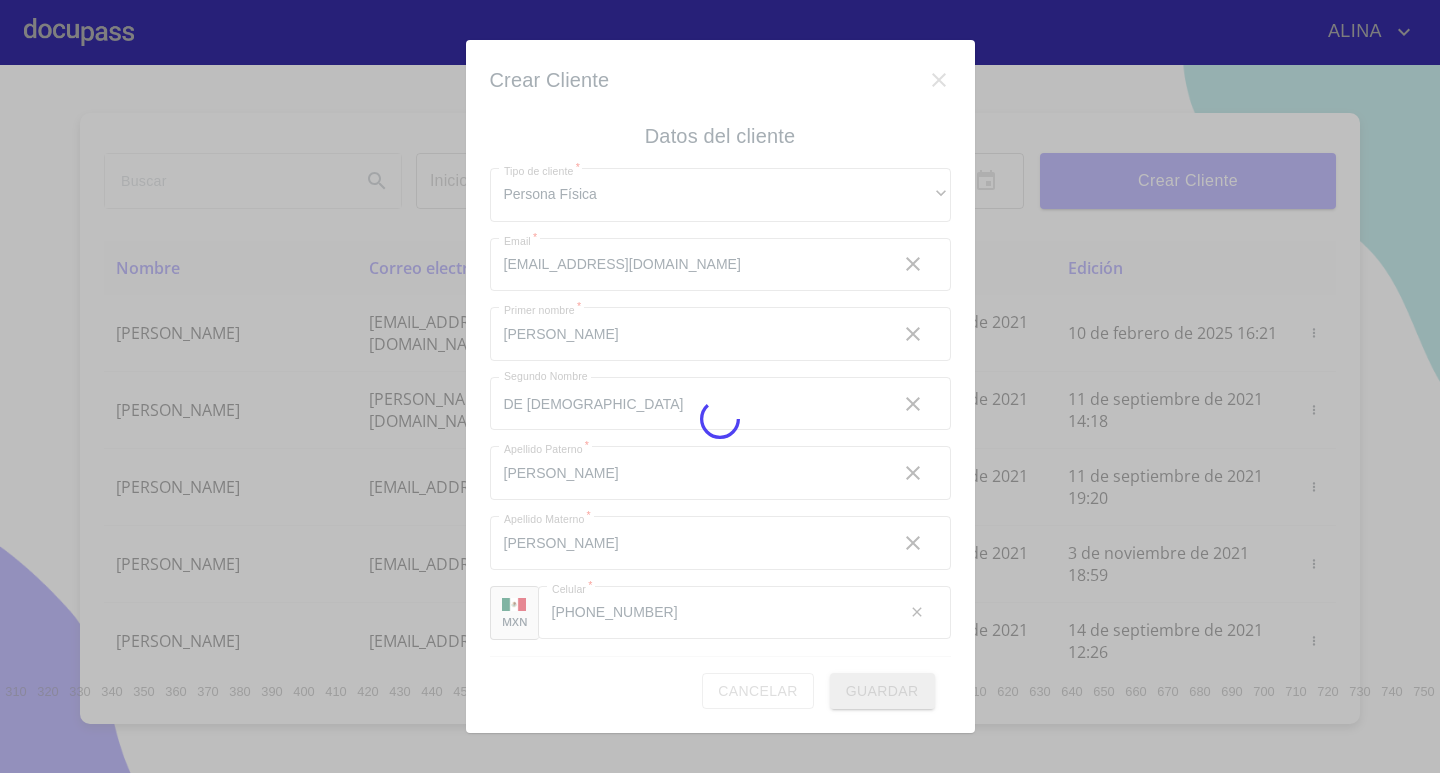 type 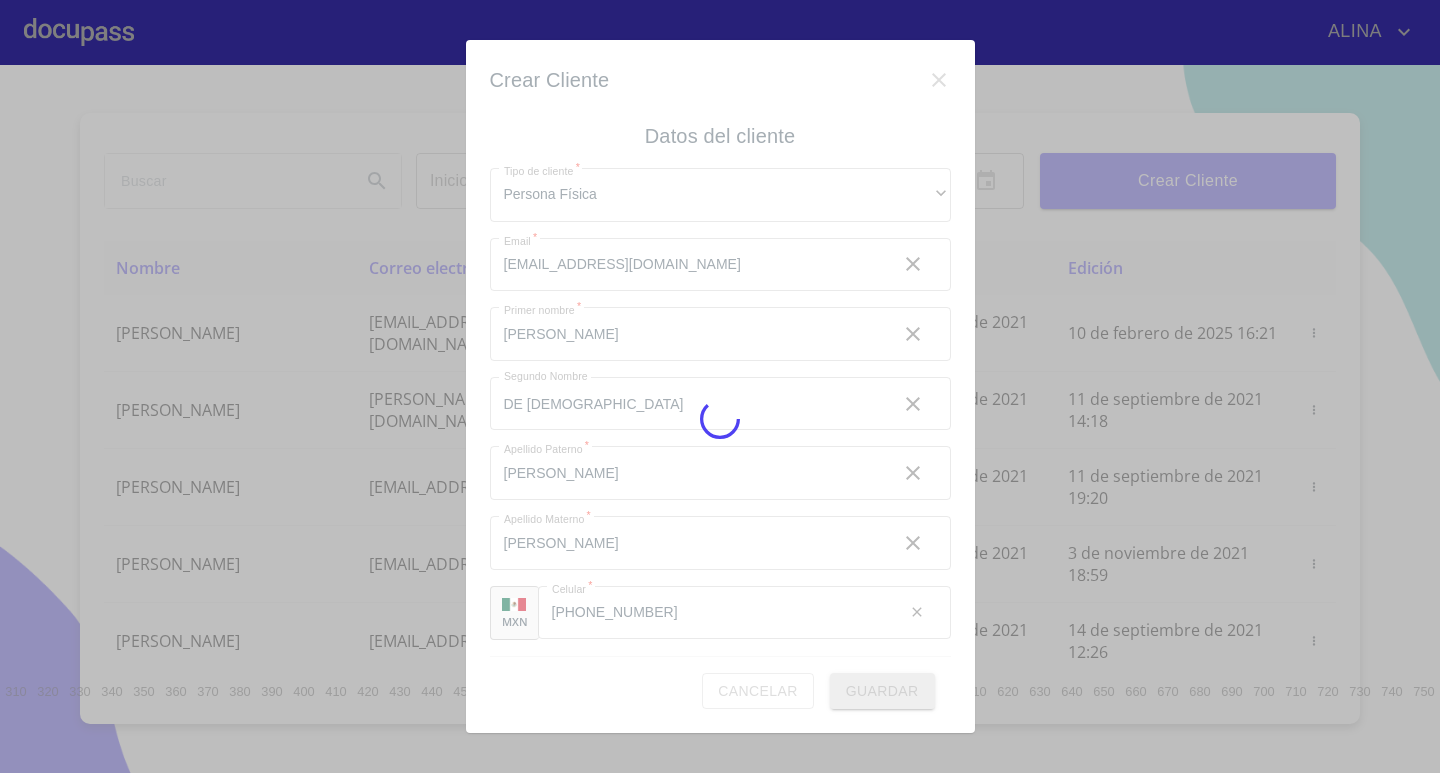 type 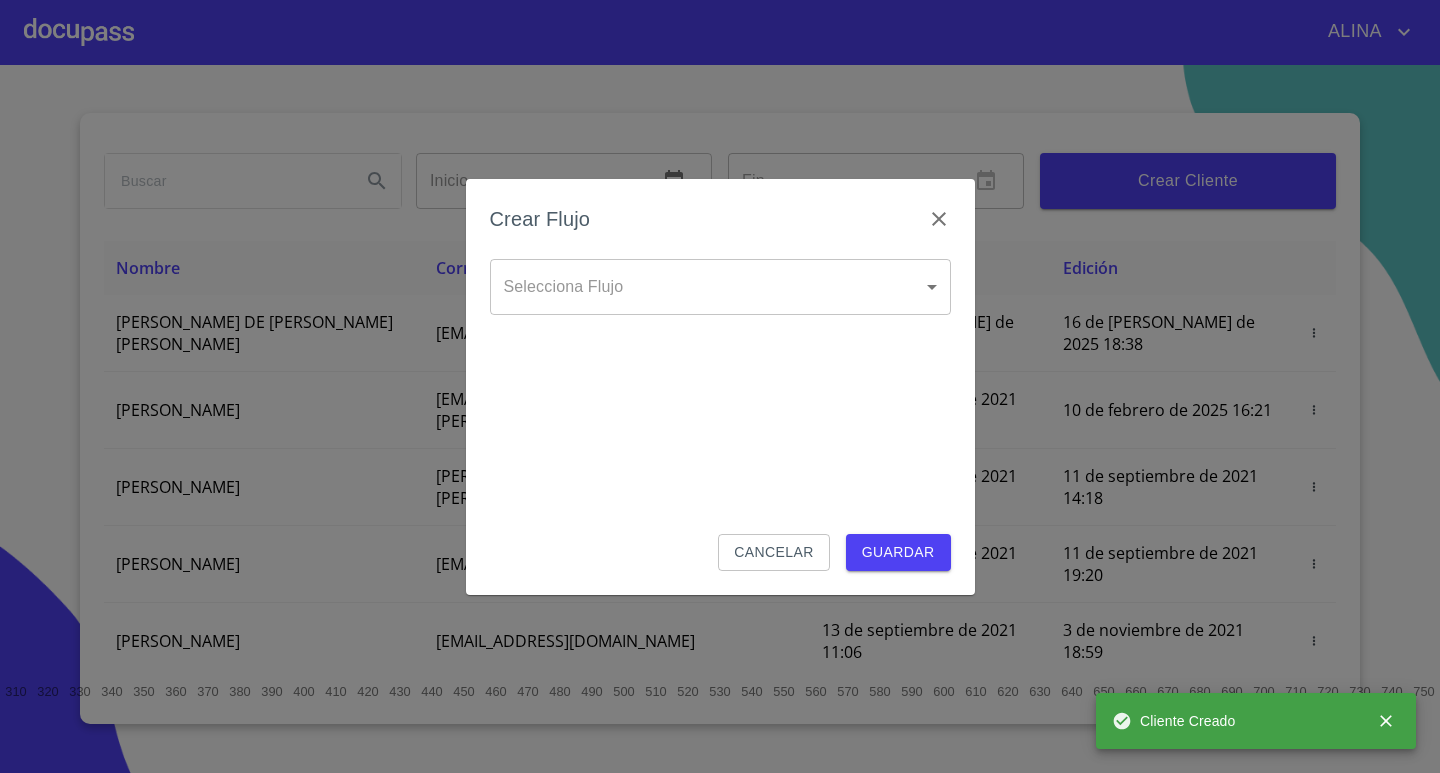 click on "[PERSON_NAME] ​ Fin ​ Crear Cliente Nombre   Correo electrónico   Registro   Edición     [PERSON_NAME]  DE [PERSON_NAME] [PERSON_NAME] [EMAIL_ADDRESS][DOMAIN_NAME] 16 de [PERSON_NAME] de 2025 18:38 16 de [PERSON_NAME] de 2025 18:38 [PERSON_NAME] GROVER [EMAIL_ADDRESS][PERSON_NAME][PERSON_NAME][DOMAIN_NAME] 10 de septiembre de 2021 18:55 10 de febrero de 2025 16:21 [PERSON_NAME] CELIS  [EMAIL_ADDRESS][PERSON_NAME][DOMAIN_NAME] 11 de septiembre de 2021 14:18 11 de septiembre de 2021 14:18 [PERSON_NAME] [PERSON_NAME][EMAIL_ADDRESS][DOMAIN_NAME] 11 de septiembre de 2021 19:20 11 de septiembre de 2021 19:20 [PERSON_NAME] [EMAIL_ADDRESS][DOMAIN_NAME] 13 de septiembre de 2021 11:06 3 de noviembre de 2021 18:59 [PERSON_NAME] [EMAIL_ADDRESS][DOMAIN_NAME] 14 de septiembre de 2021 12:26 14 de septiembre de 2021 12:26 [PERSON_NAME] [EMAIL_ADDRESS][DOMAIN_NAME] 14 de septiembre de 2021 16:35 14 de septiembre de 2021 16:35 [PERSON_NAME] [EMAIL_ADDRESS][DOMAIN_NAME] 14 de septiembre de 2021 18:24 14 de septiembre de 2021 18:24 [PERSON_NAME]  [EMAIL_ADDRESS][DOMAIN_NAME] 15 de septiembre de 2021 13:18 1 2 3 4 5 6 7 8 9" at bounding box center [720, 386] 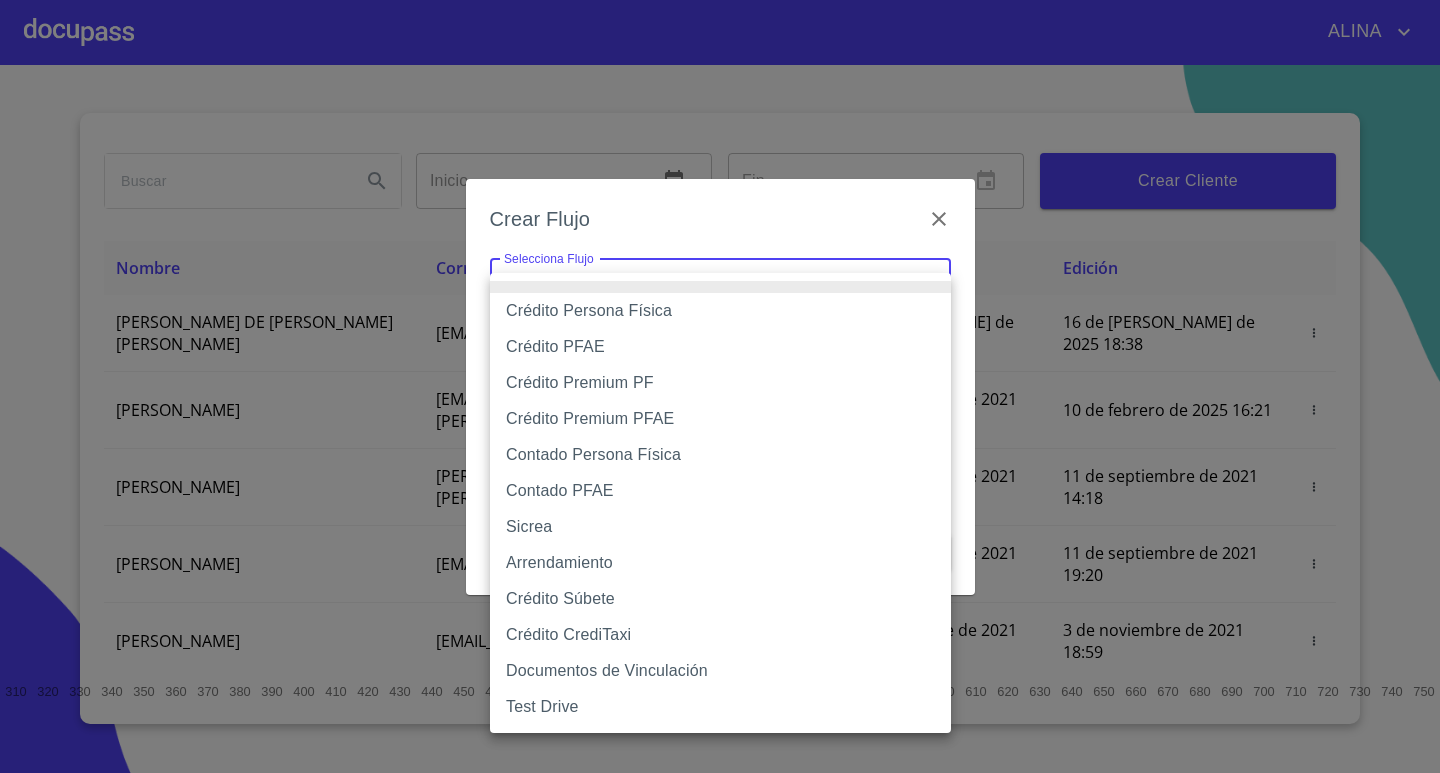 click on "Contado Persona Física" at bounding box center (720, 455) 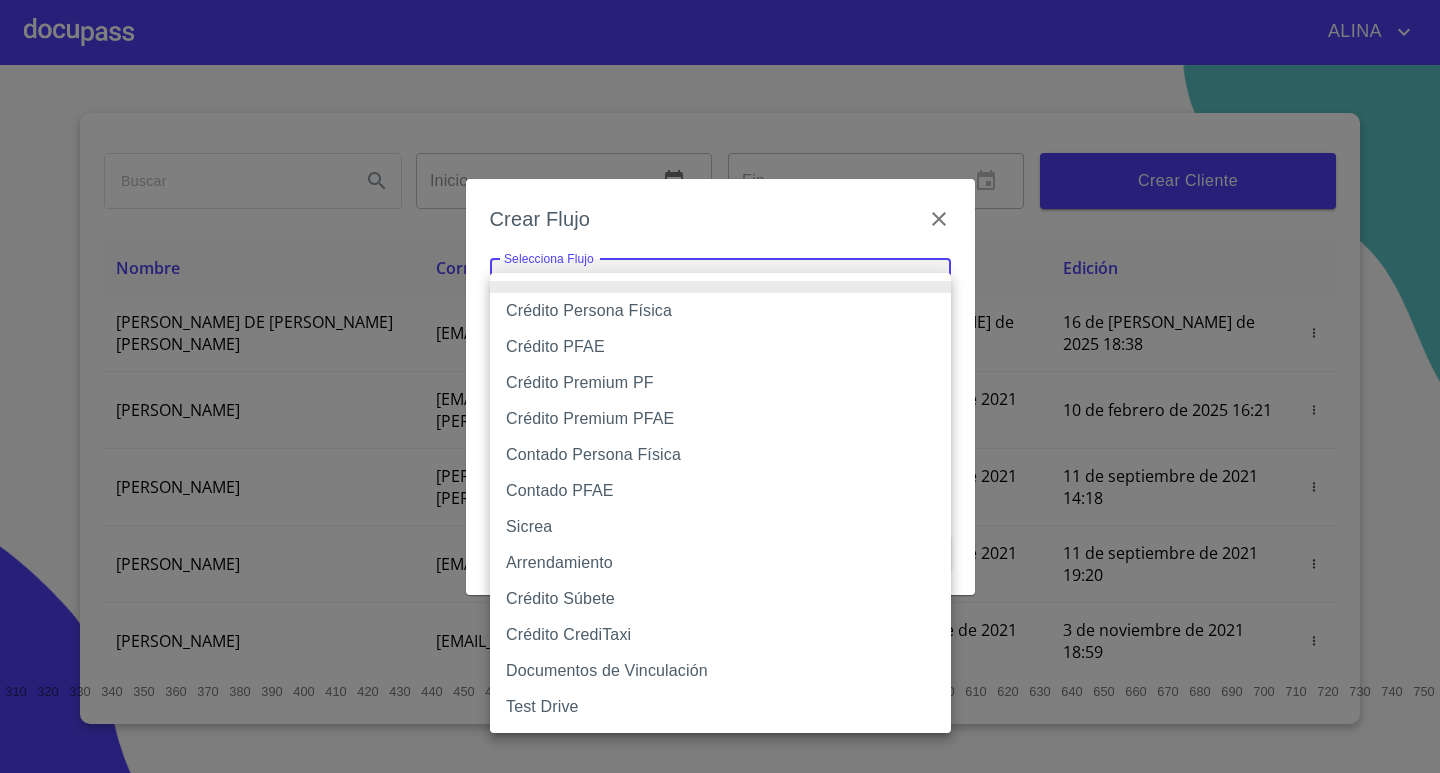 type on "60bf975b0d9865ccc2471536" 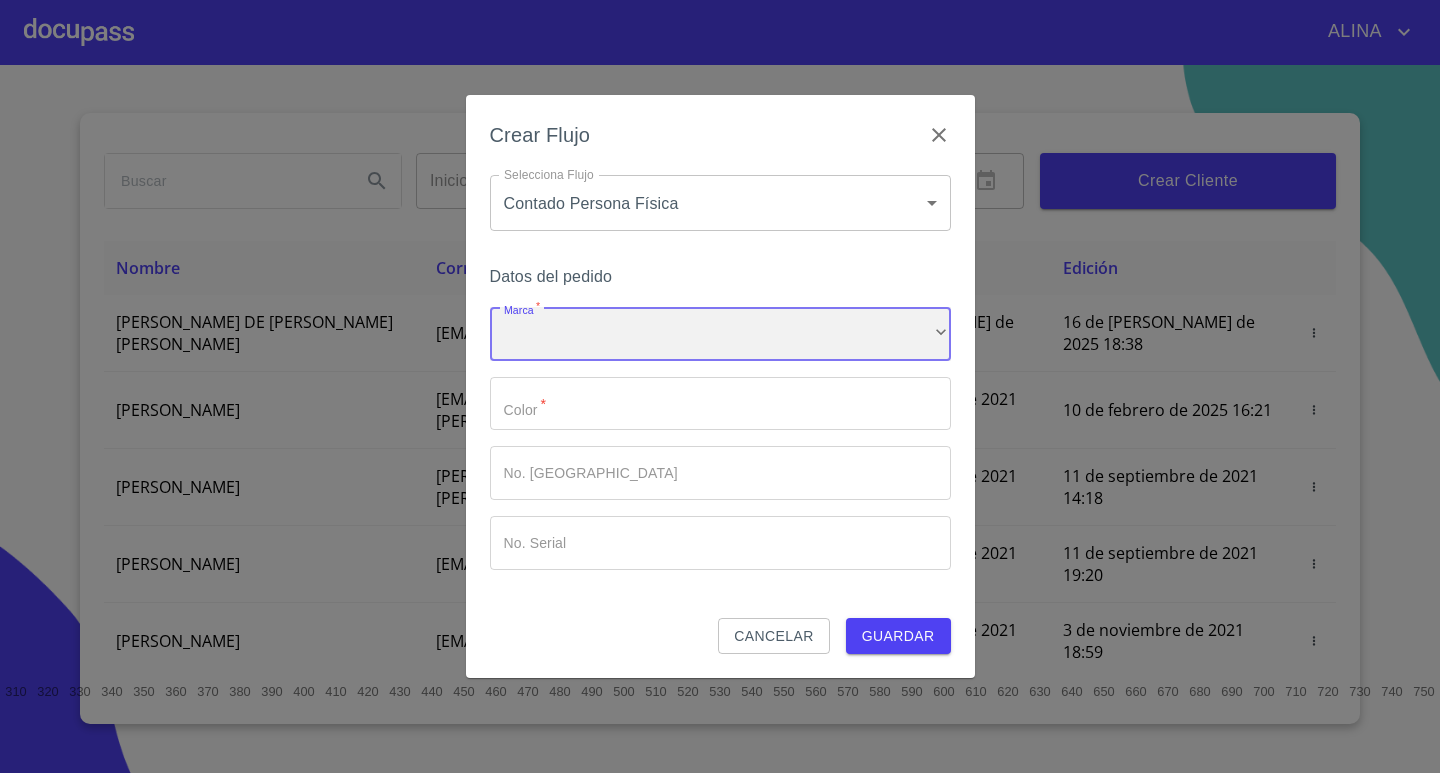 click on "​" at bounding box center (720, 334) 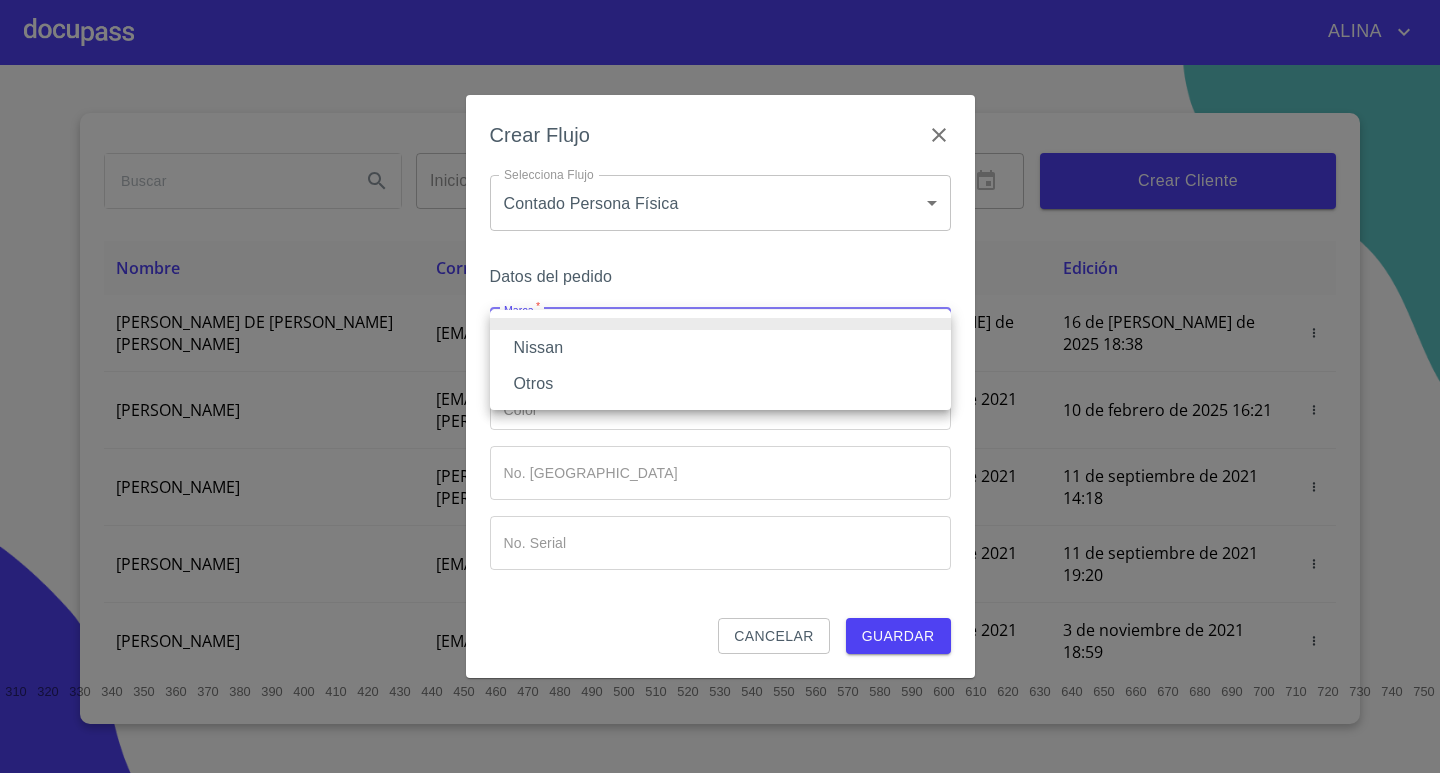 click on "Nissan" at bounding box center [720, 348] 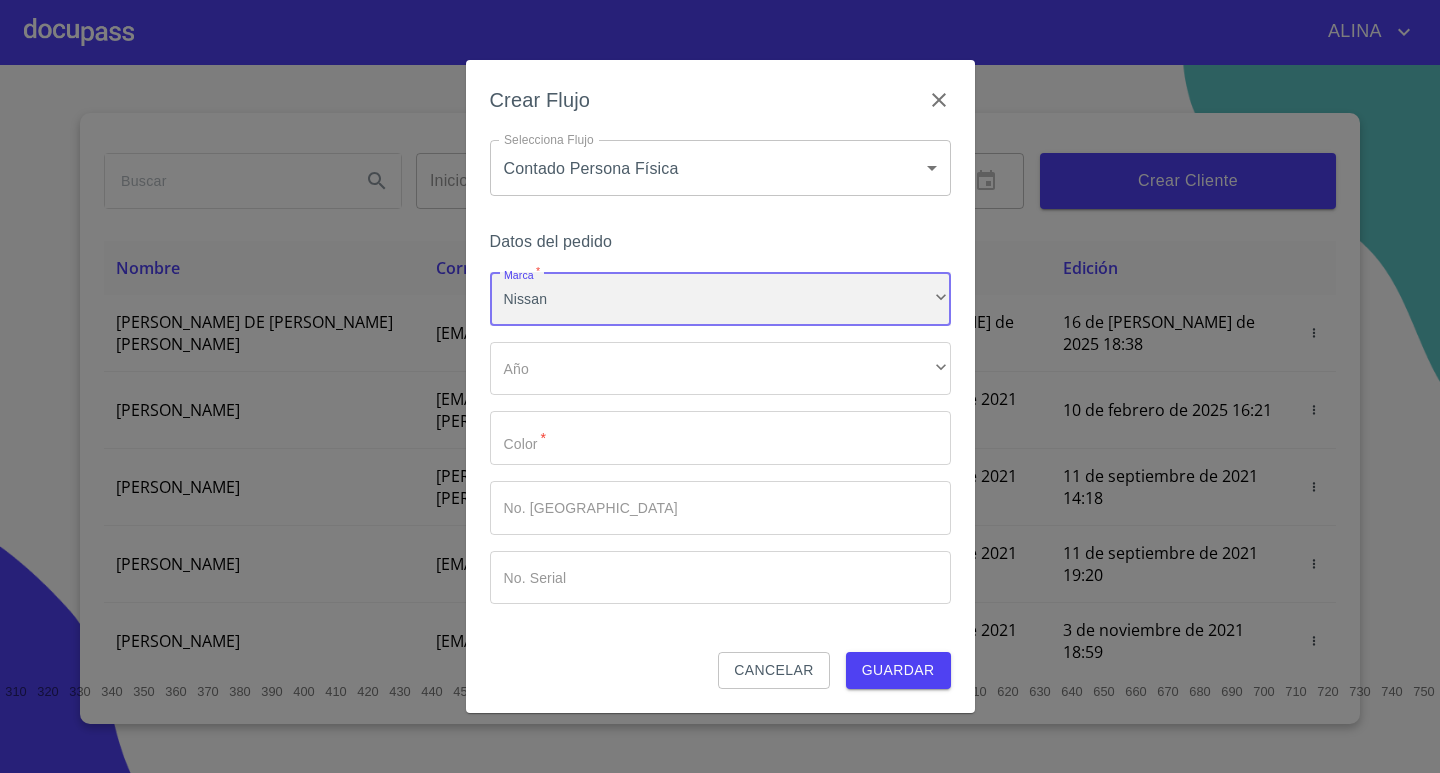 click on "Nissan" at bounding box center [720, 299] 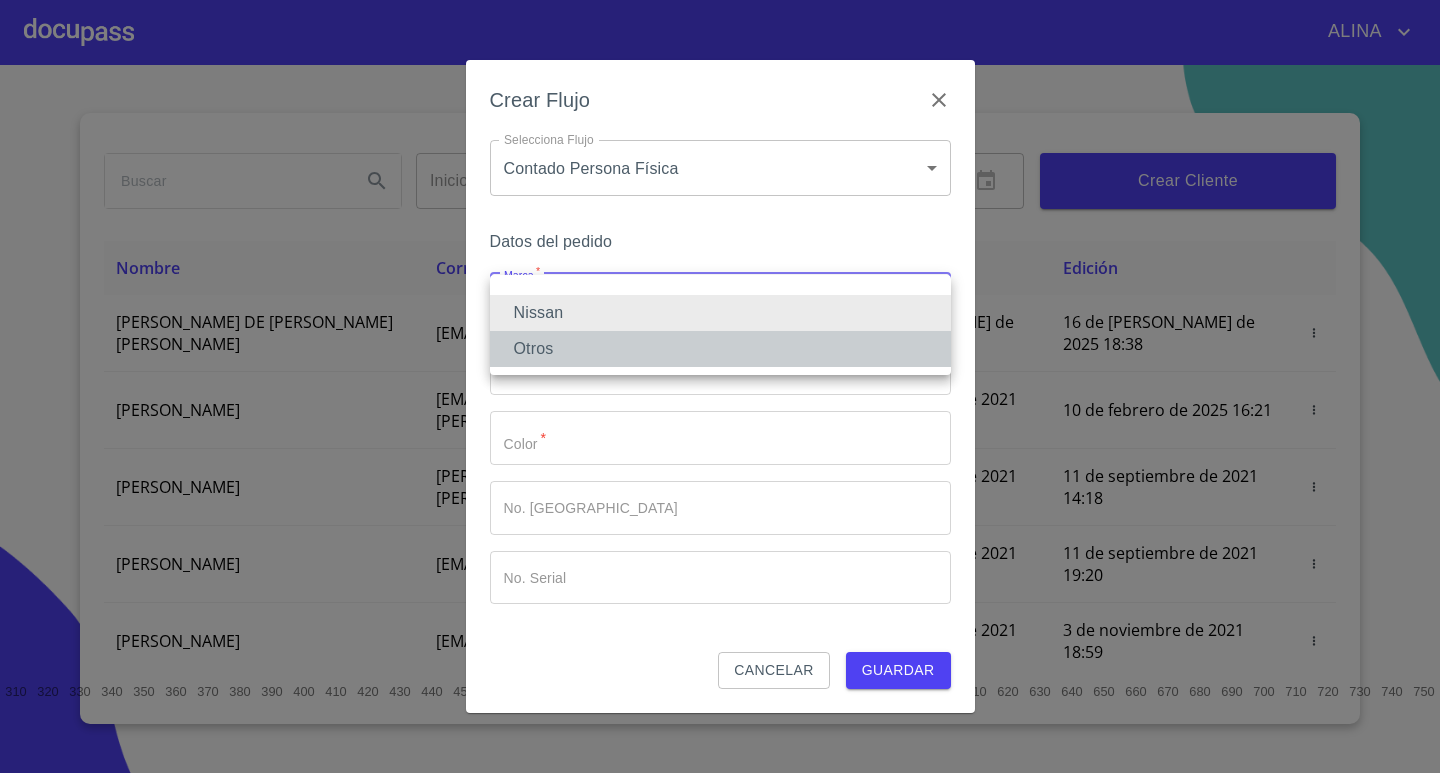 click on "Otros" at bounding box center [720, 349] 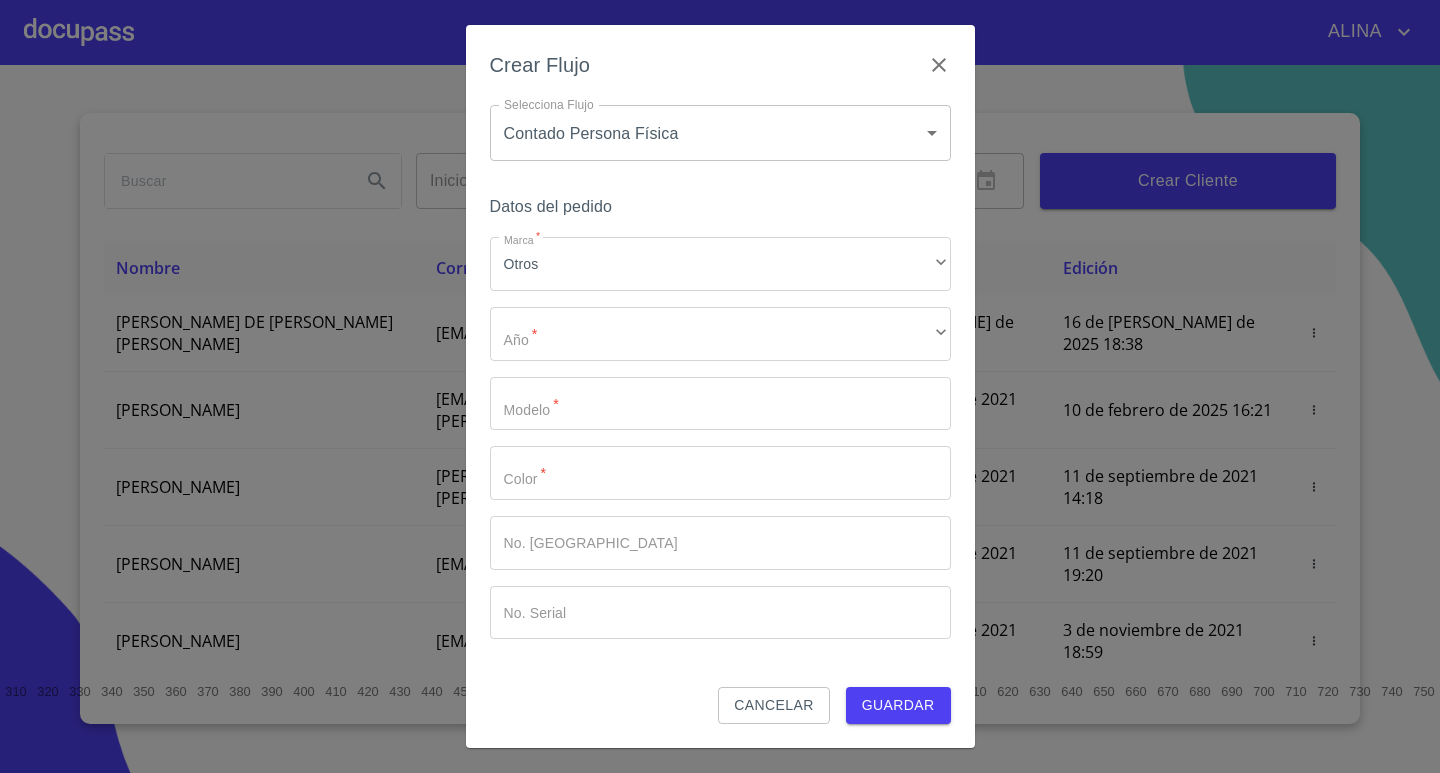 click on "Marca   * Otros ​ Año   * ​ ​ Modelo   * ​ Color   * ​ No. Pedido ​ No. Serial ​" at bounding box center [720, 438] 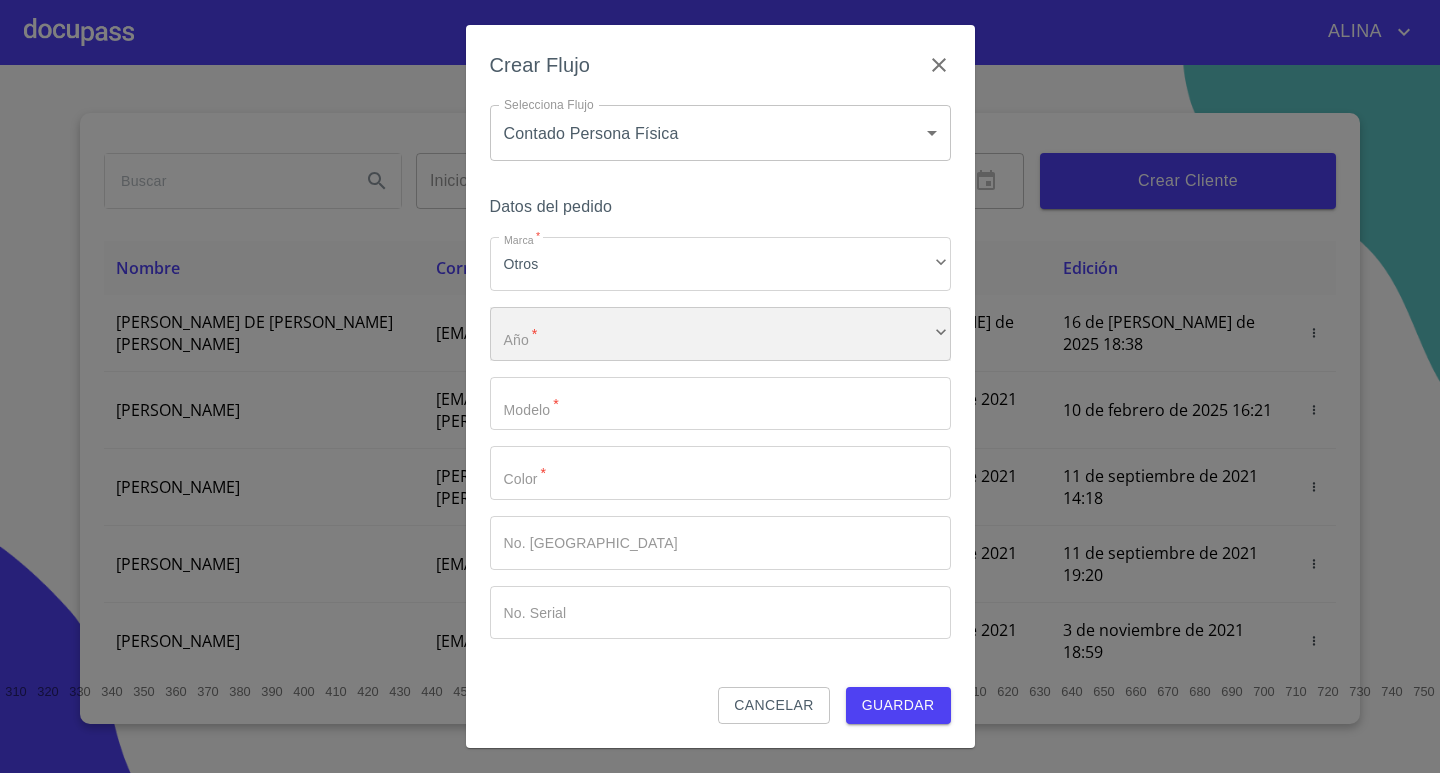 click on "​" at bounding box center [720, 334] 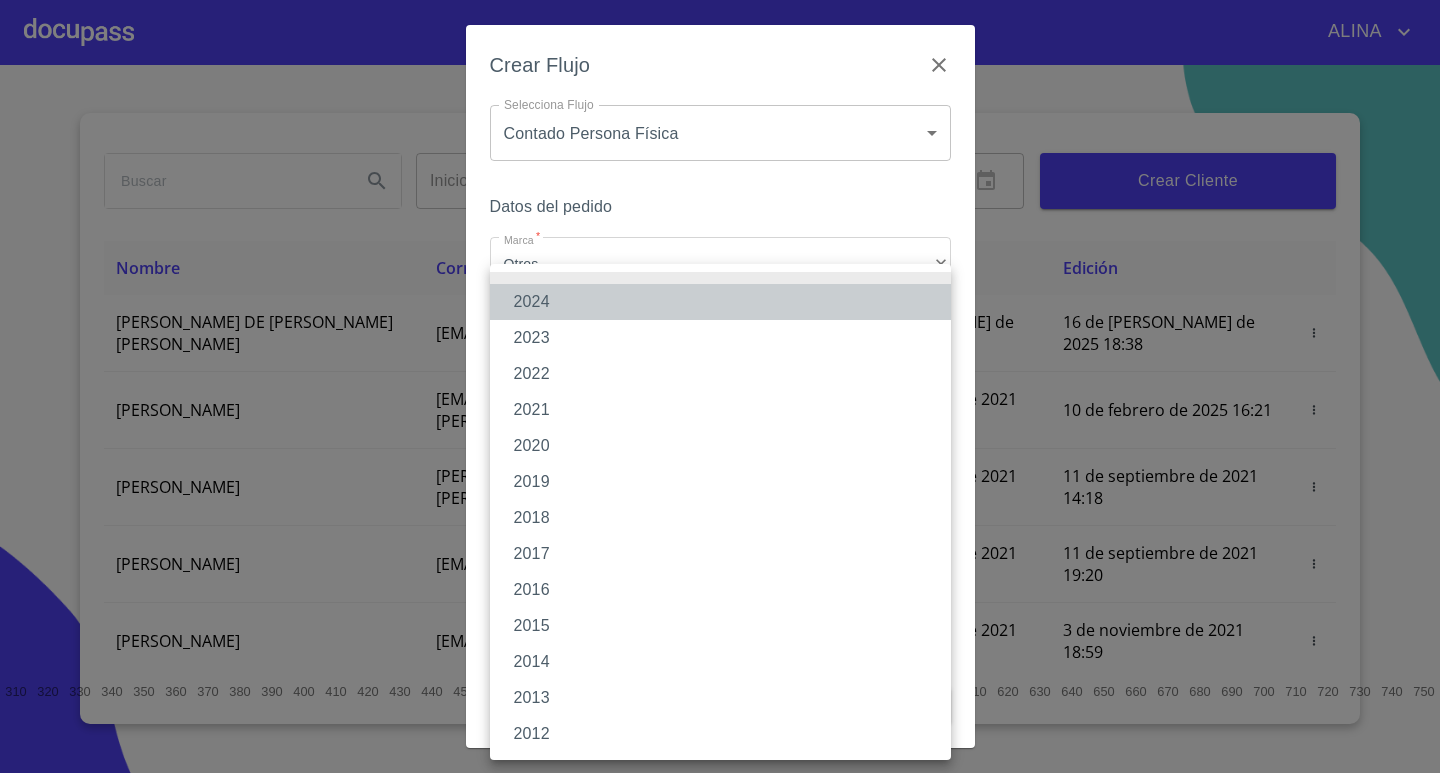 click on "2024" at bounding box center [720, 302] 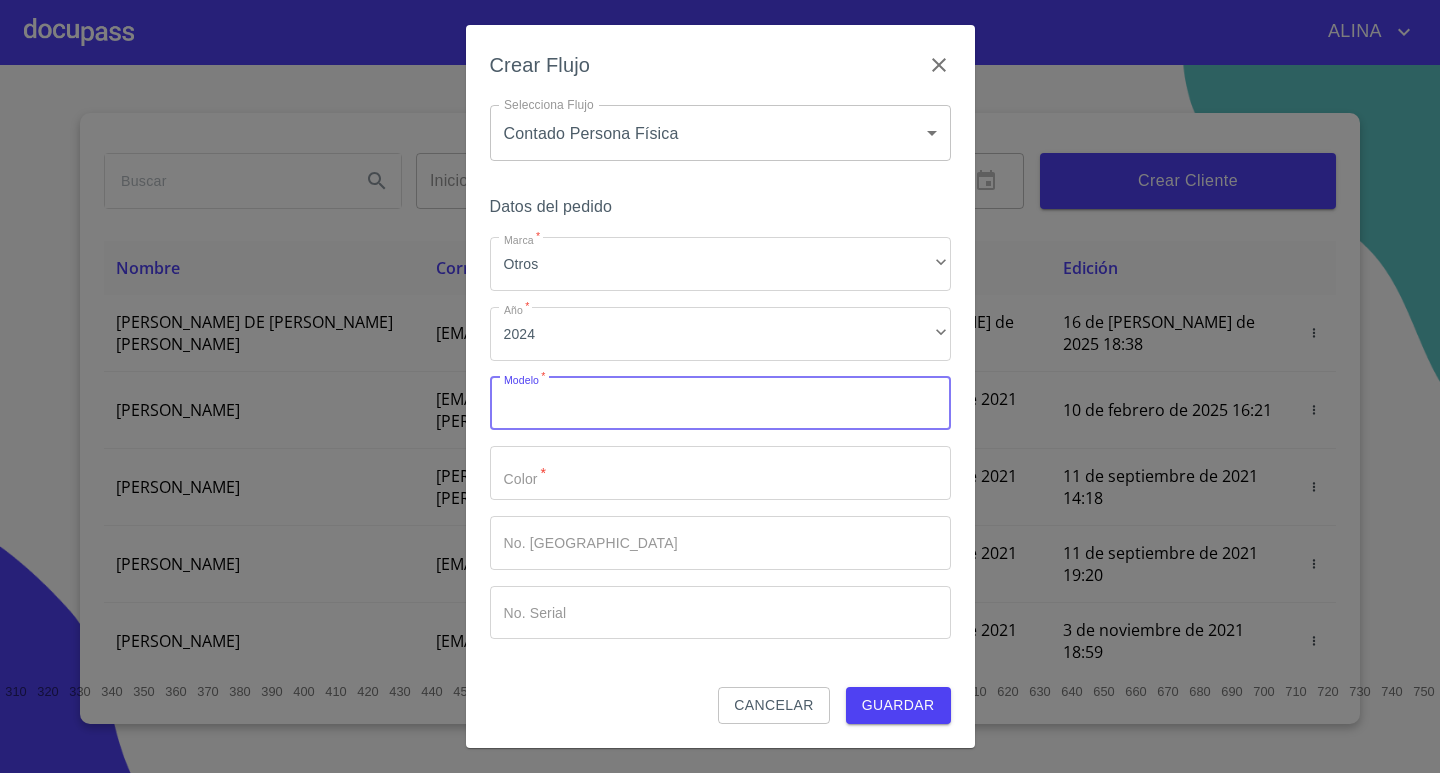 click on "Marca   *" at bounding box center (720, 404) 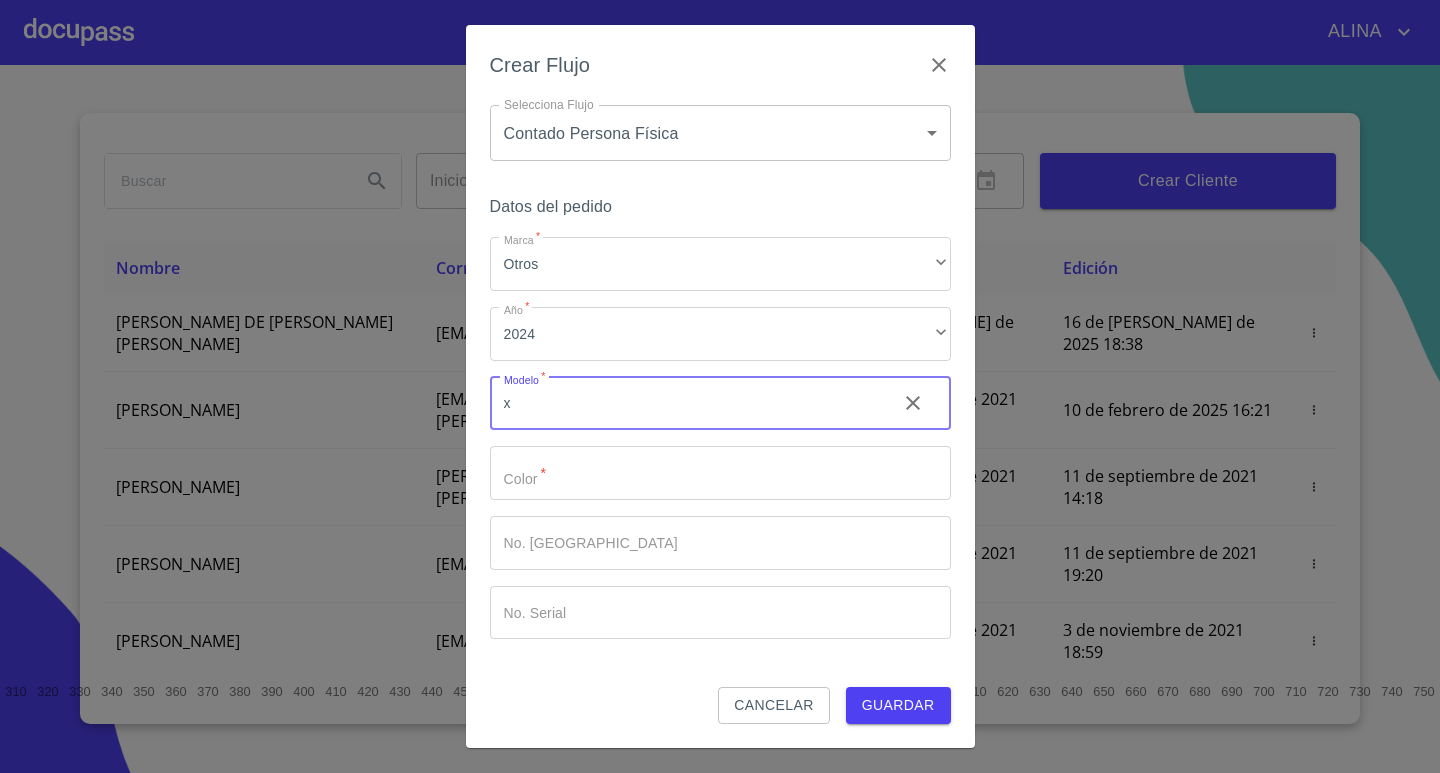 type on "x" 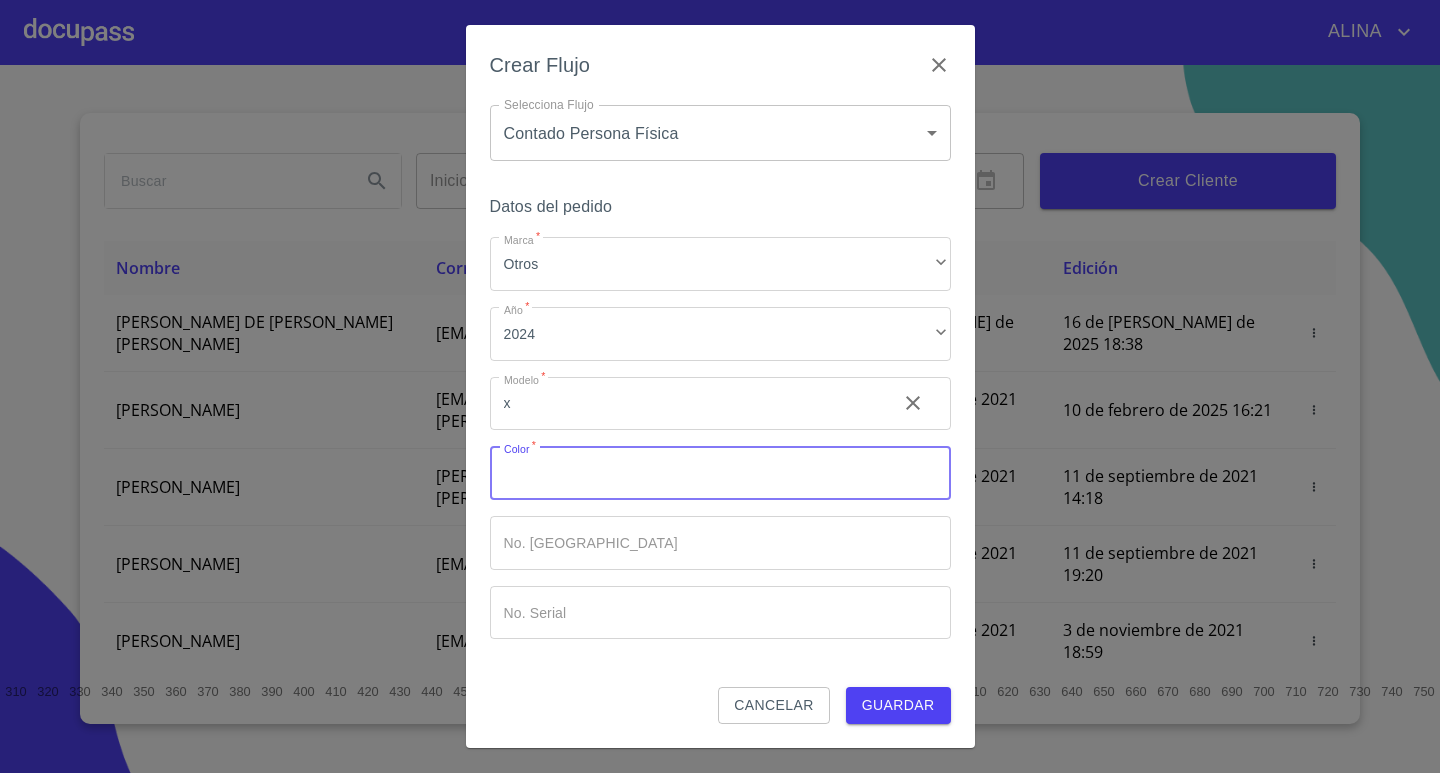 click on "Marca   *" at bounding box center (720, 473) 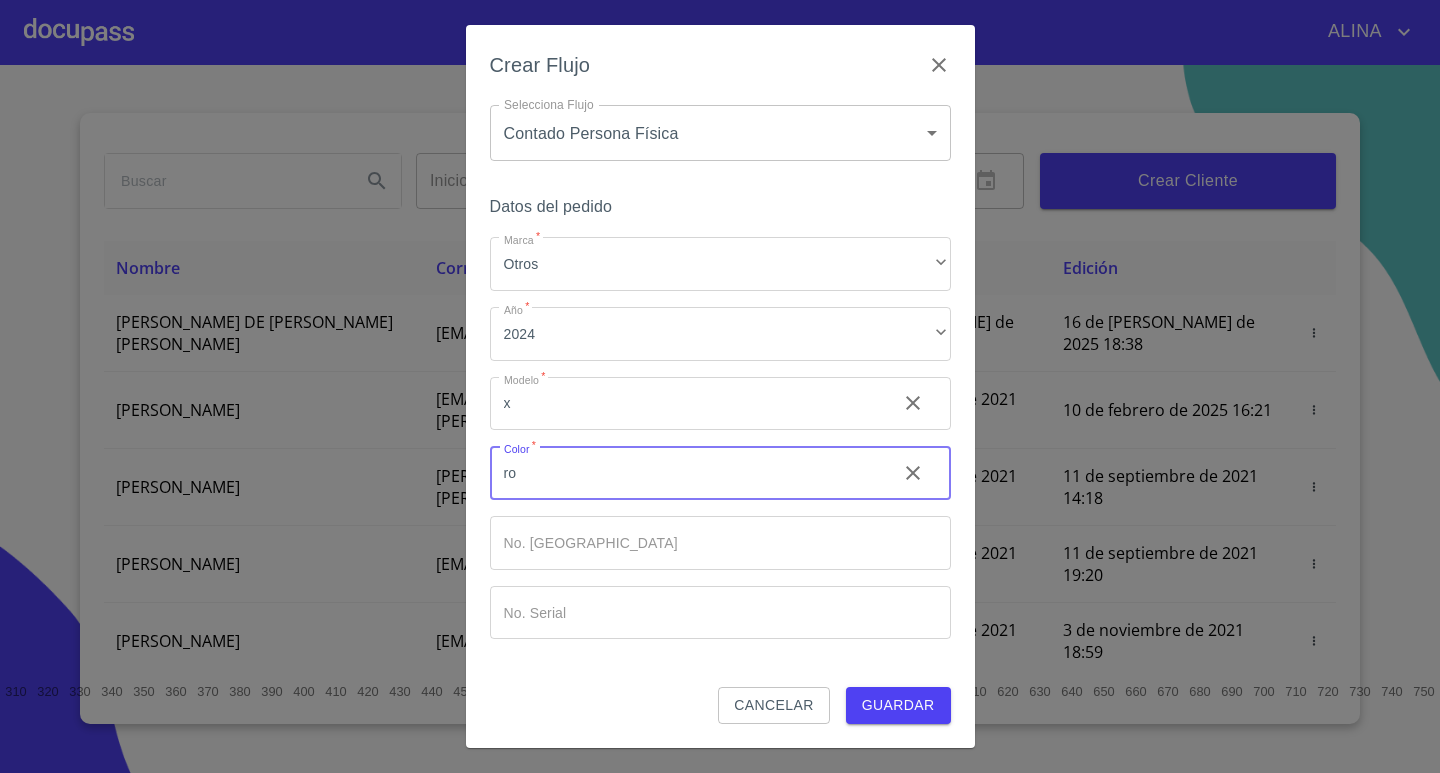 type on "r" 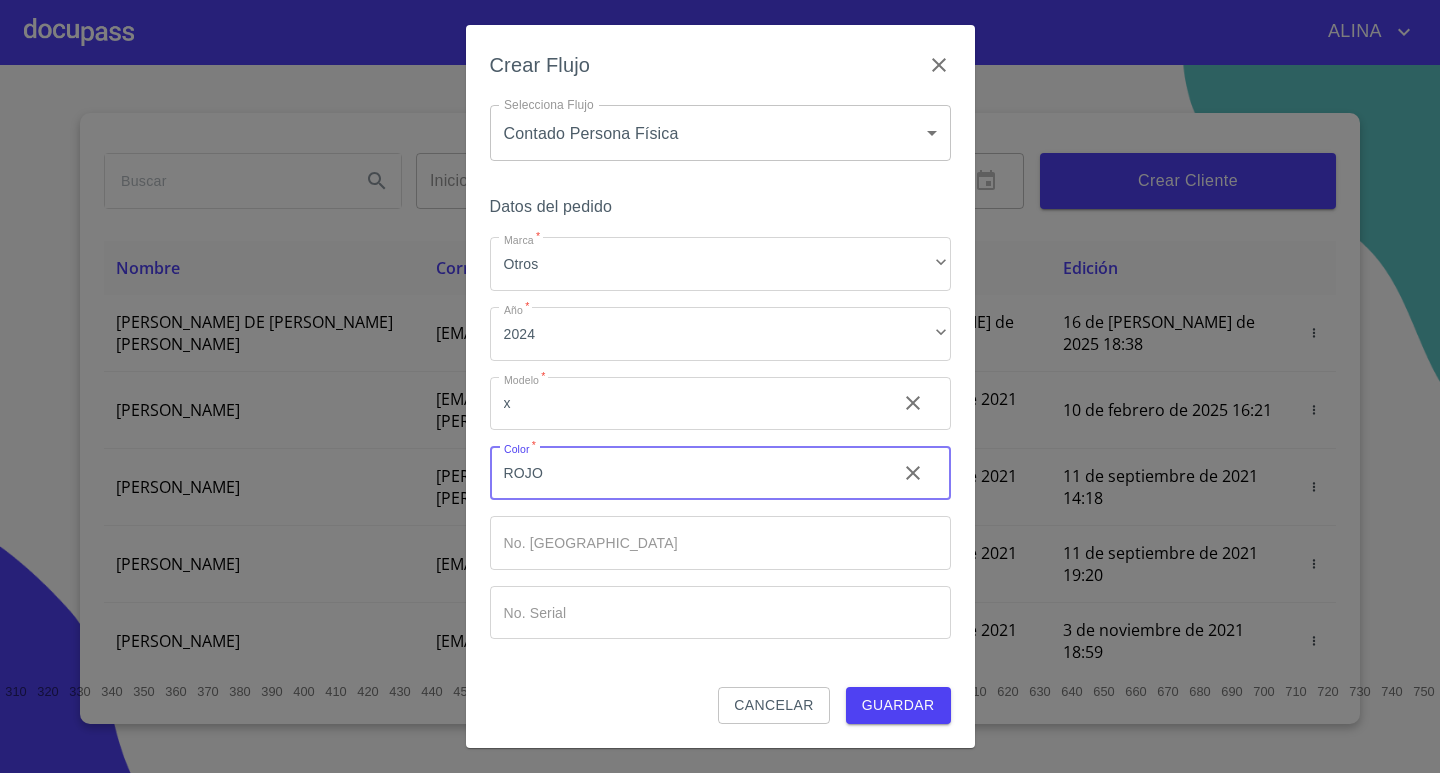 type on "ROJO" 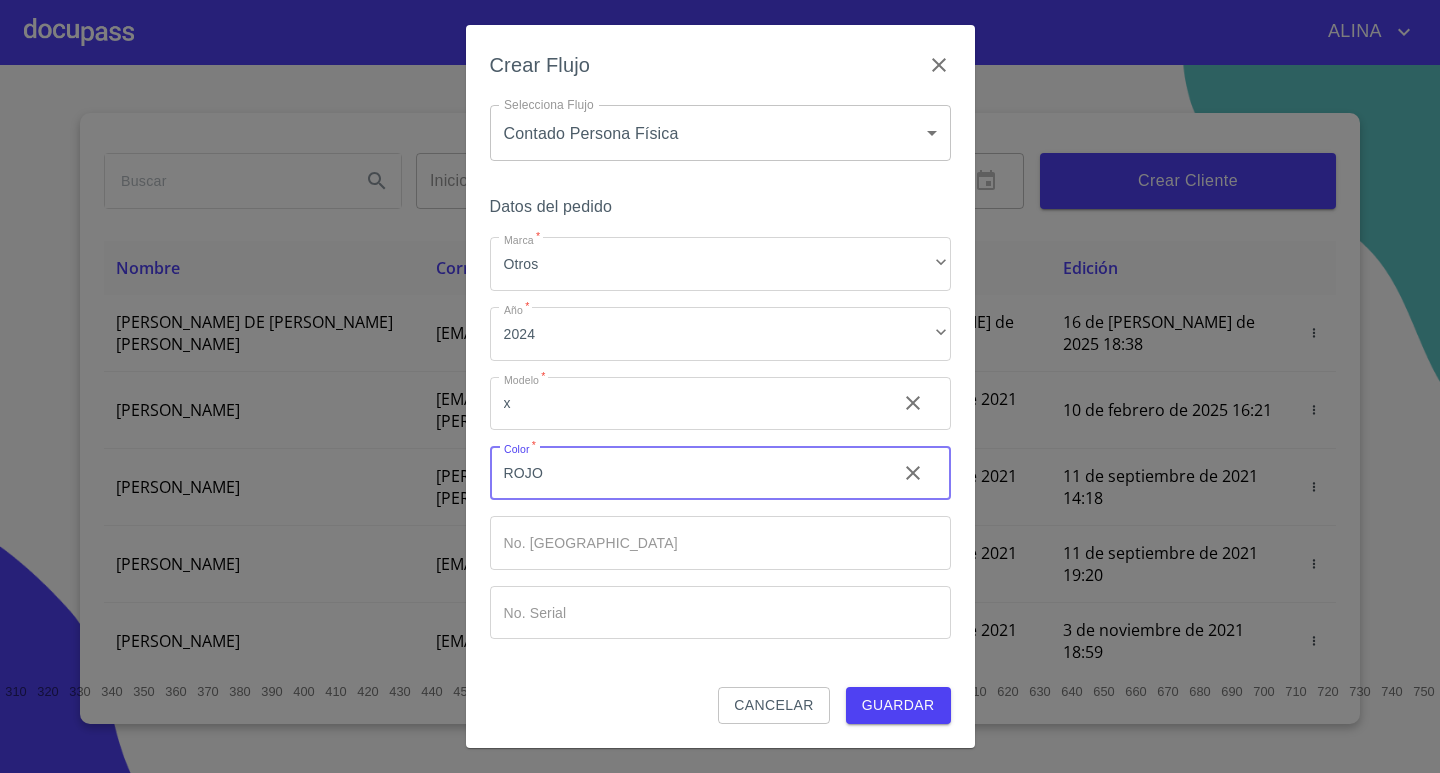 click on "Guardar" at bounding box center [898, 705] 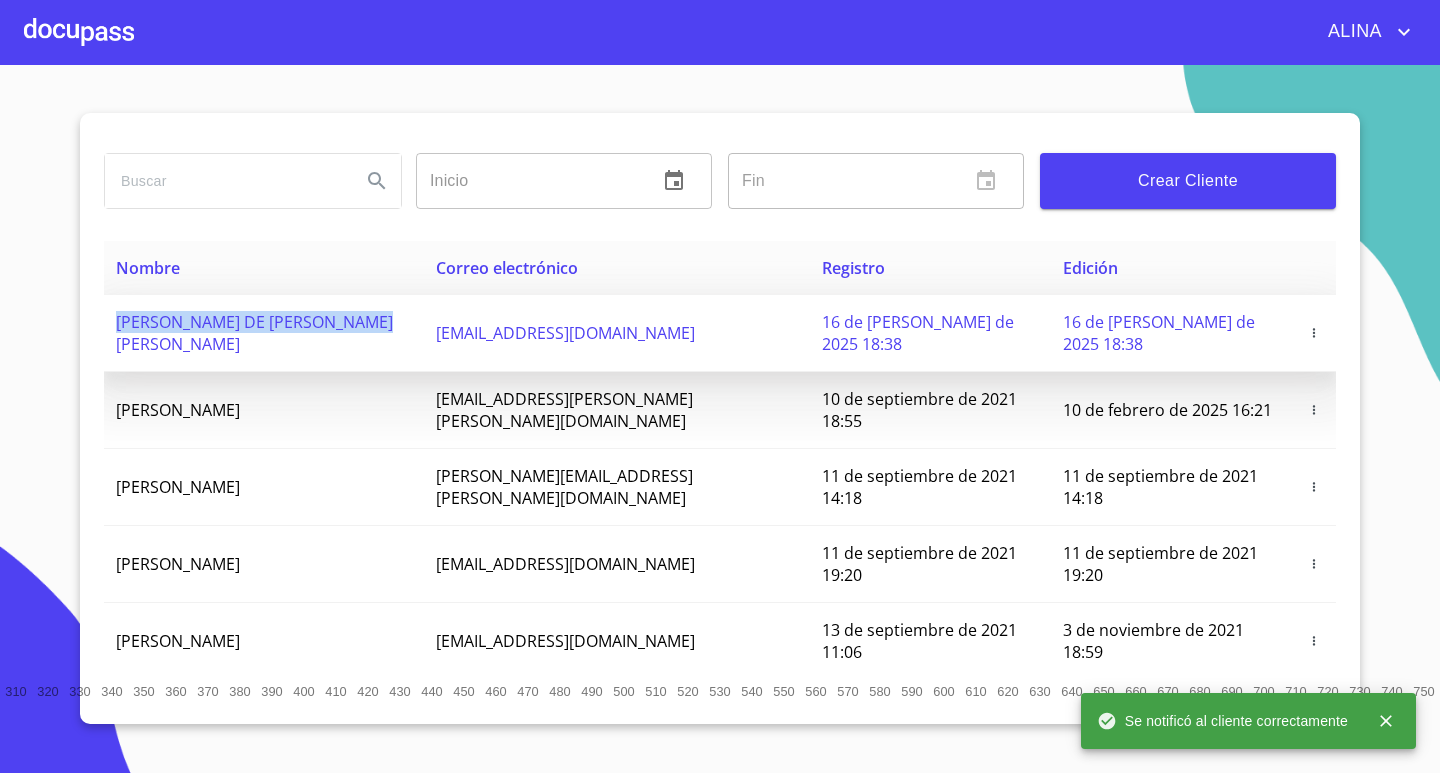 copy on "[PERSON_NAME]  DE [PERSON_NAME] [PERSON_NAME]" 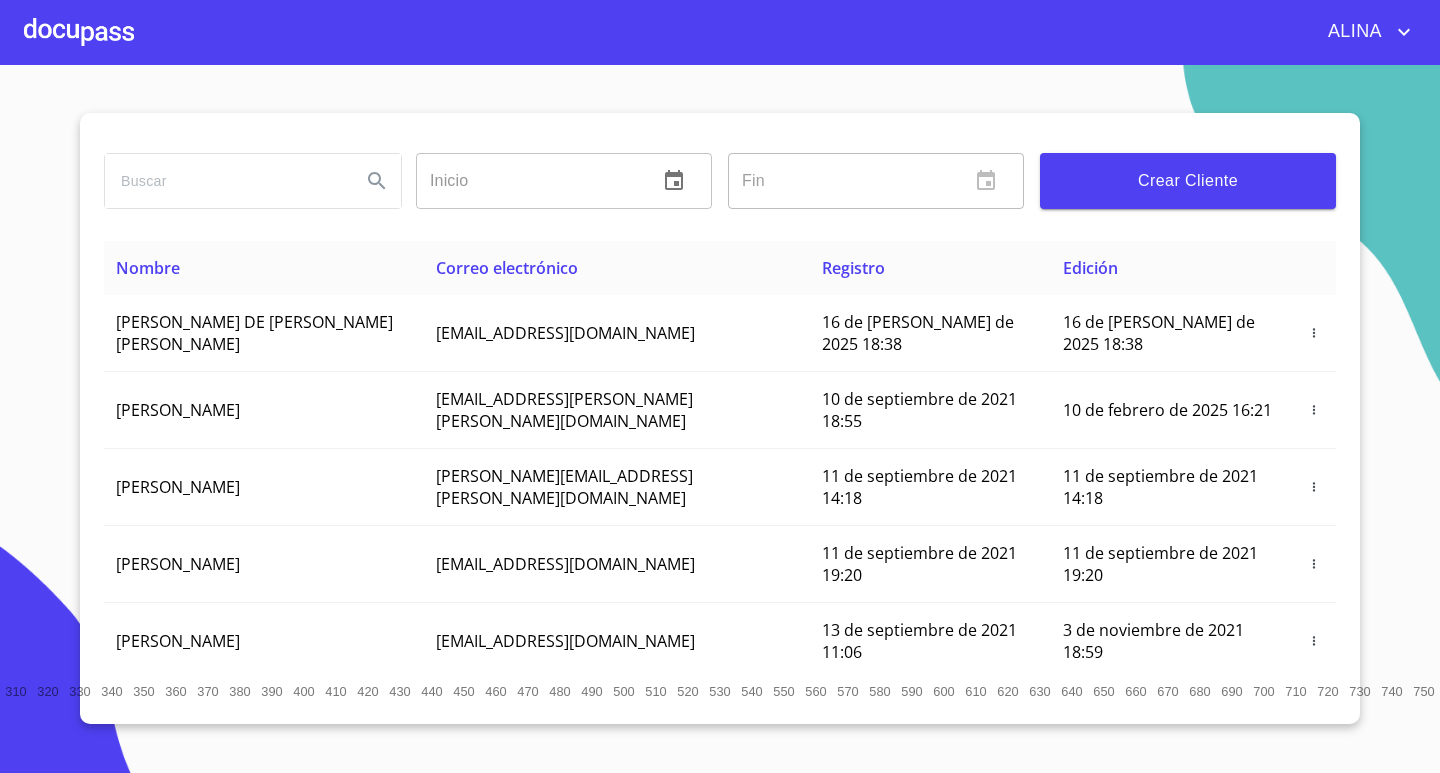 click at bounding box center (79, 32) 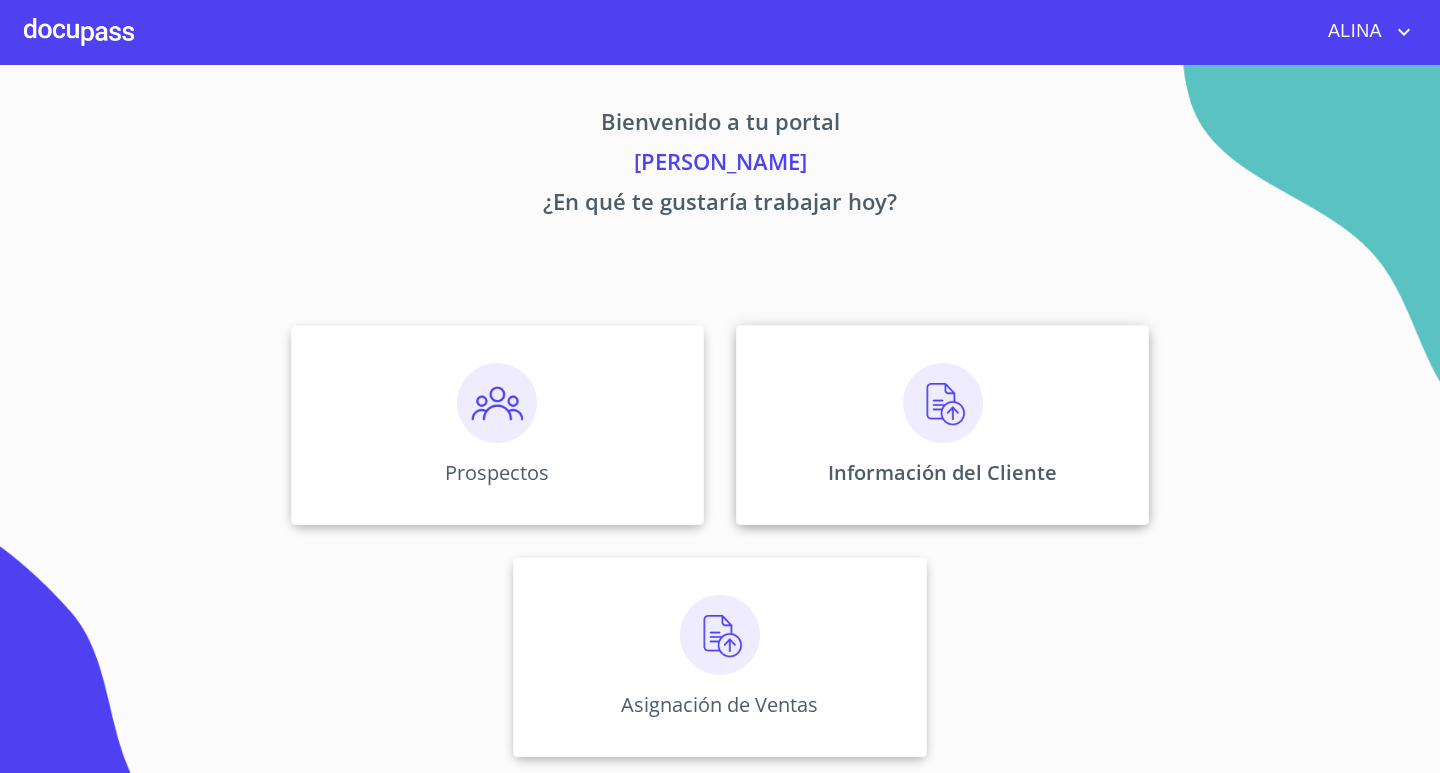 click on "Información del Cliente" at bounding box center (942, 425) 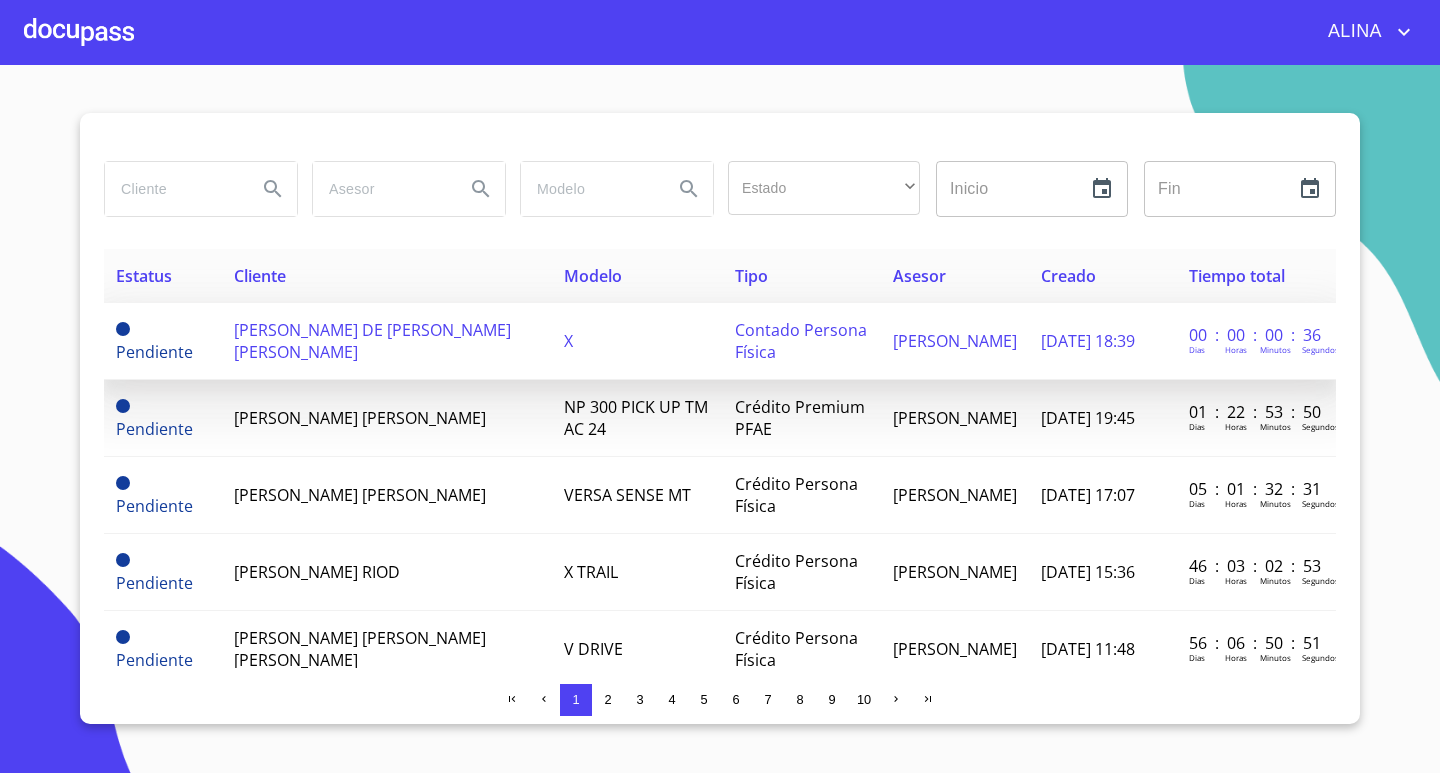 click on "[PERSON_NAME]  DE [PERSON_NAME] [PERSON_NAME]" at bounding box center (372, 341) 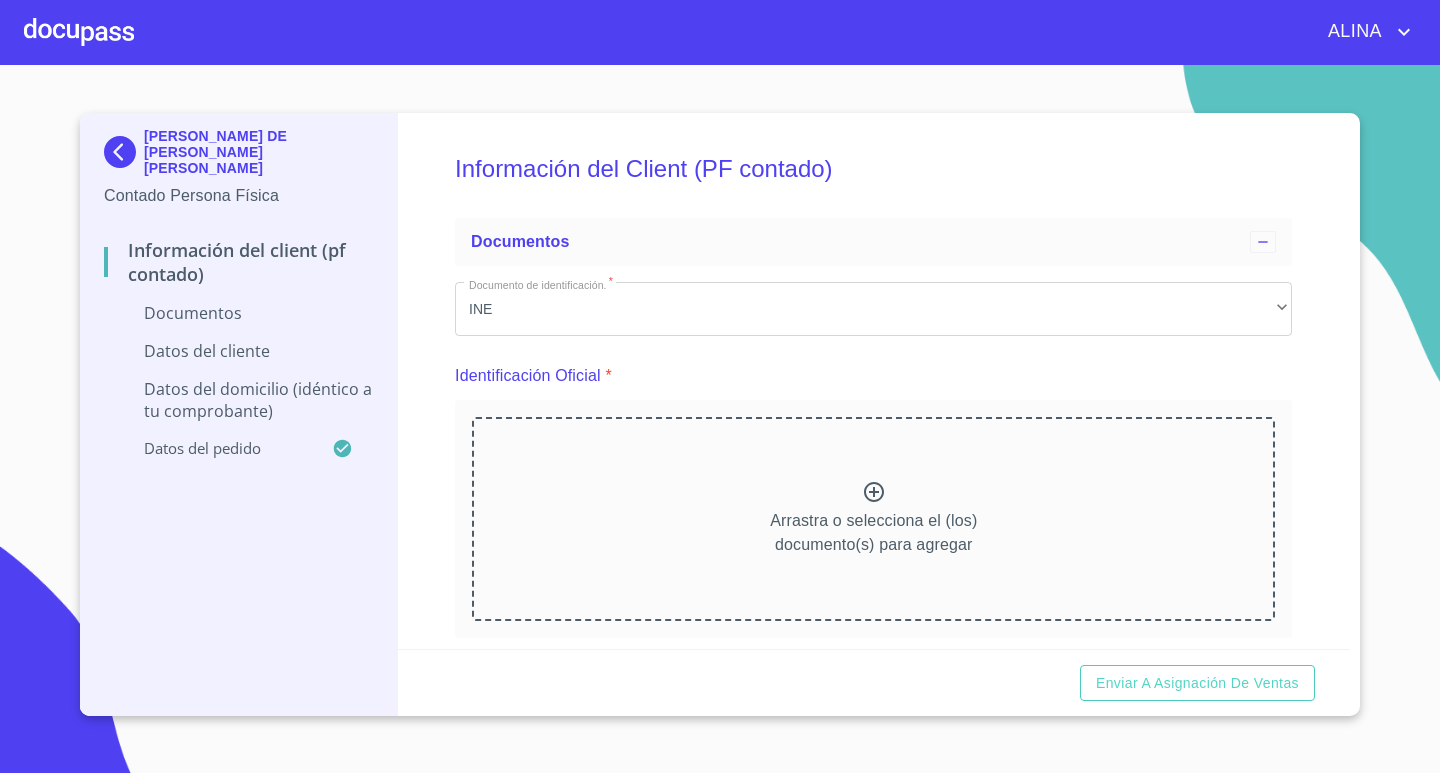 click on "Información del Client (PF contado)" at bounding box center (873, 169) 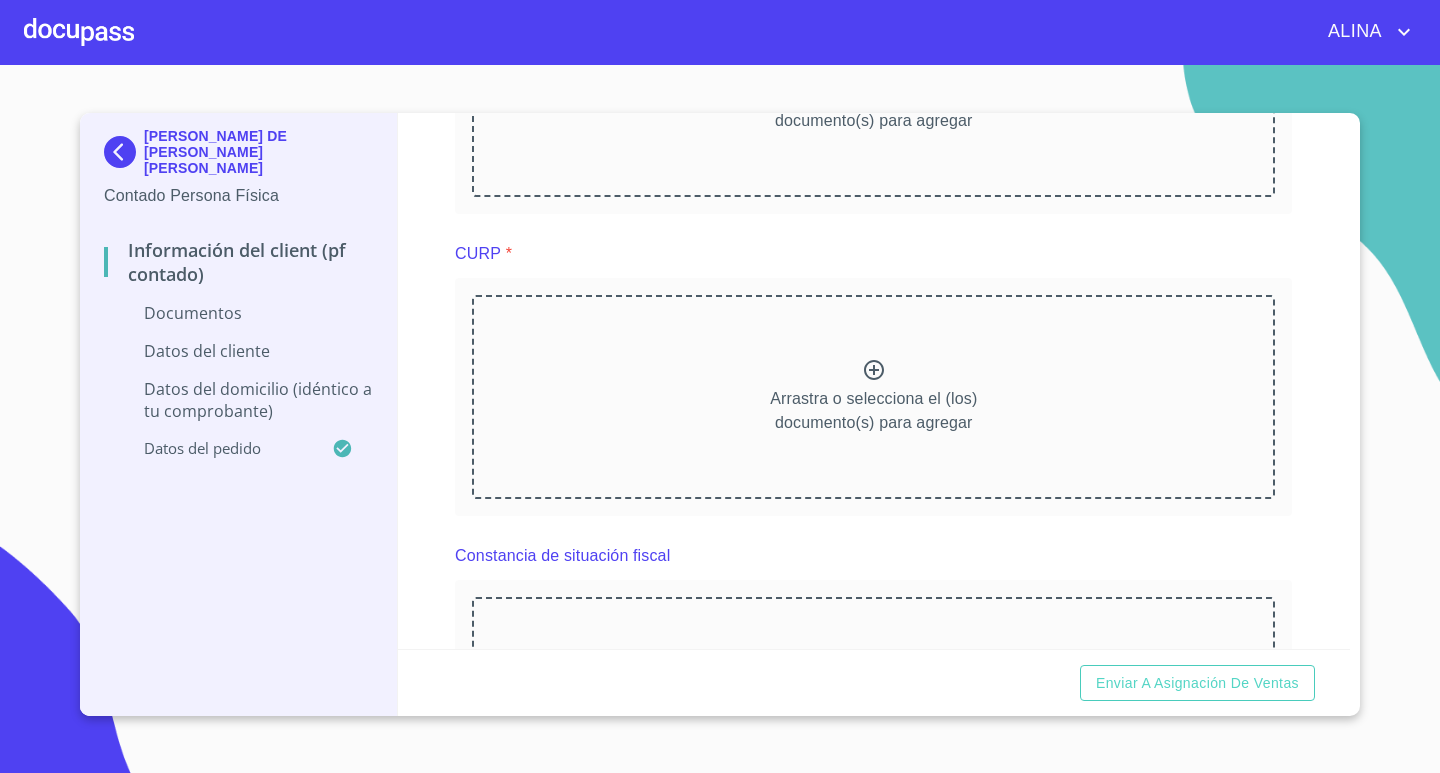 scroll, scrollTop: 1568, scrollLeft: 0, axis: vertical 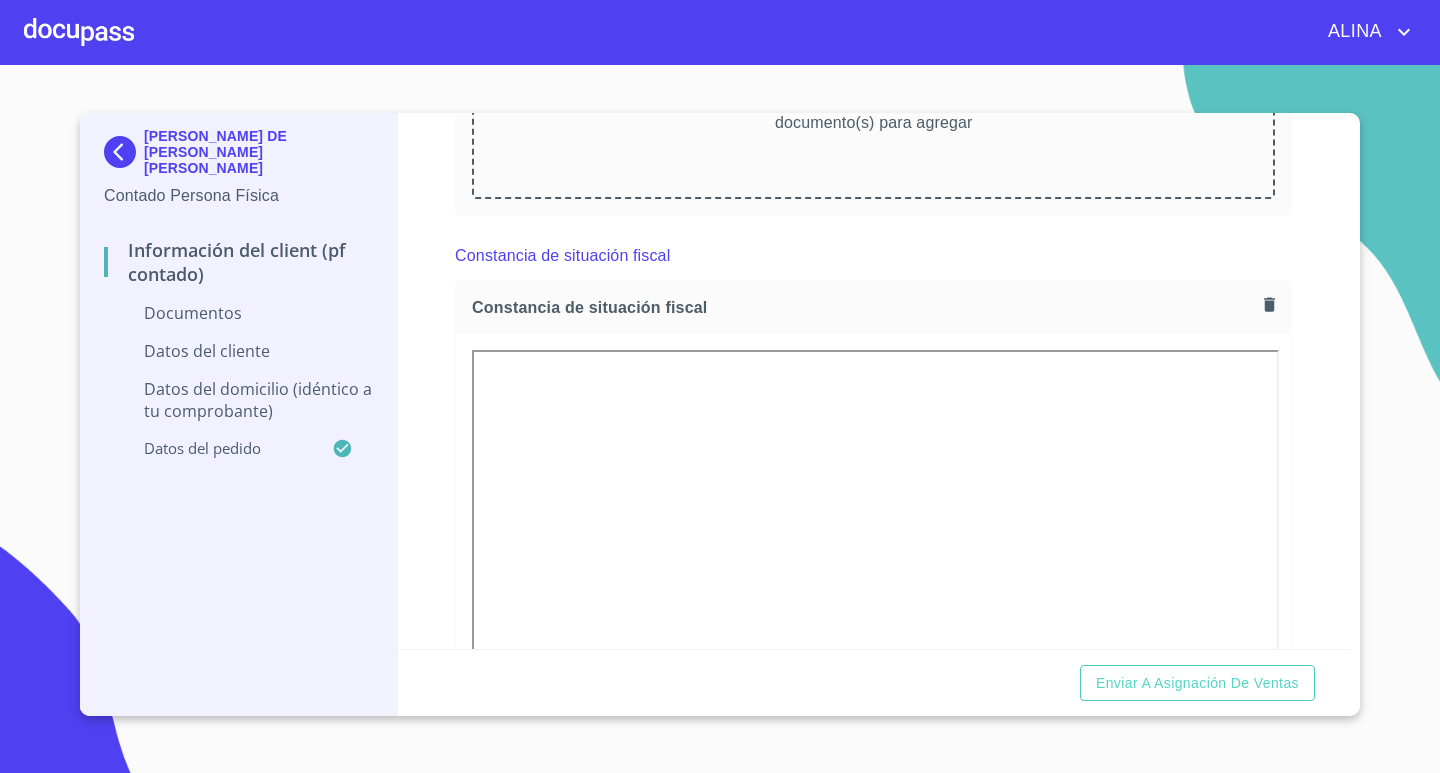 click on "[PERSON_NAME]  DE [PERSON_NAME] [PERSON_NAME] Contado Persona Física Información del Client (PF contado) Documentos Datos del cliente Datos del domicilio (idéntico a tu comprobante) Datos del pedido" at bounding box center (239, 414) 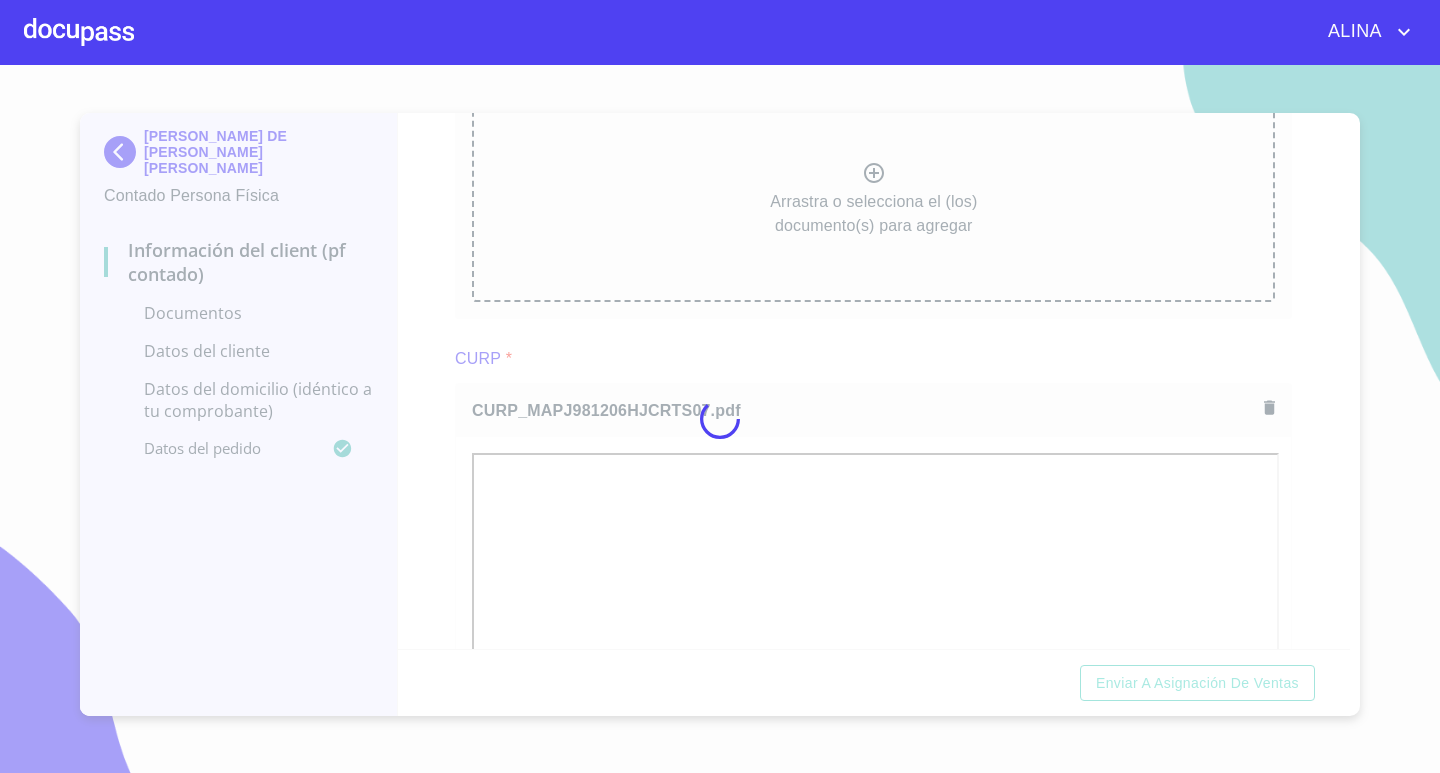 scroll, scrollTop: 1214, scrollLeft: 0, axis: vertical 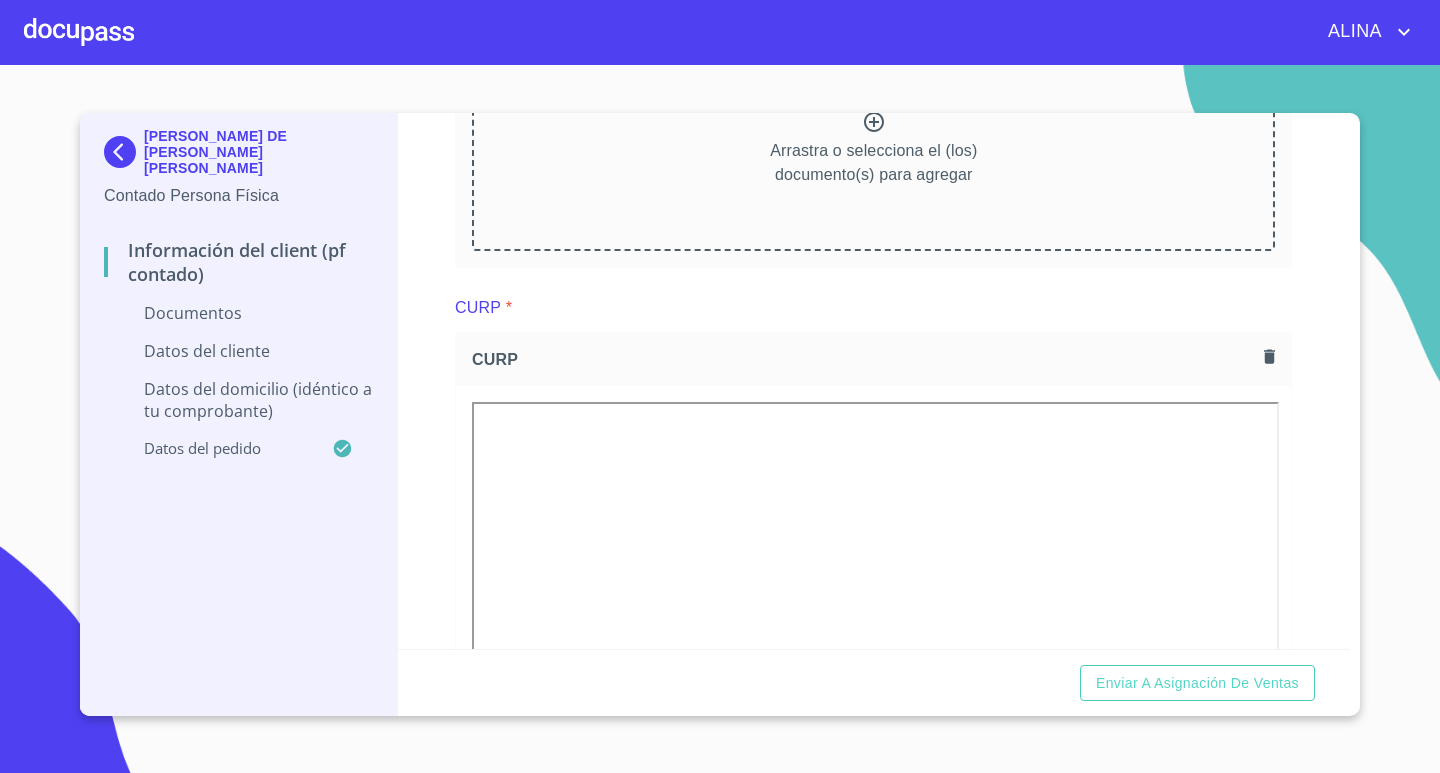 click on "CURP" at bounding box center (873, 647) 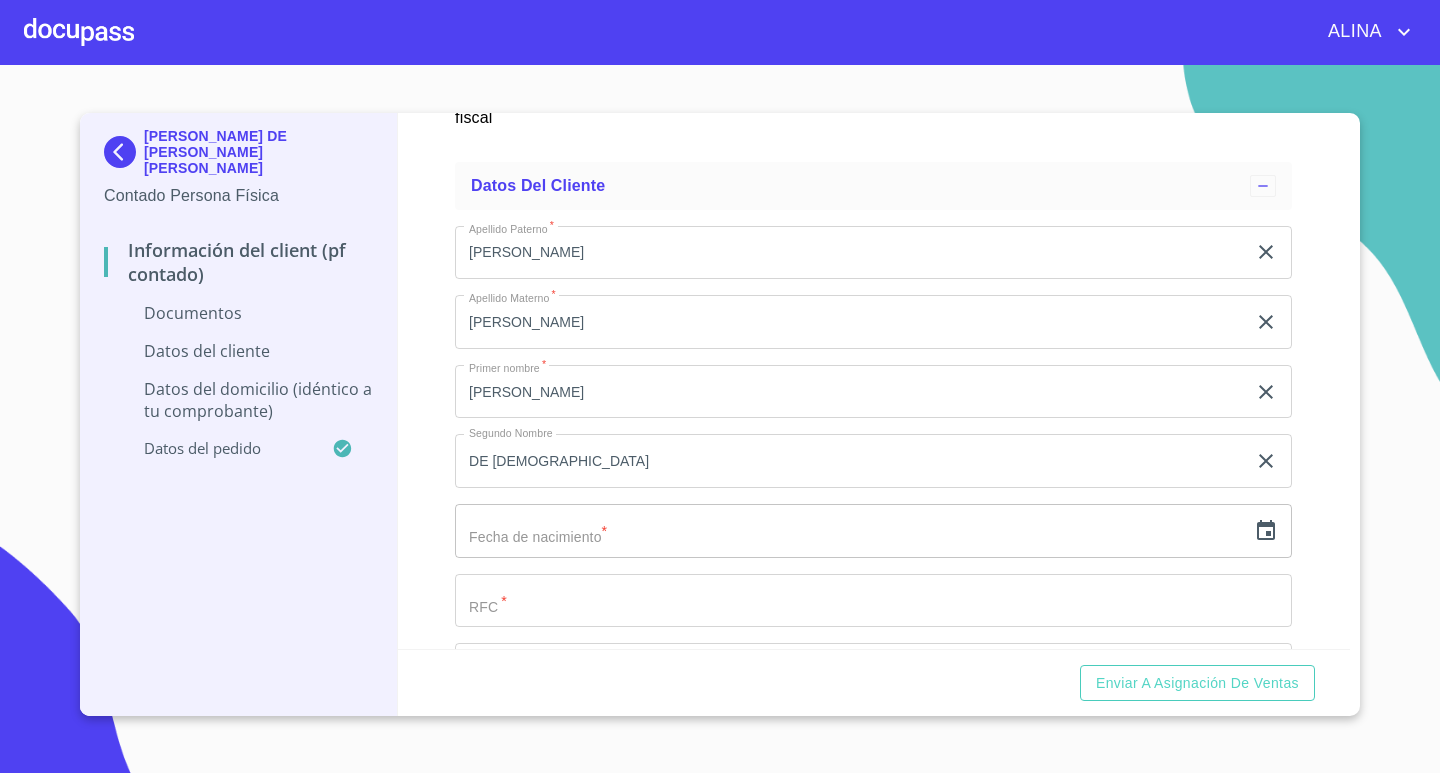 scroll, scrollTop: 3114, scrollLeft: 0, axis: vertical 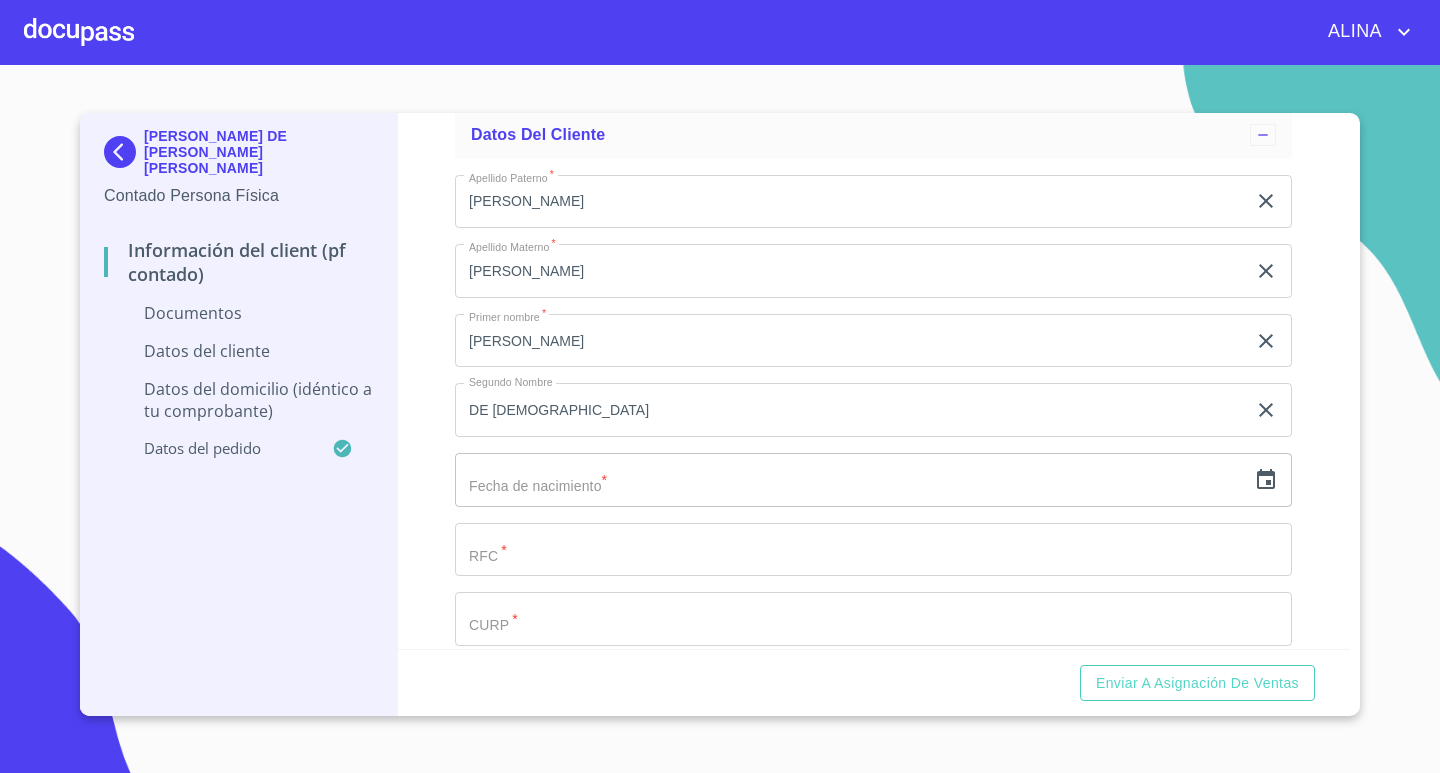 click at bounding box center (850, 480) 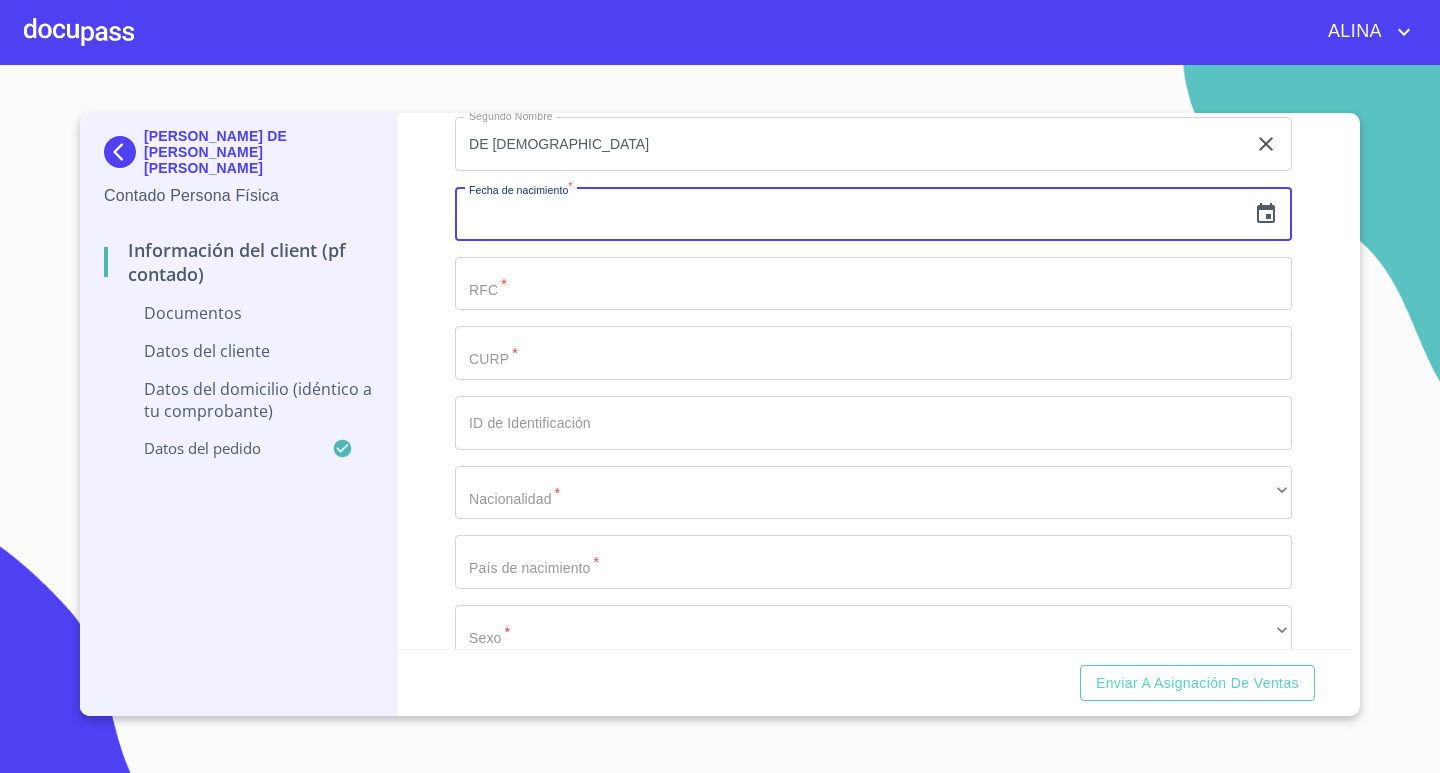 scroll, scrollTop: 3514, scrollLeft: 0, axis: vertical 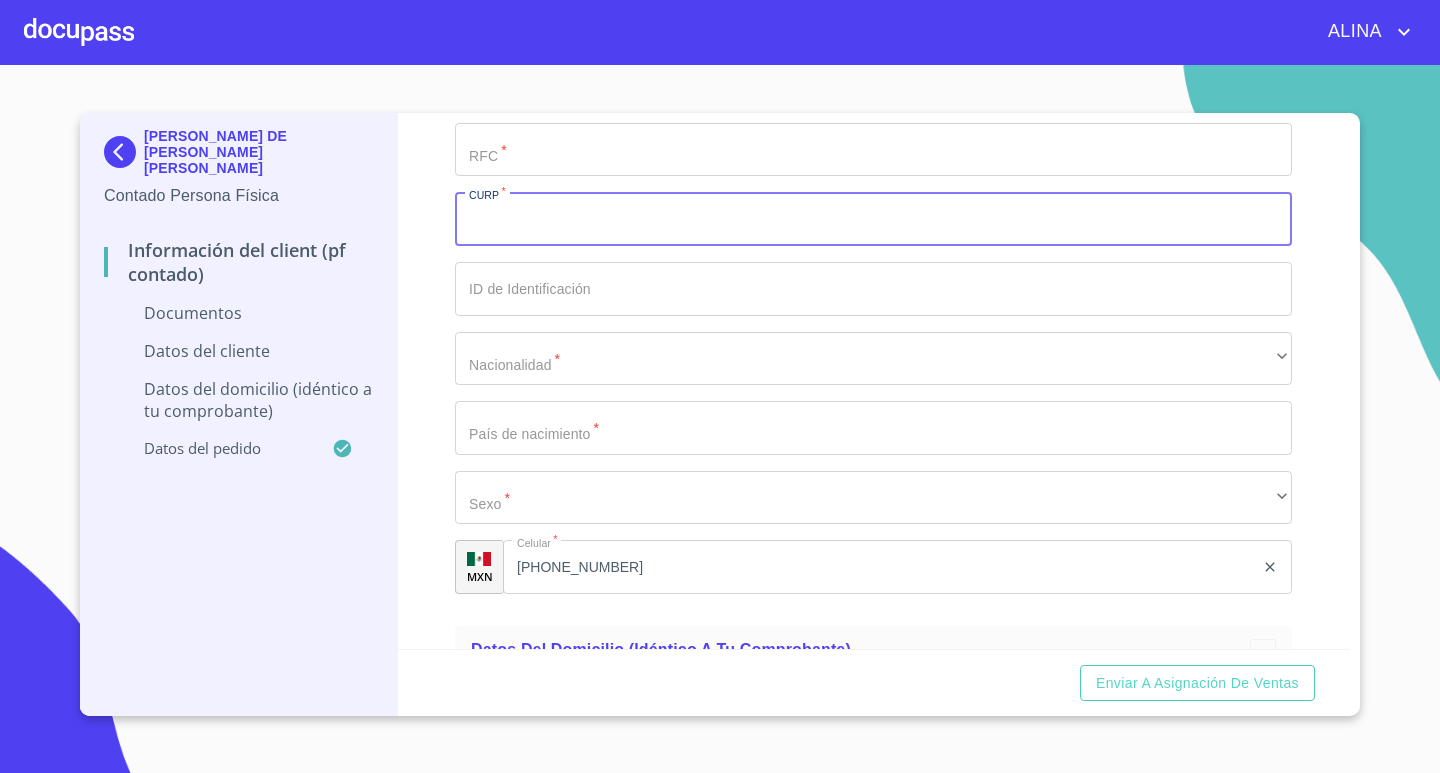 click on "Documento de identificación.   *" at bounding box center (873, 219) 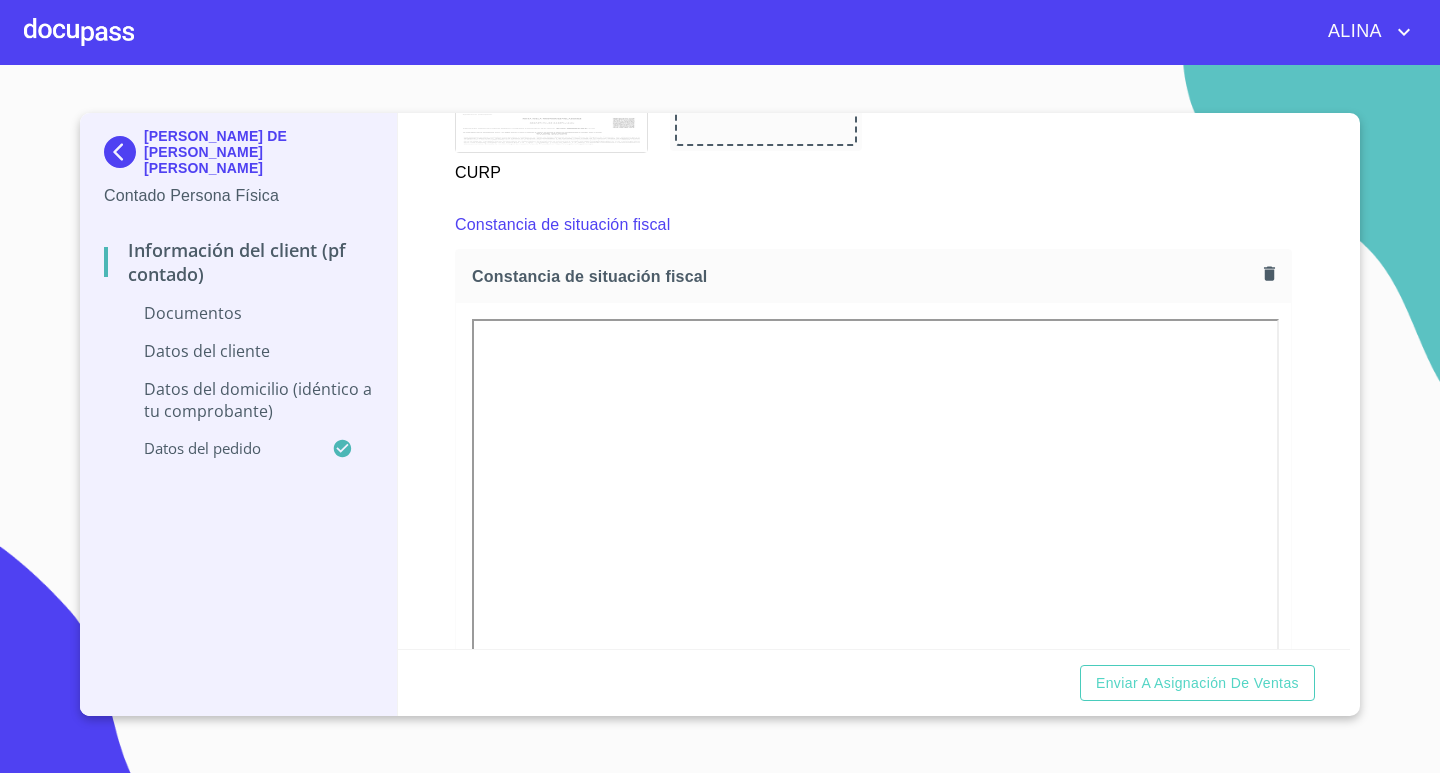 scroll, scrollTop: 2114, scrollLeft: 0, axis: vertical 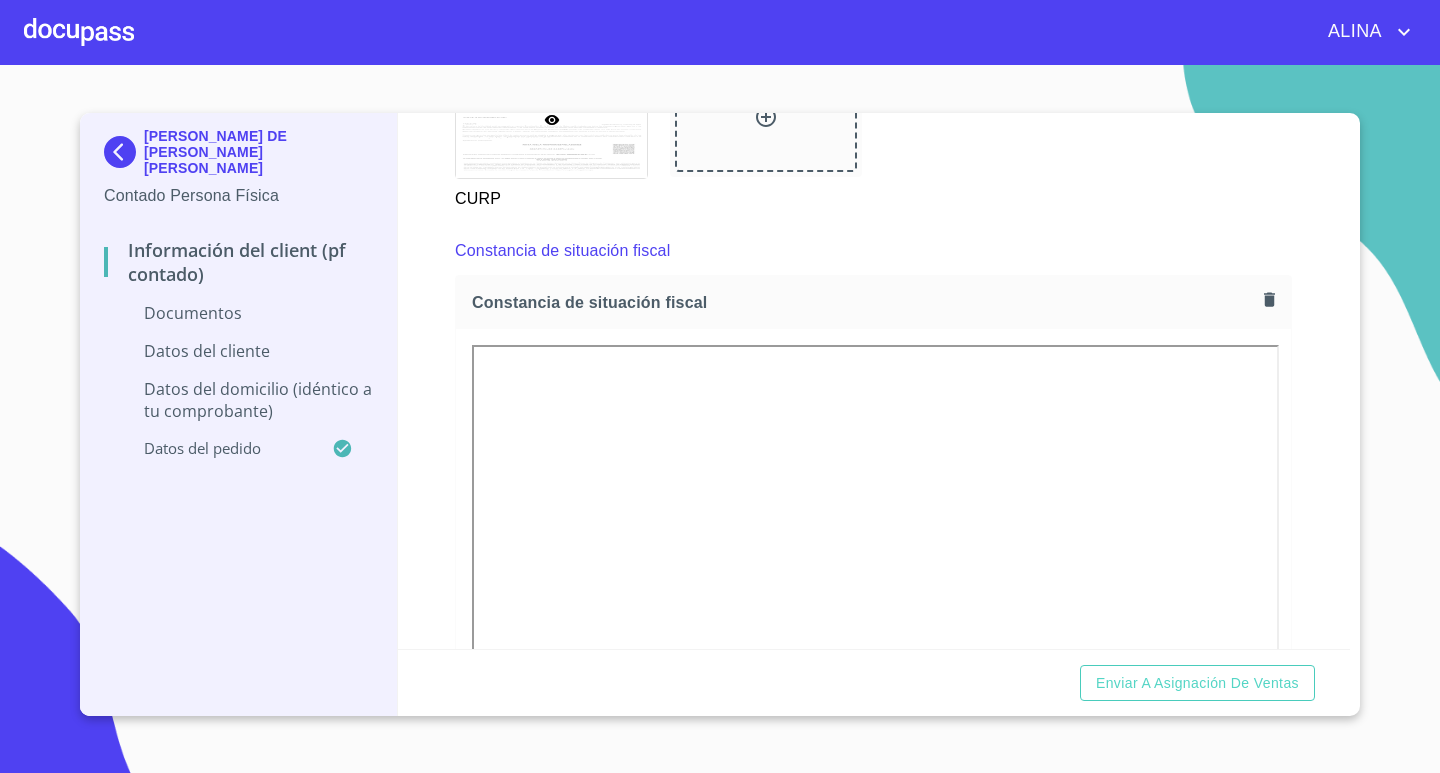 type on "MAPJ981206HJCRTS07" 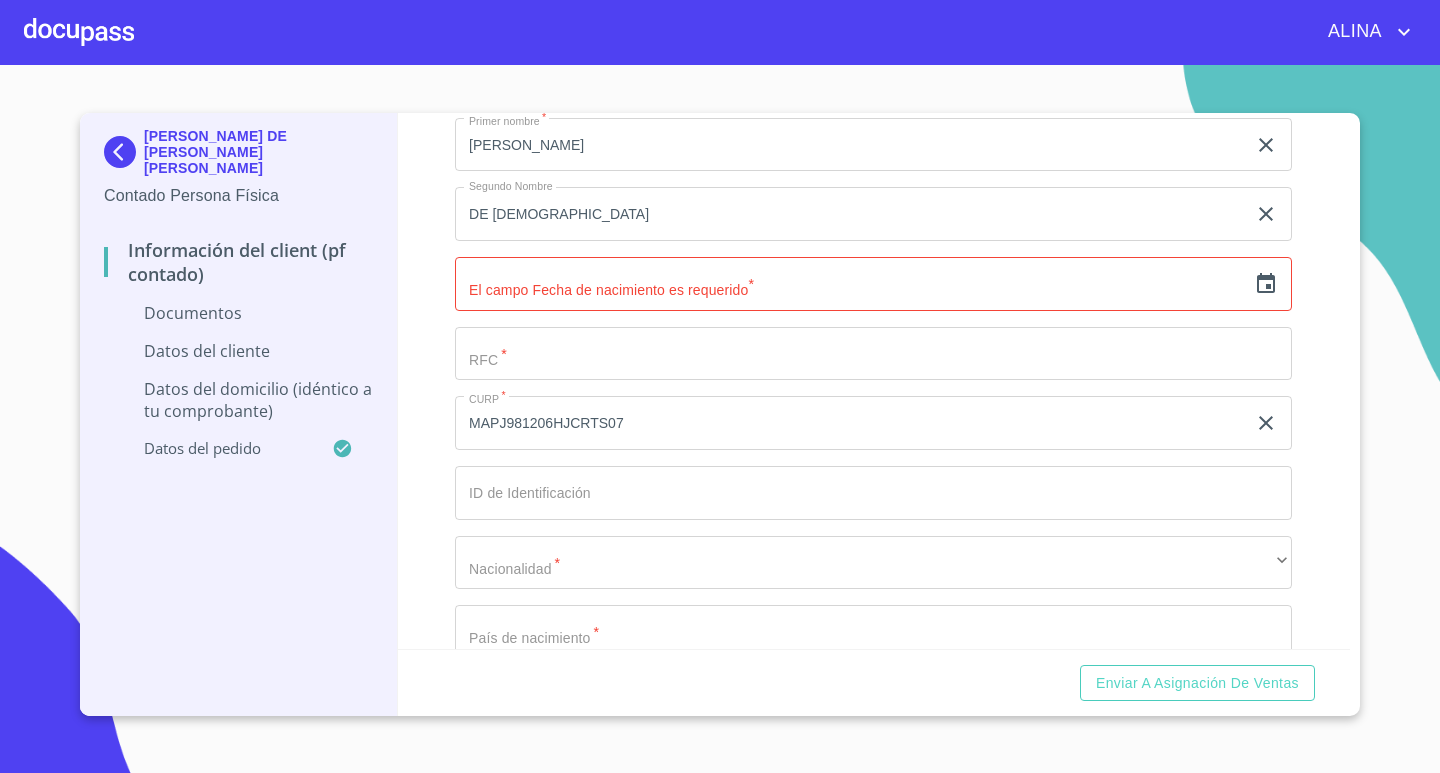 scroll, scrollTop: 3314, scrollLeft: 0, axis: vertical 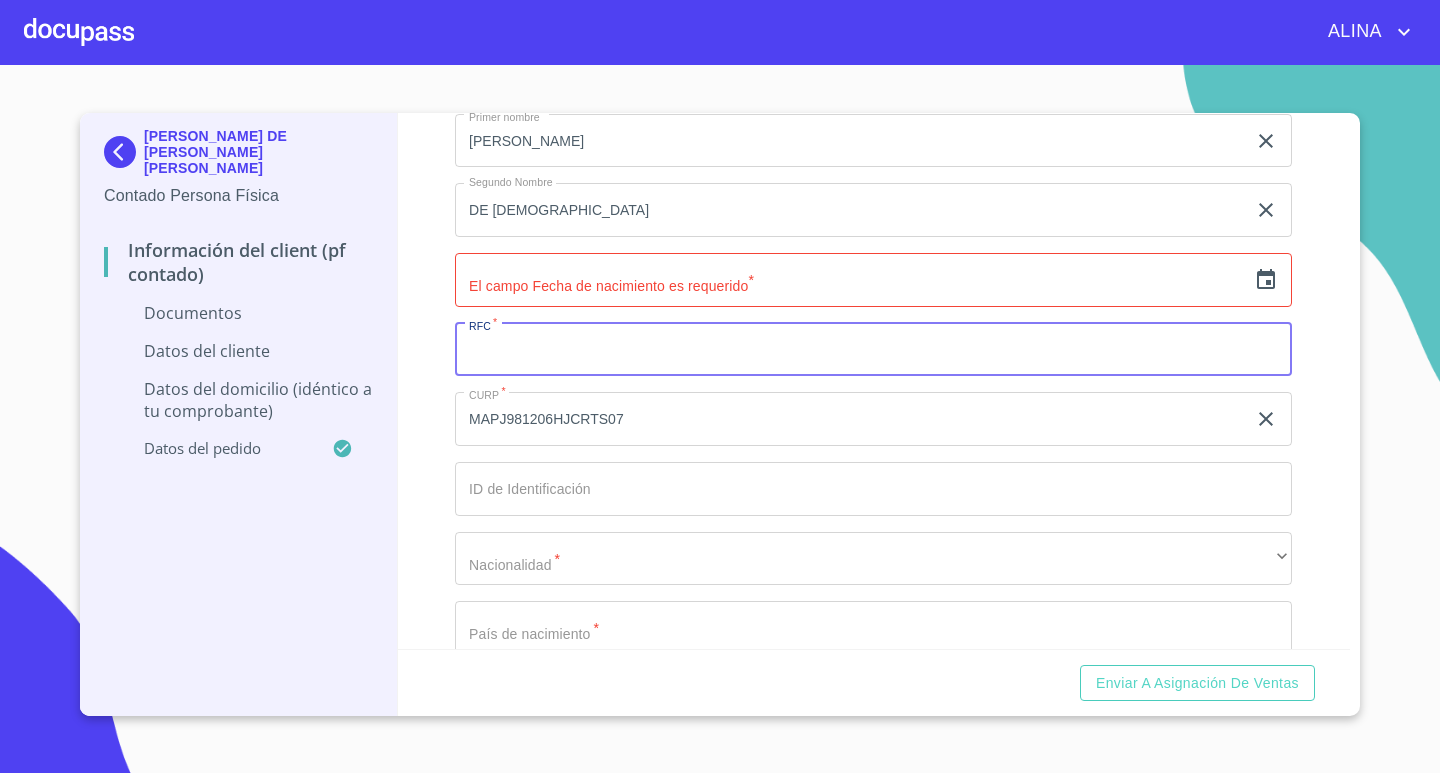 click on "Documento de identificación.   *" at bounding box center (873, 350) 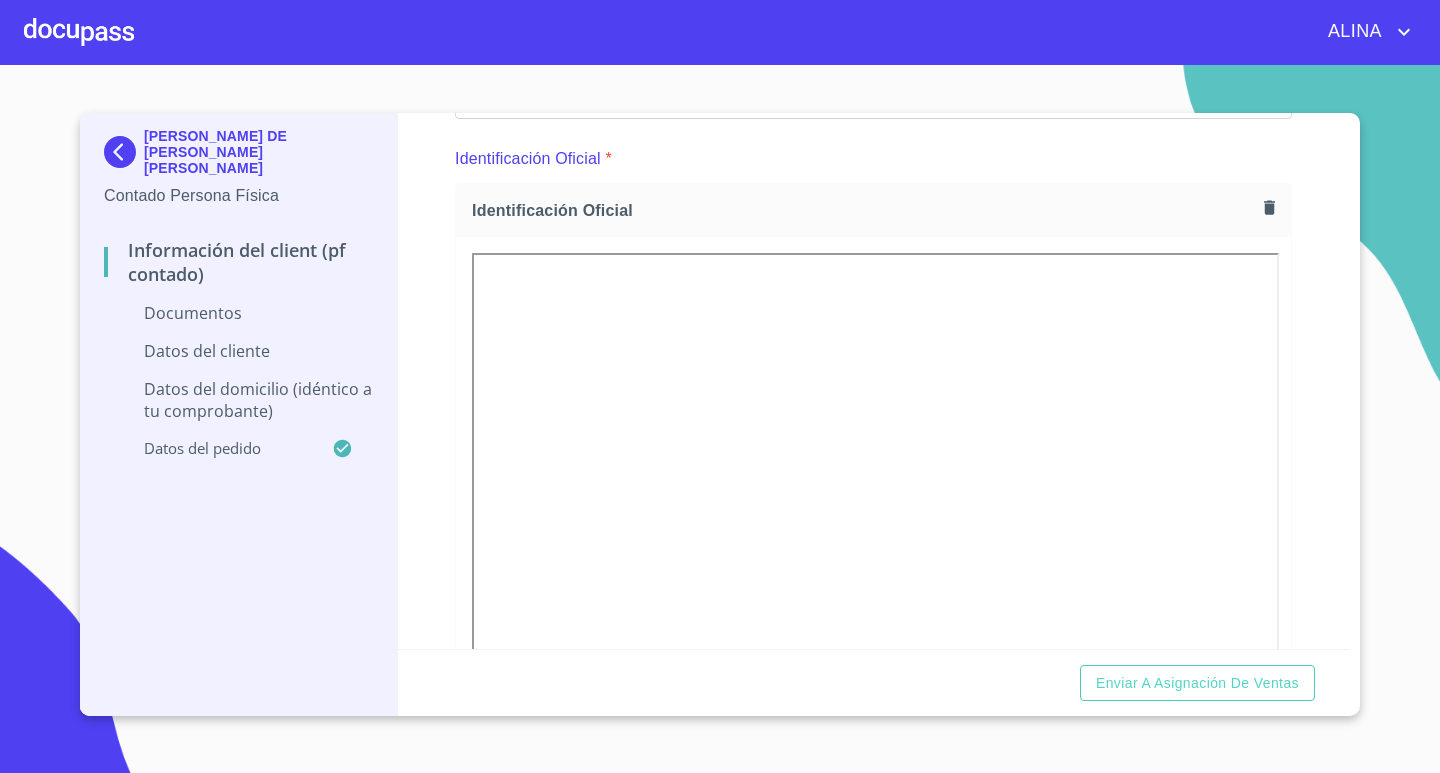 scroll, scrollTop: 114, scrollLeft: 0, axis: vertical 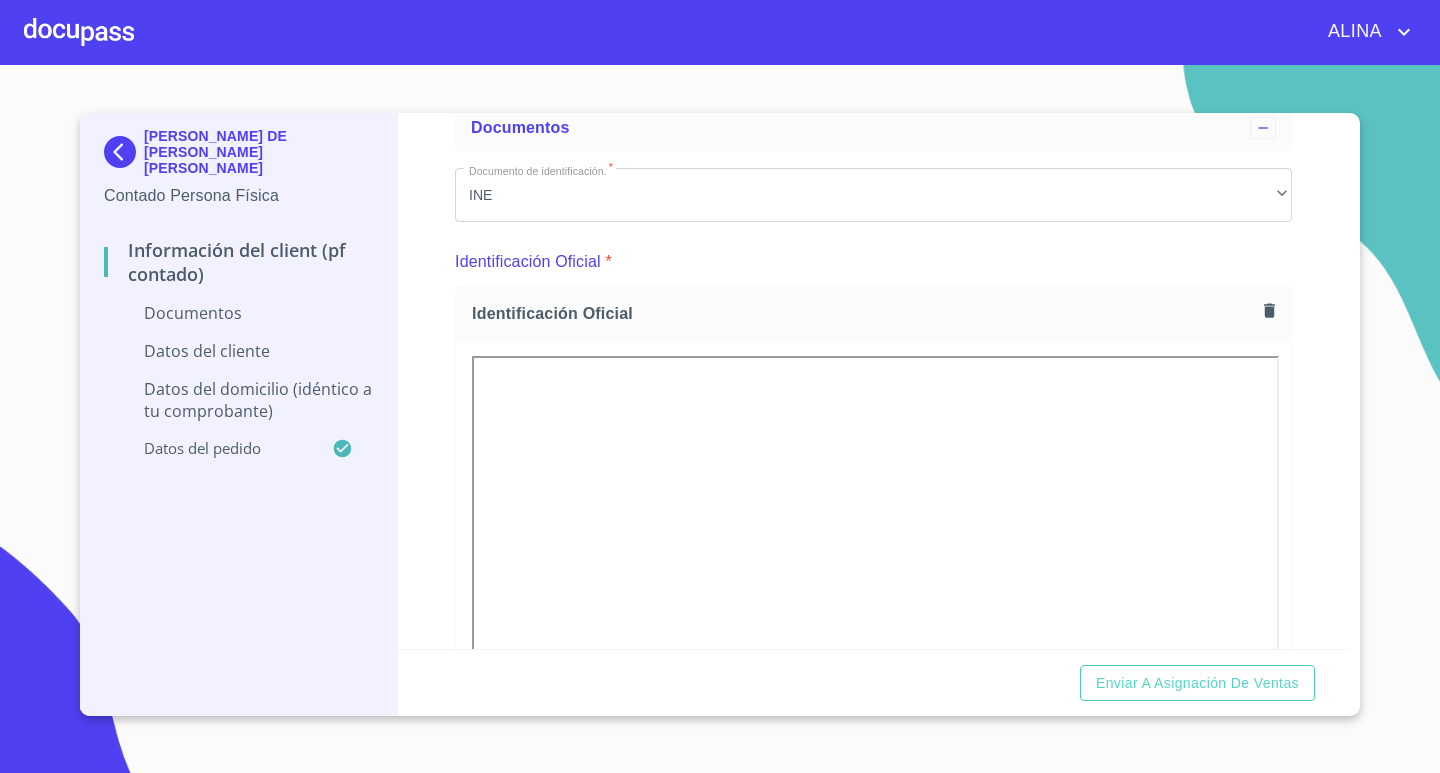 type on "MAPJ981206HU5" 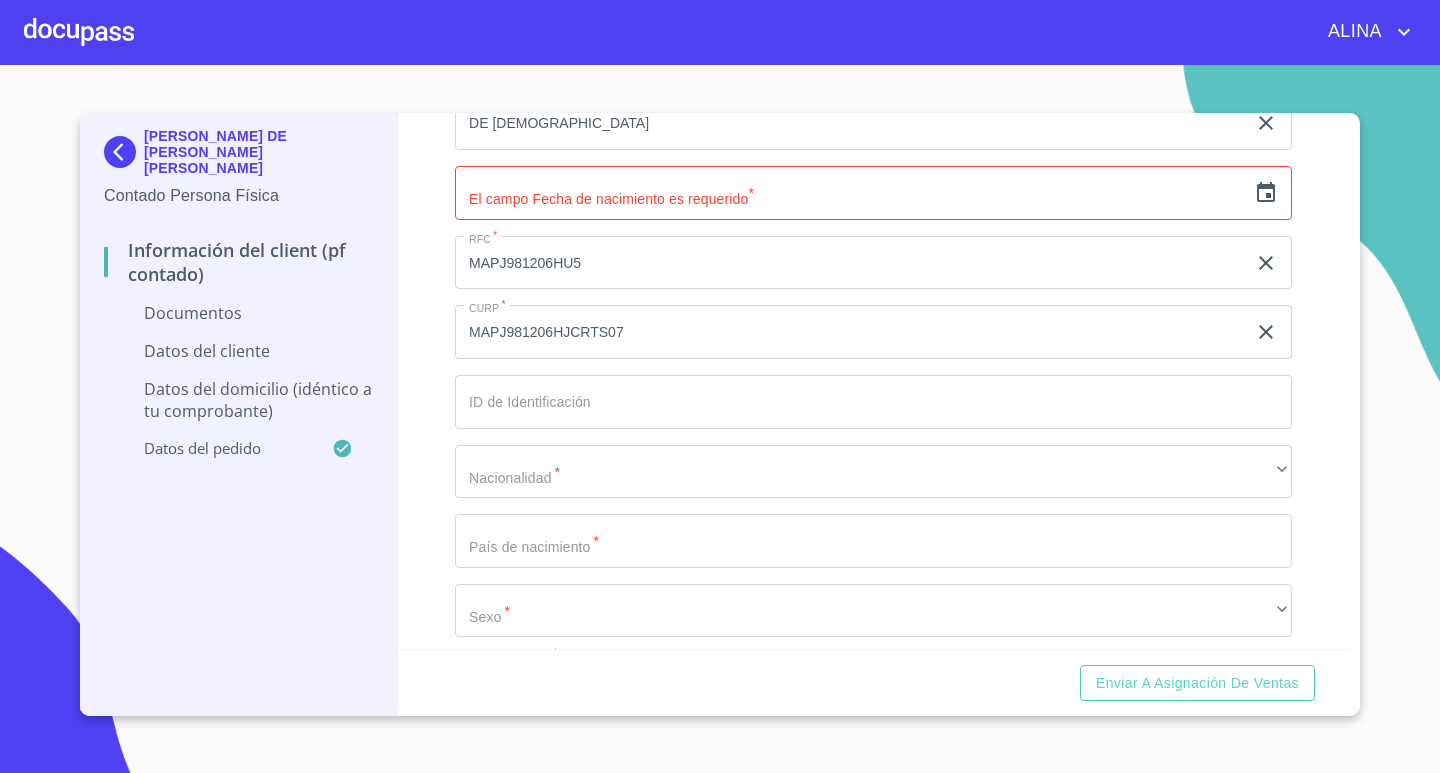 scroll, scrollTop: 3314, scrollLeft: 0, axis: vertical 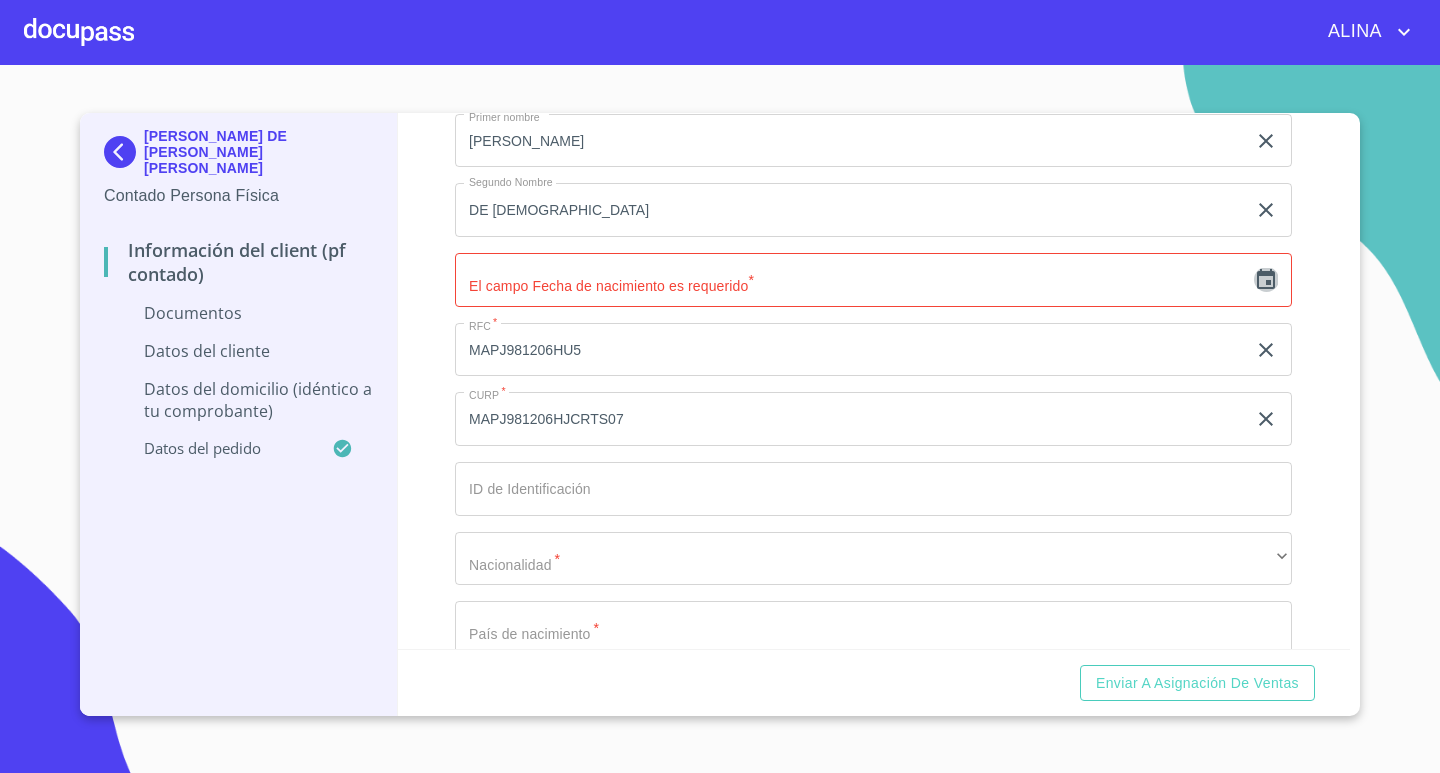 click 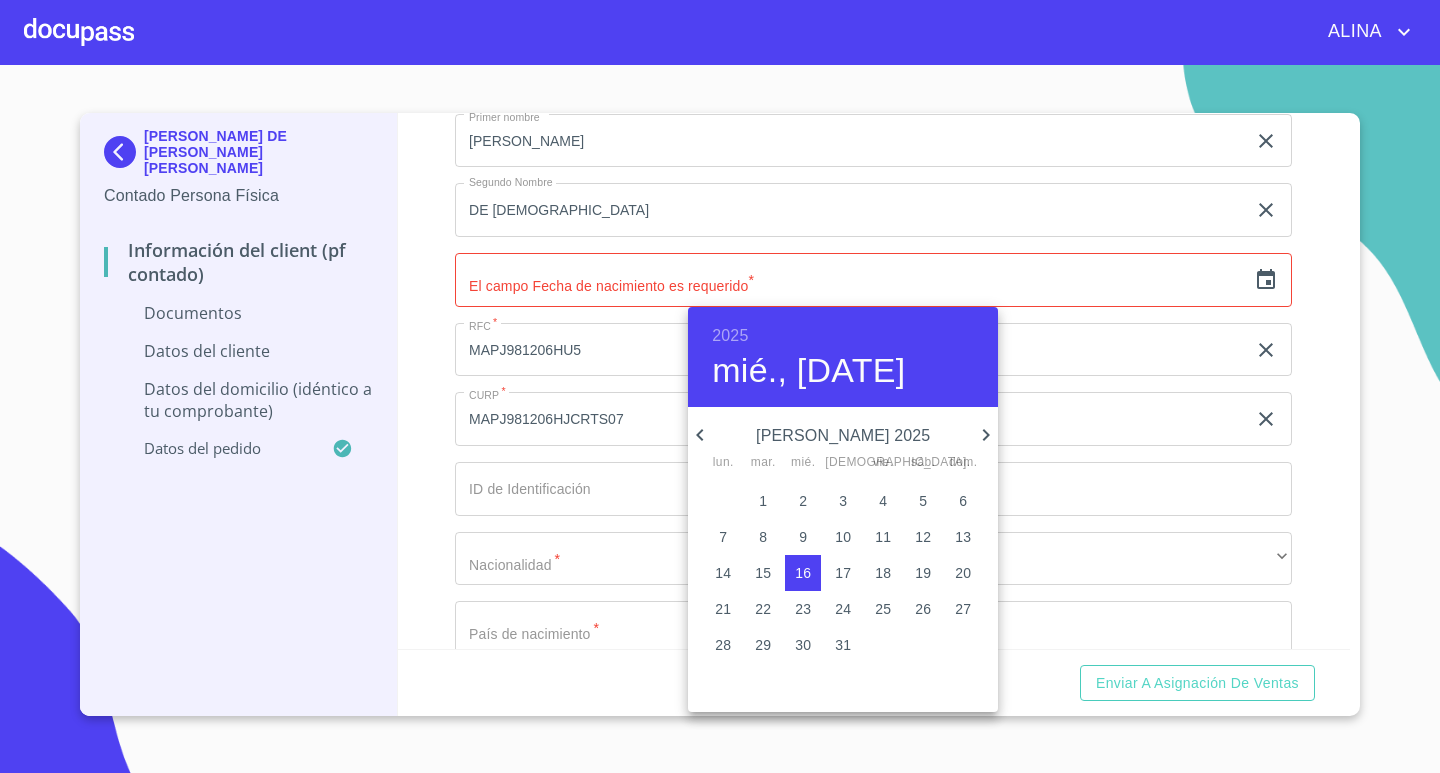 click on "2025" at bounding box center [730, 336] 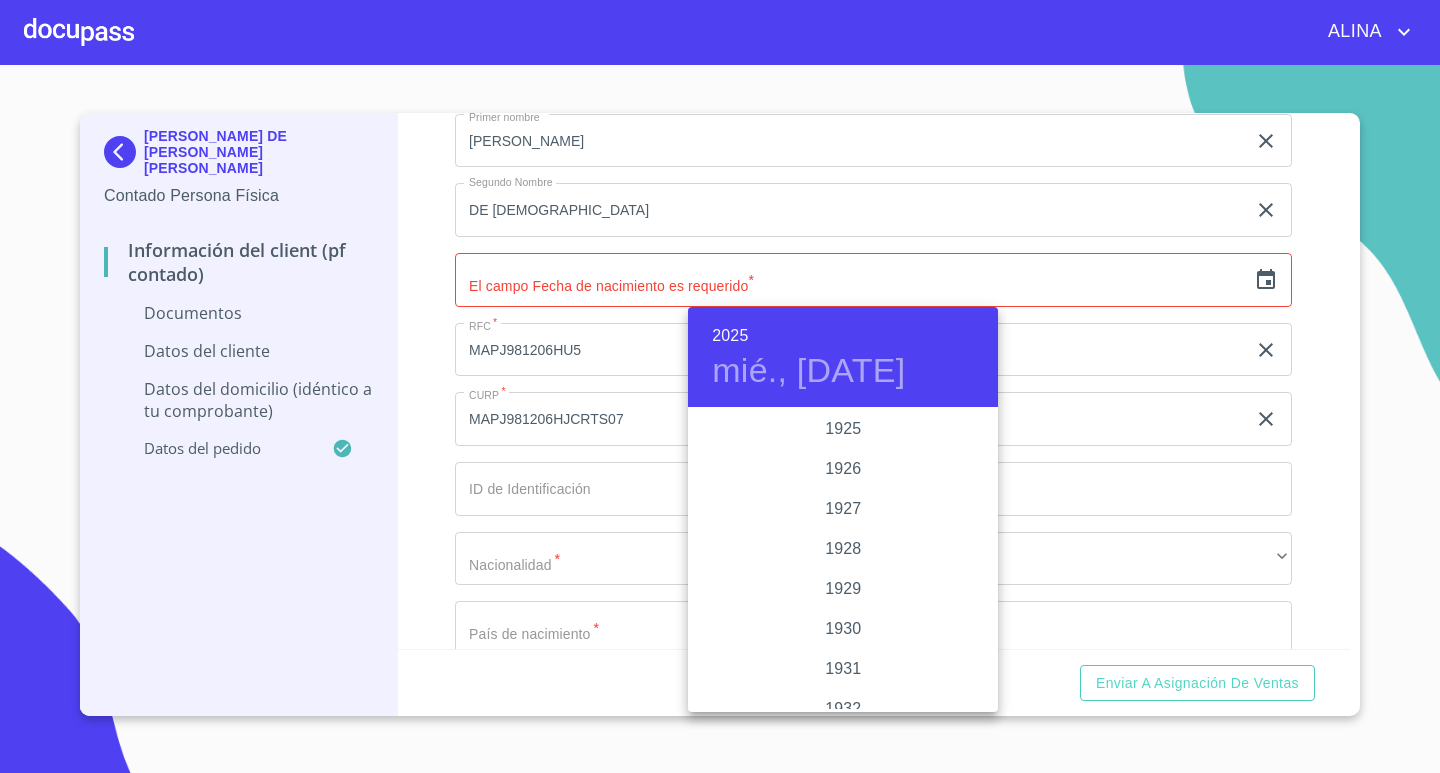 scroll, scrollTop: 3880, scrollLeft: 0, axis: vertical 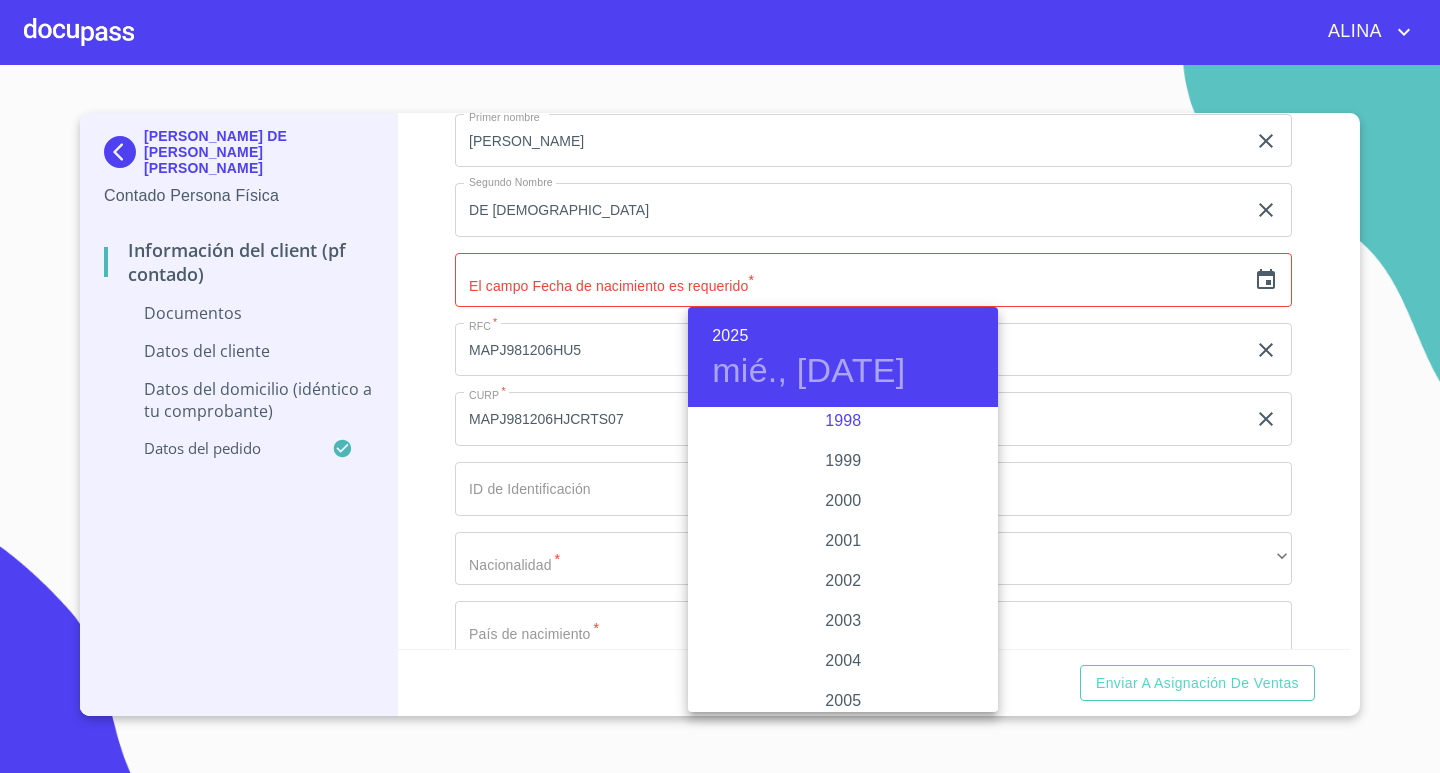 click on "1998" at bounding box center (843, 421) 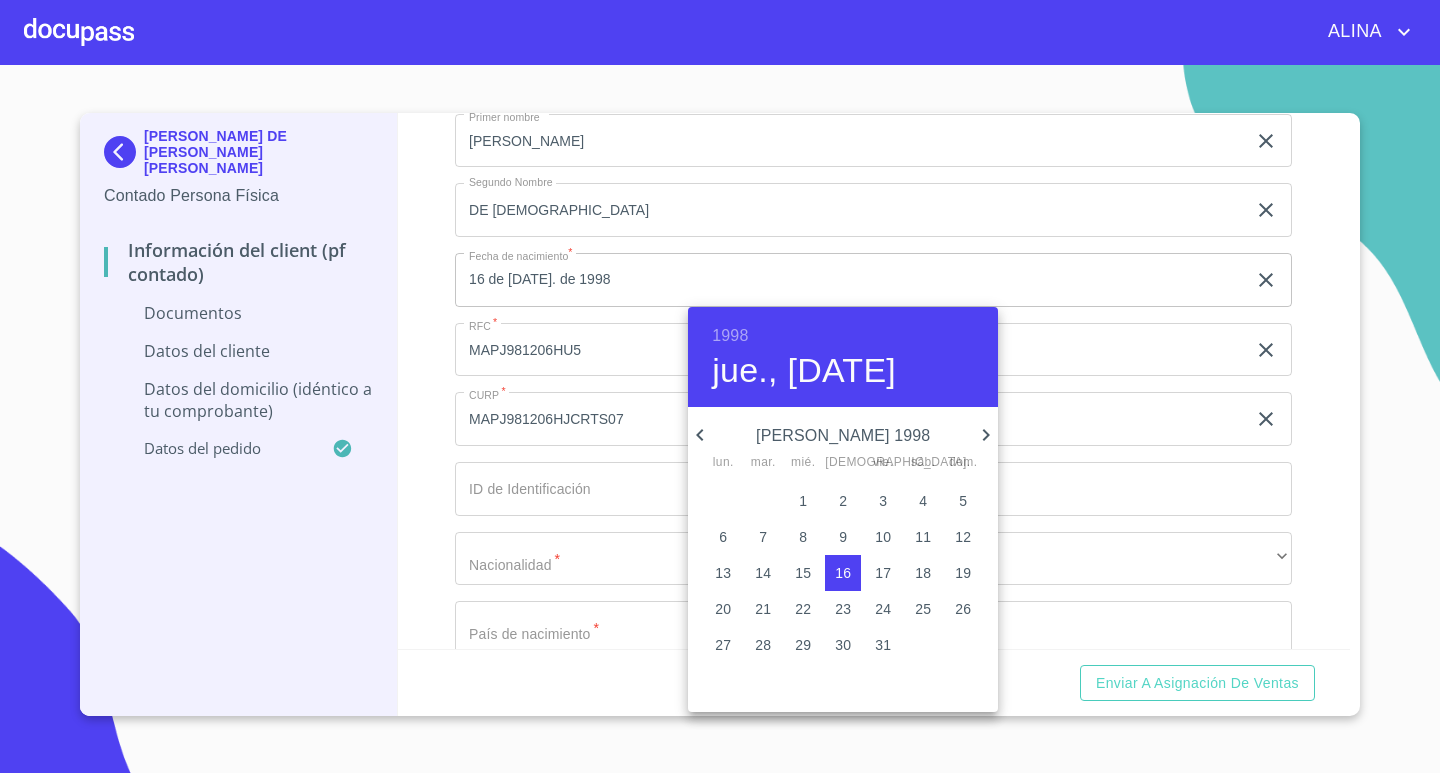 click 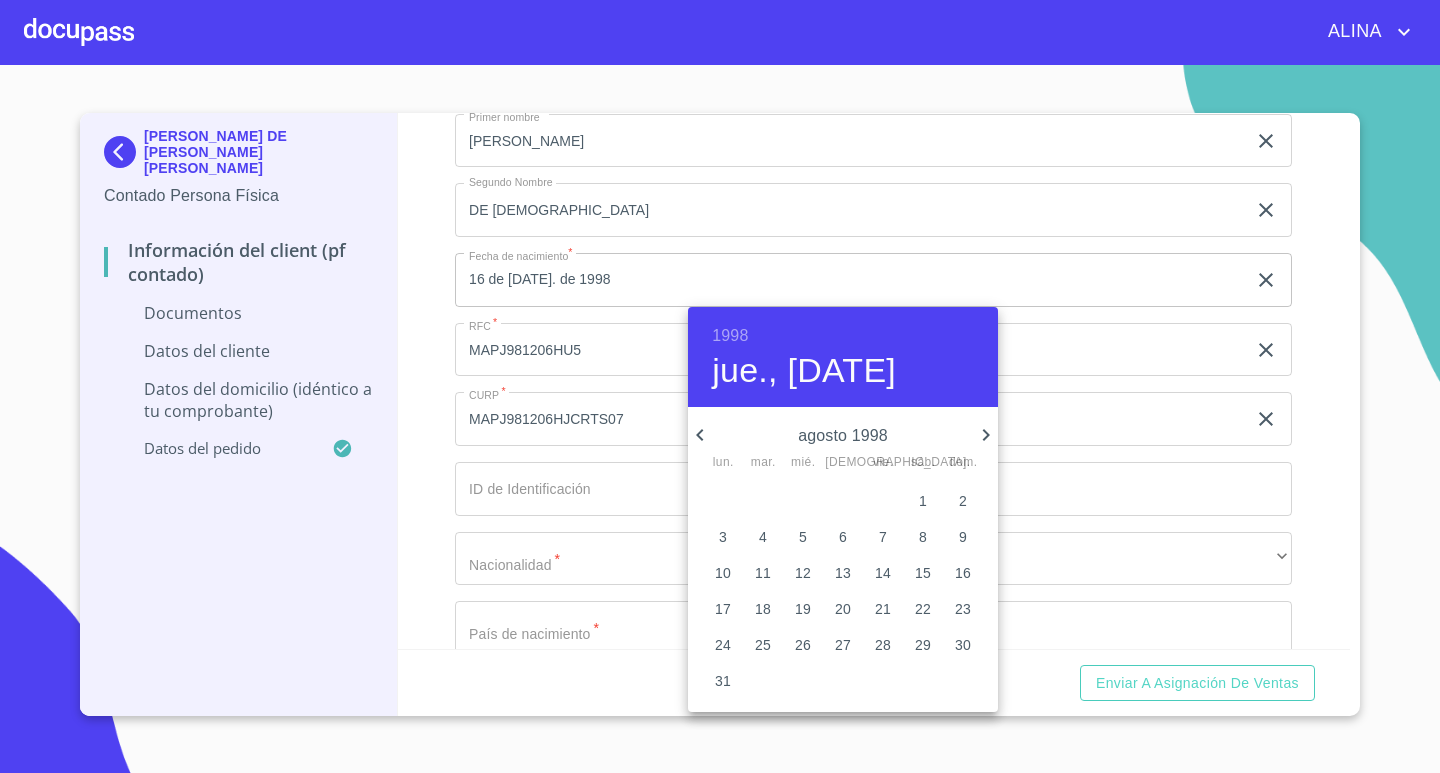 click 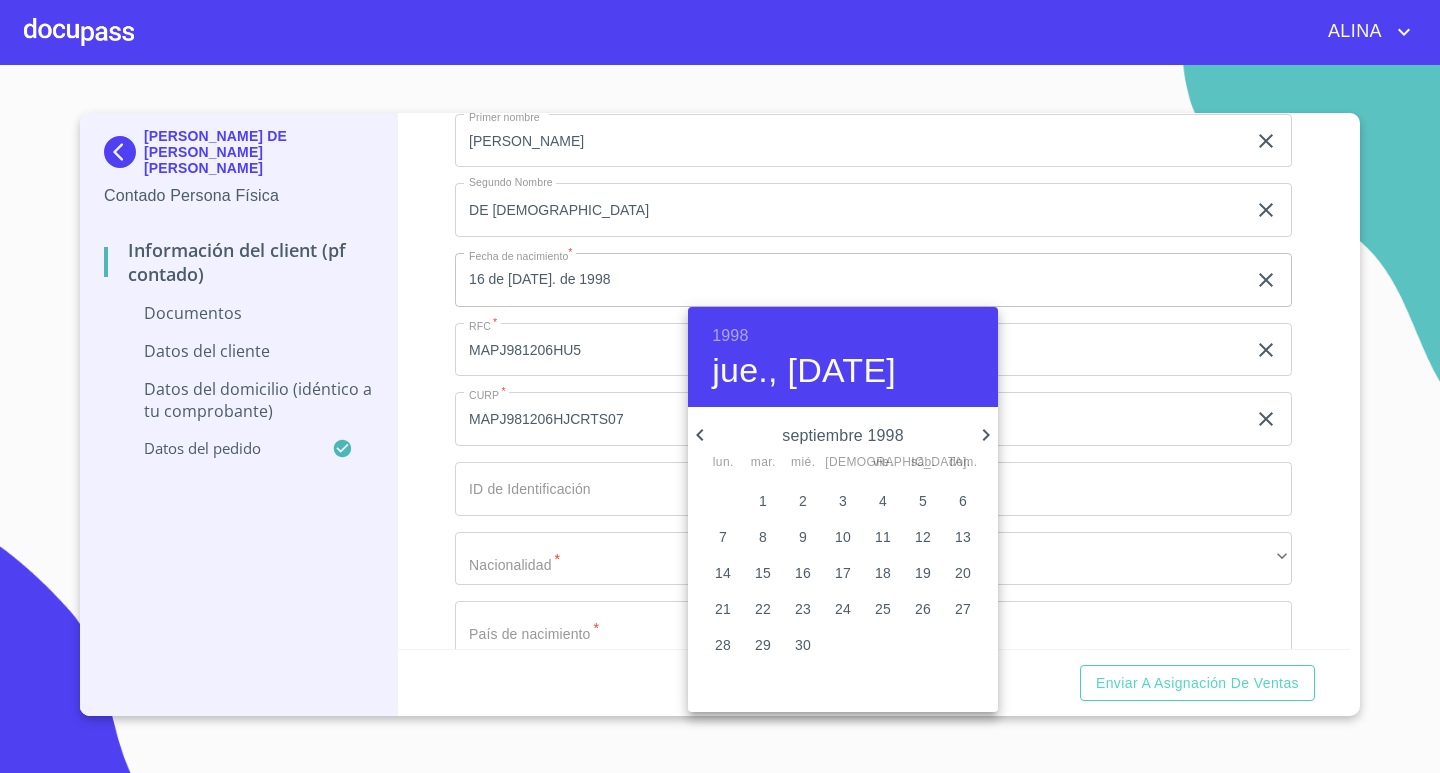 click 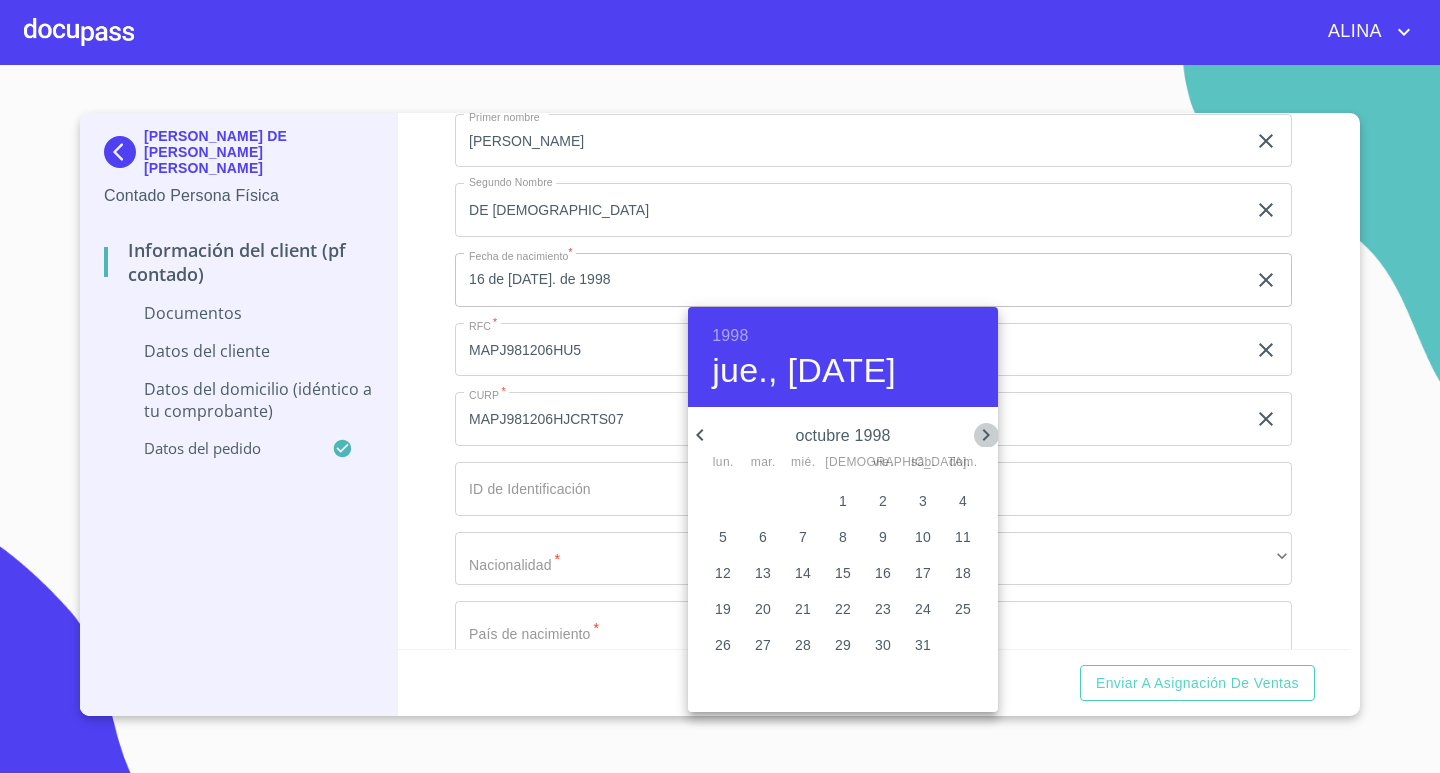 click 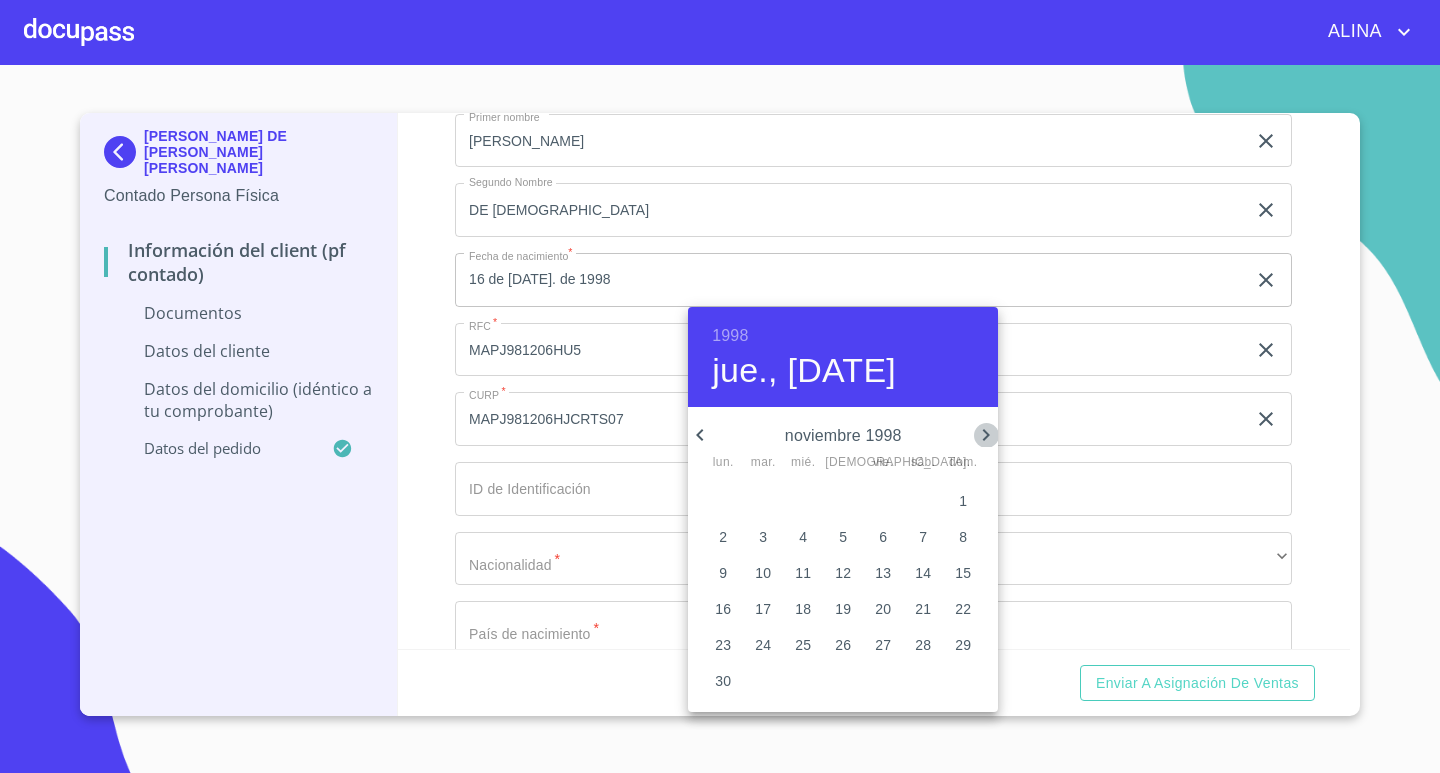 click 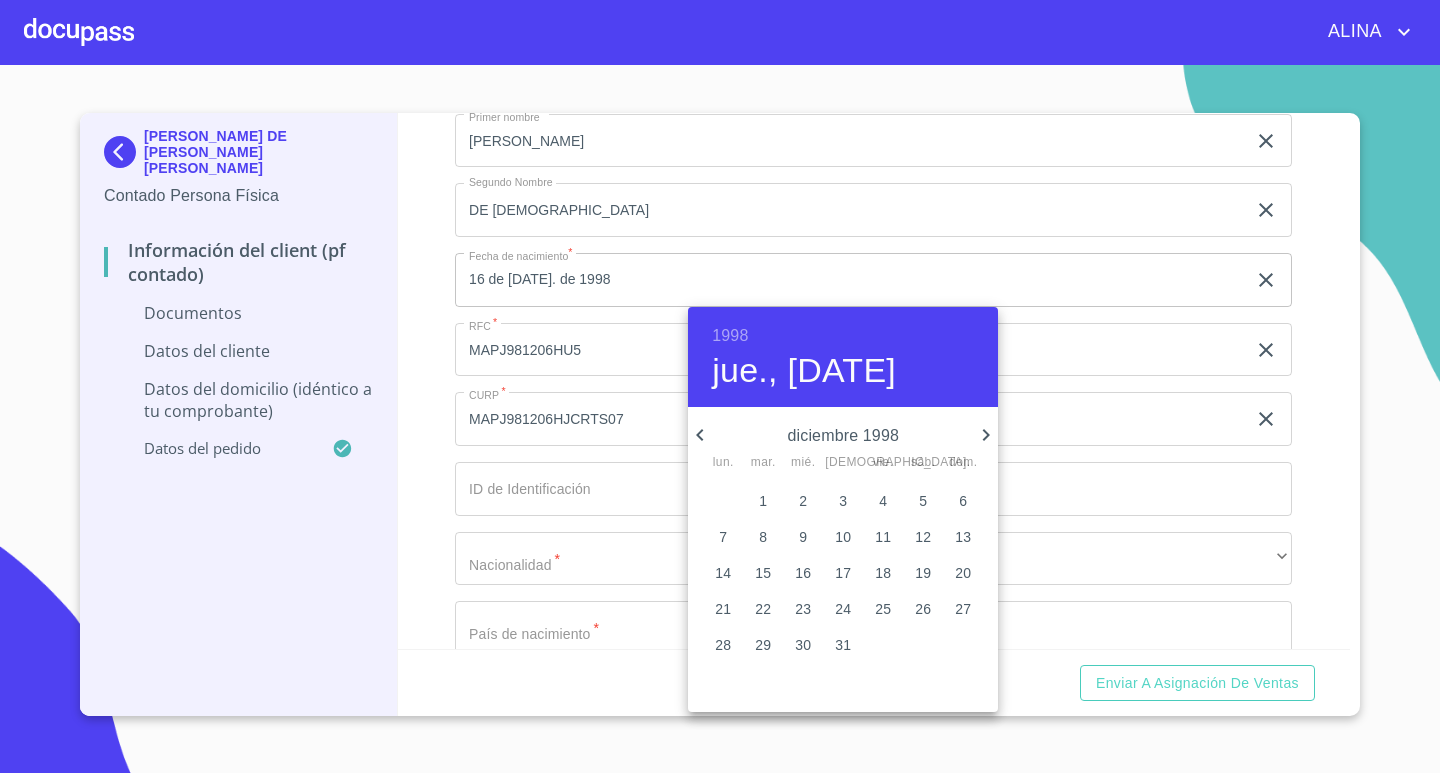 click on "6" at bounding box center (963, 501) 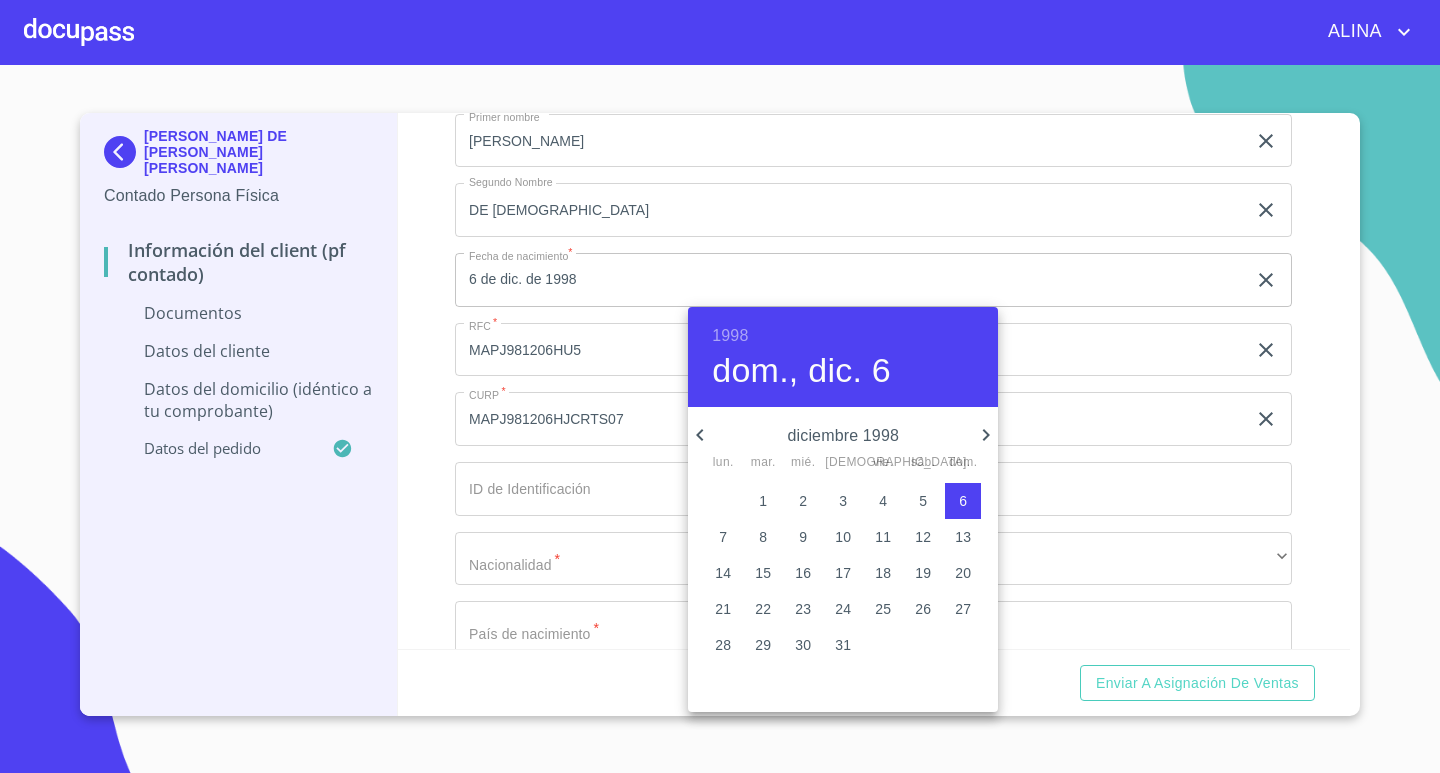 click at bounding box center [720, 386] 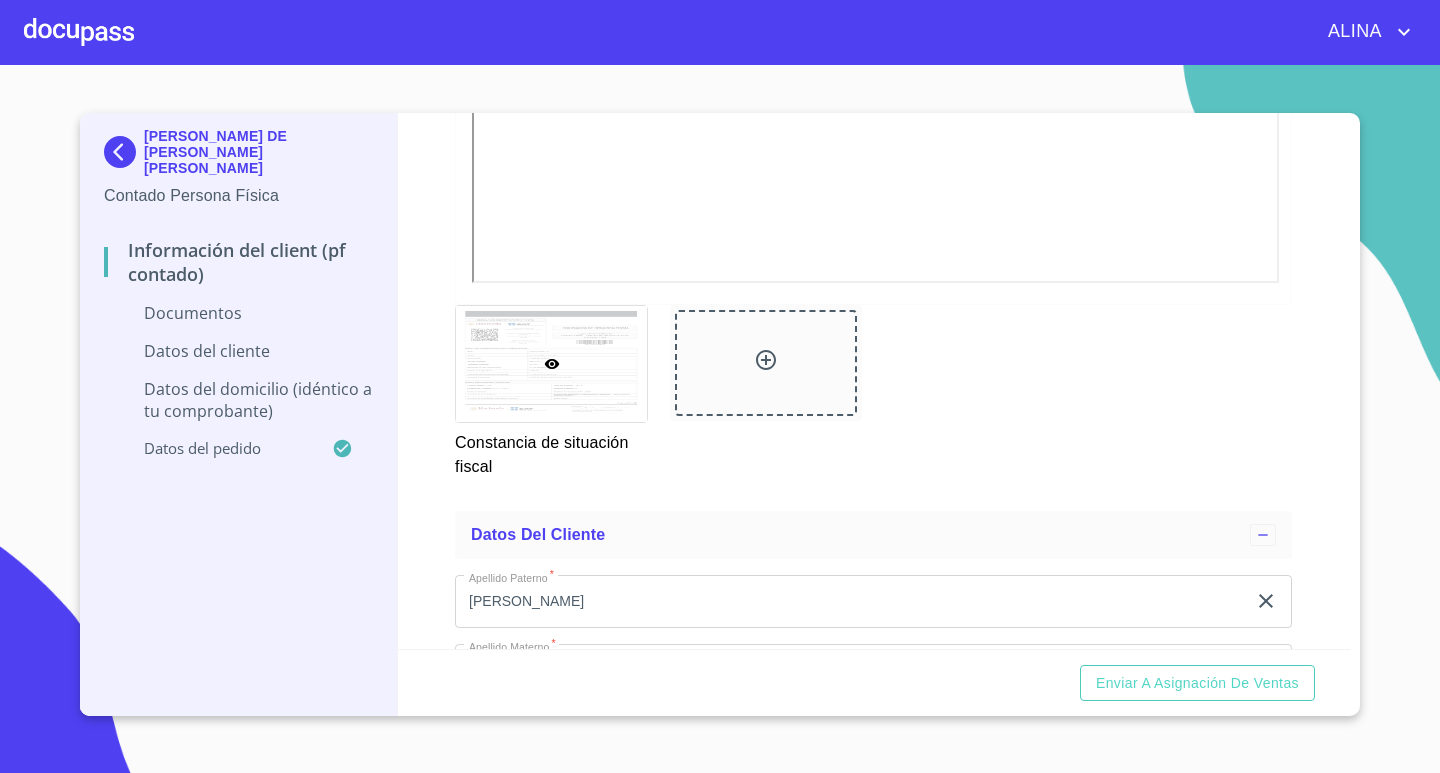 scroll, scrollTop: 3314, scrollLeft: 0, axis: vertical 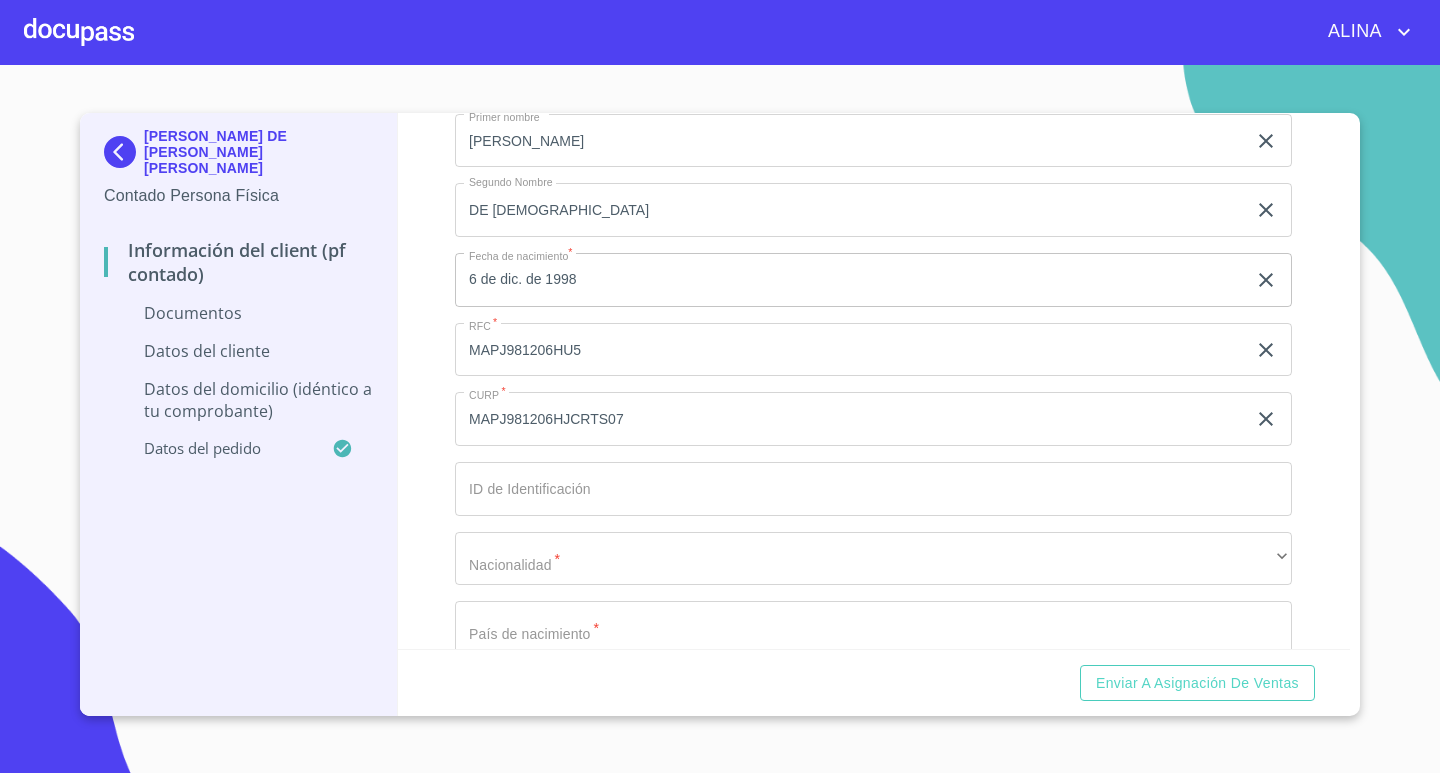 click on "Documento de identificación.   *" at bounding box center [850, 2] 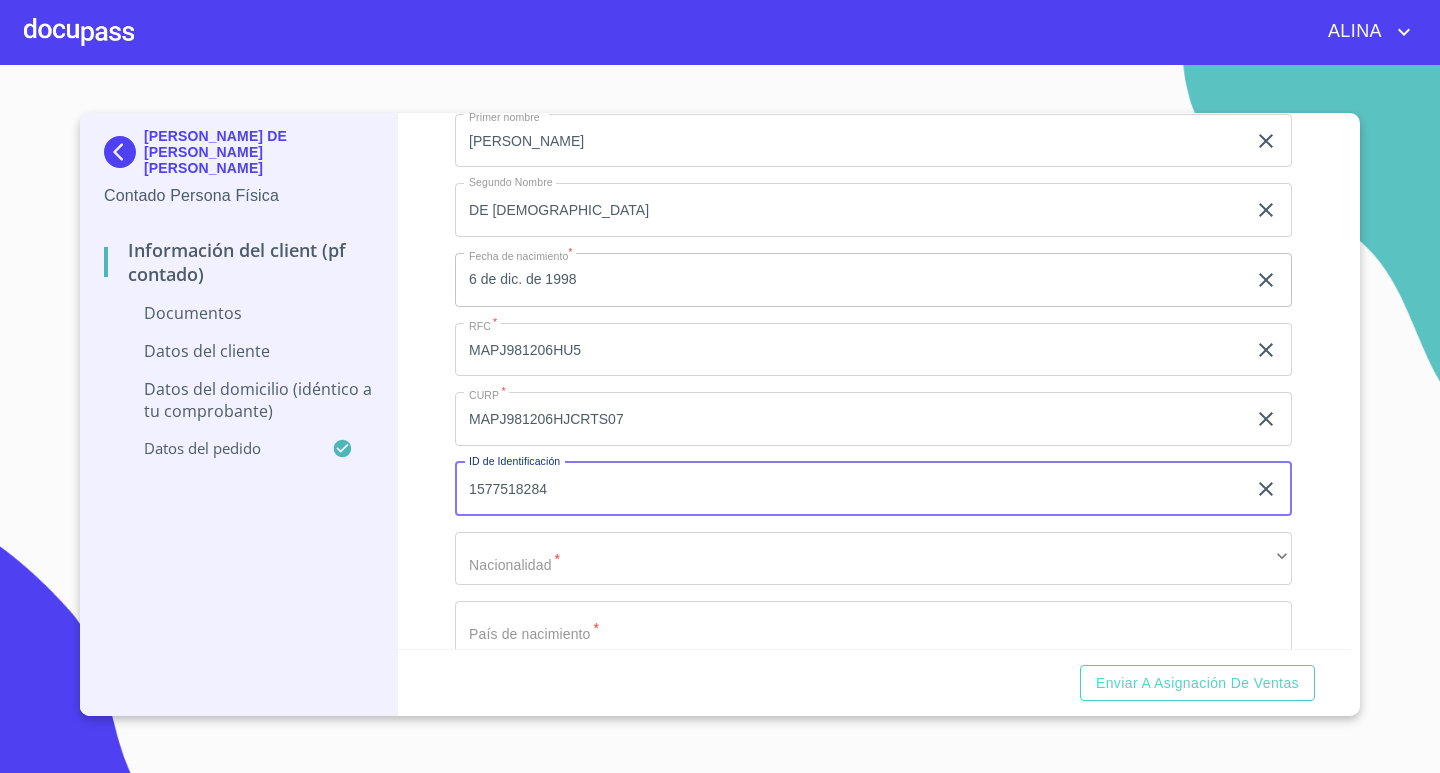 type on "1577518284" 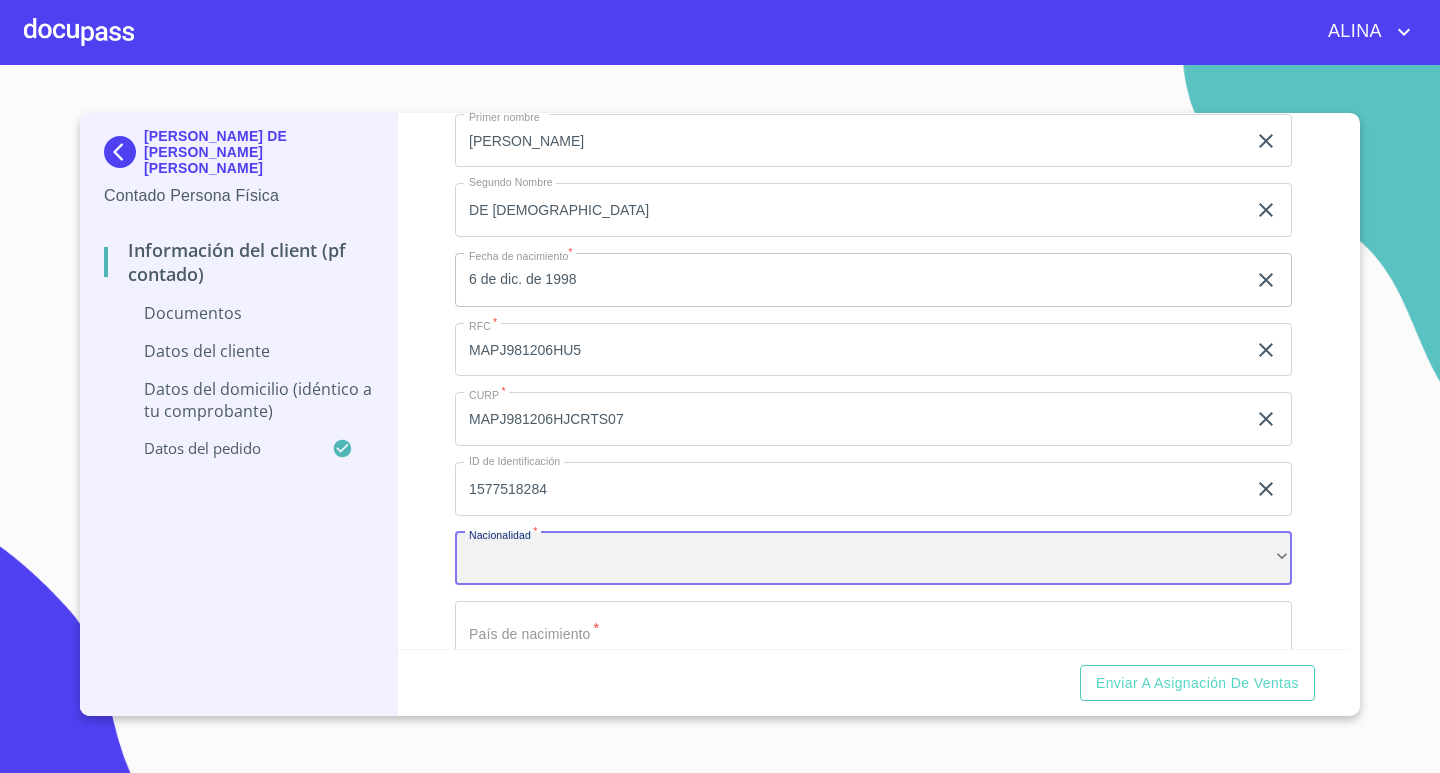click on "​" at bounding box center (873, 559) 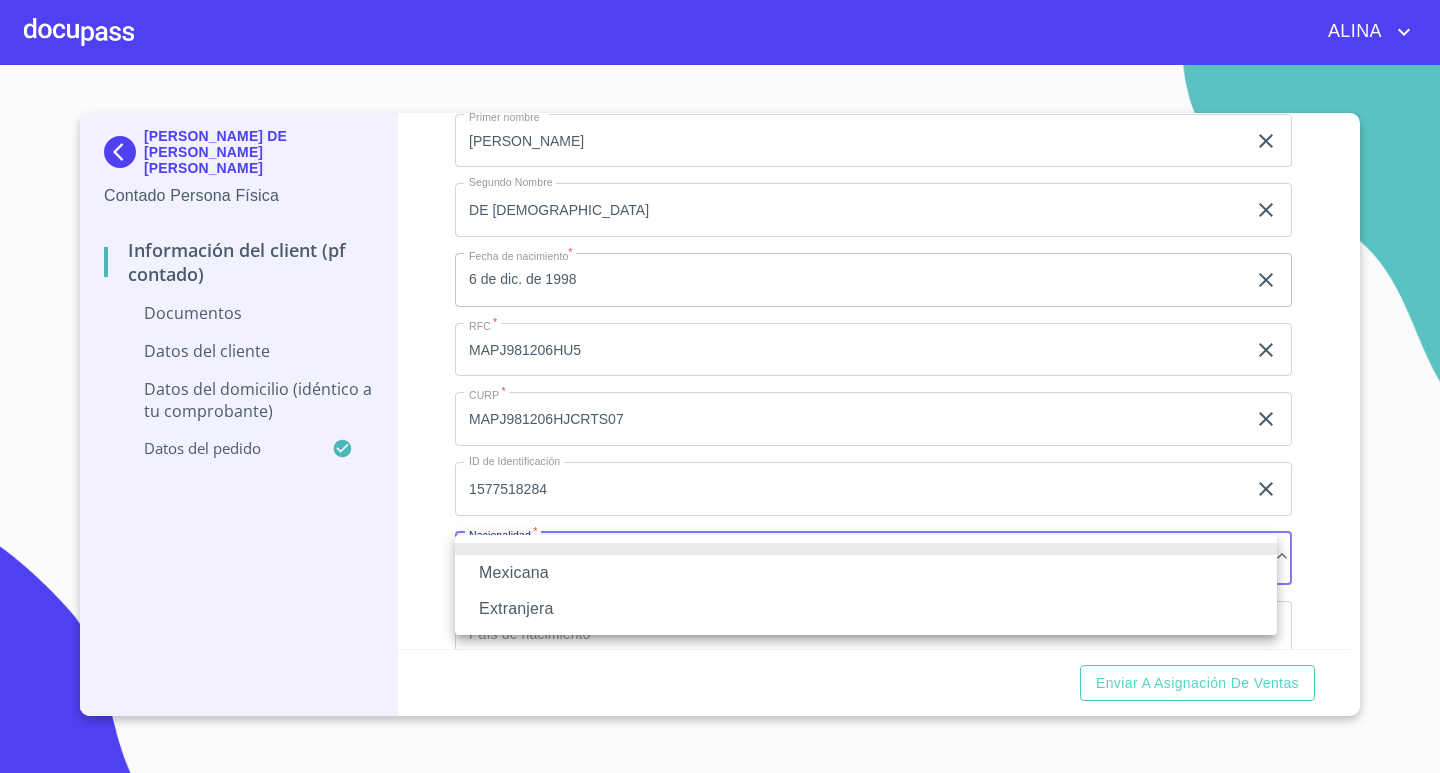 type 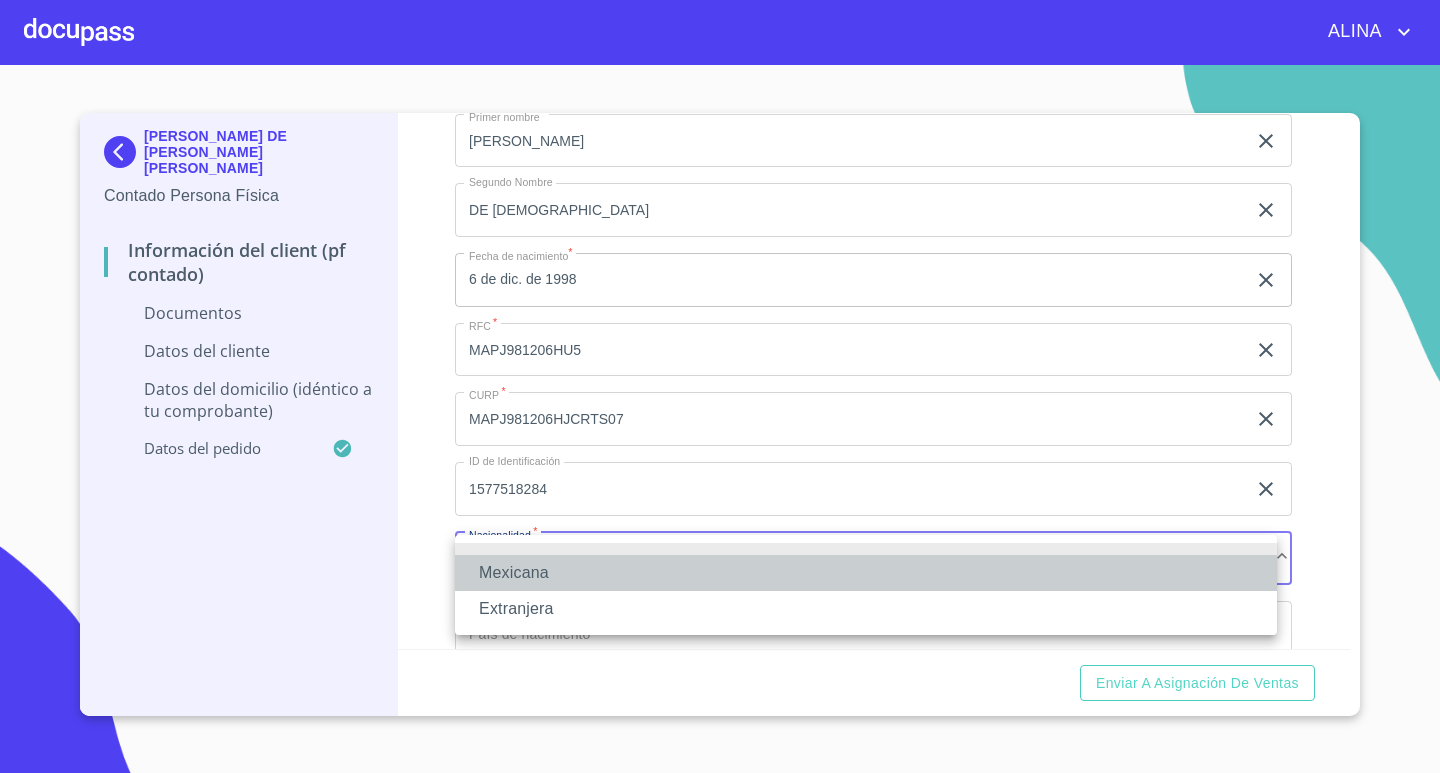 click on "Mexicana" at bounding box center (866, 573) 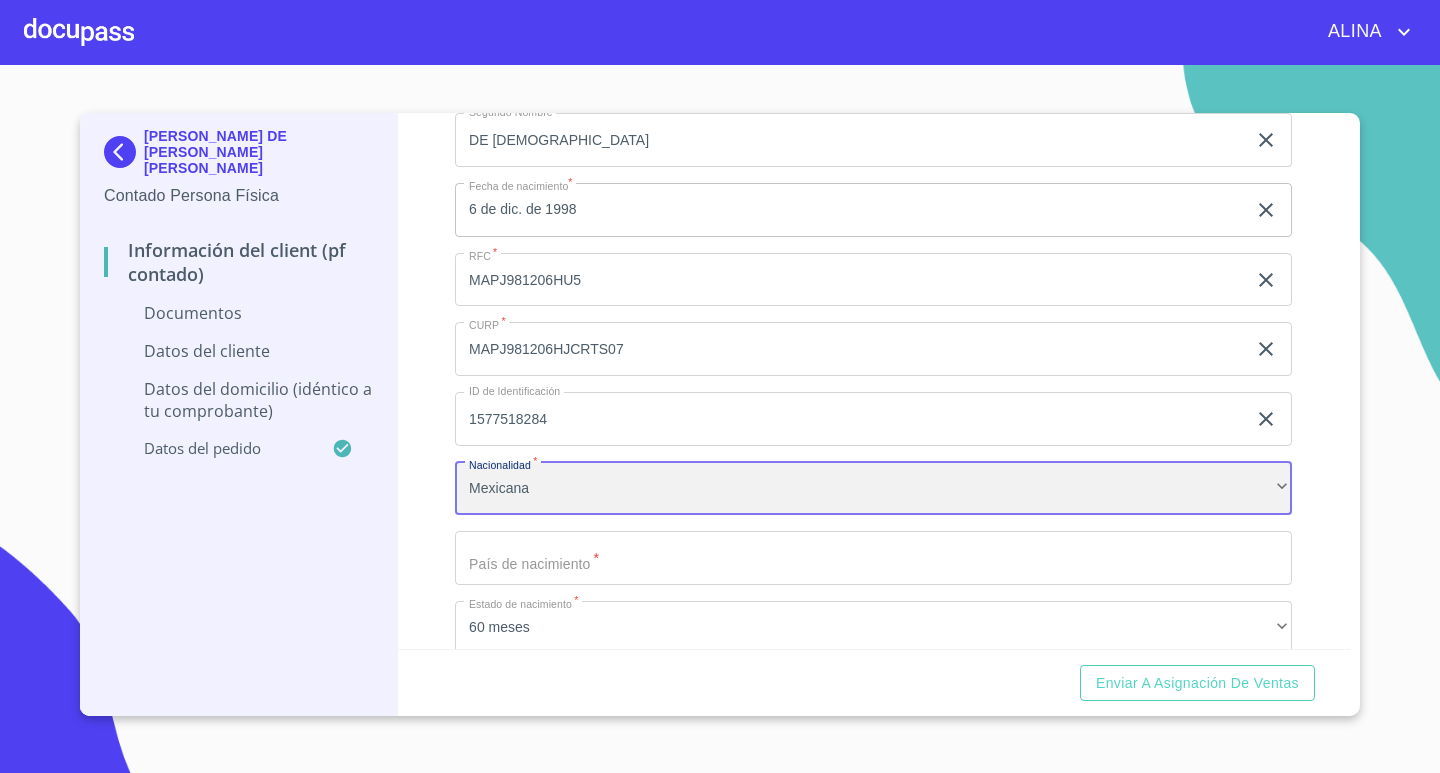 scroll, scrollTop: 3414, scrollLeft: 0, axis: vertical 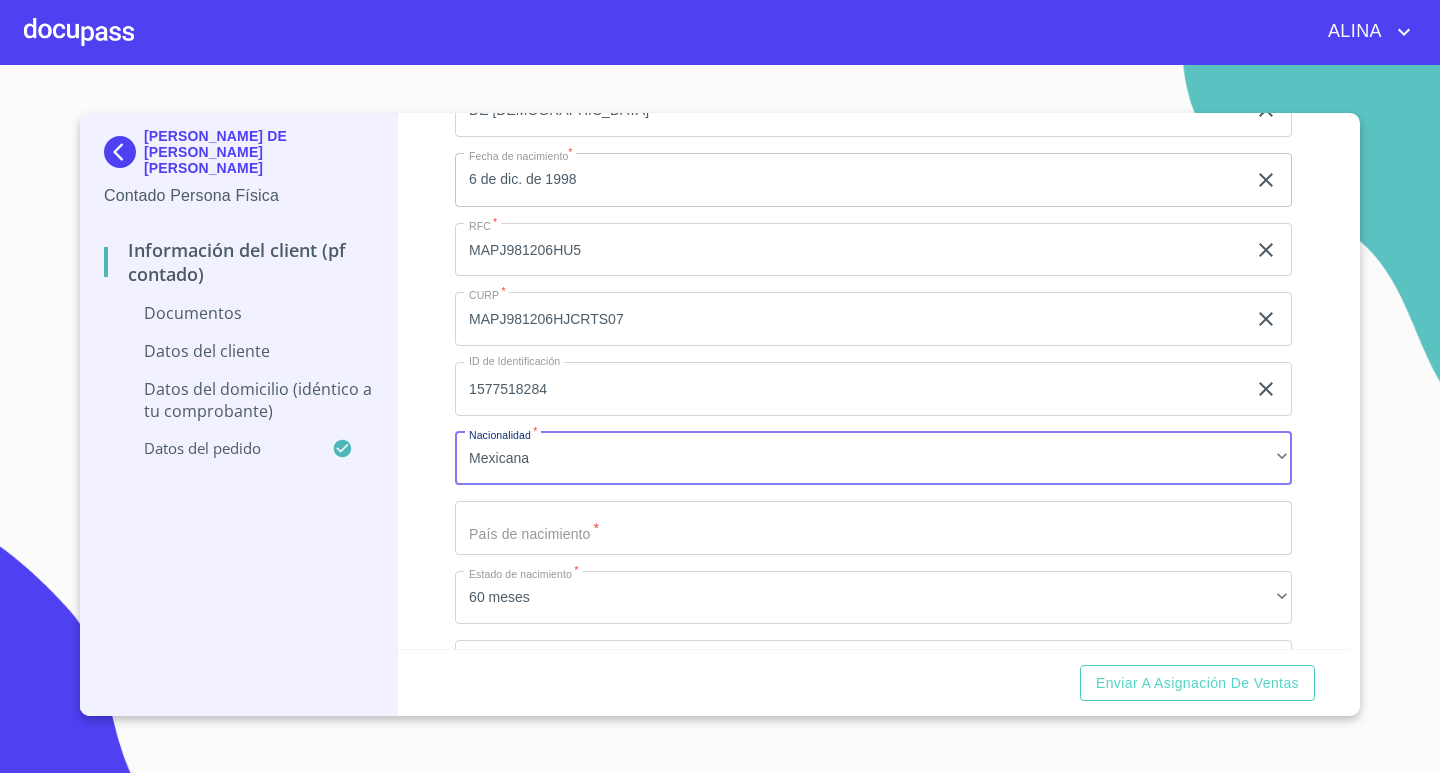 click on "Documento de identificación.   *" at bounding box center [850, -98] 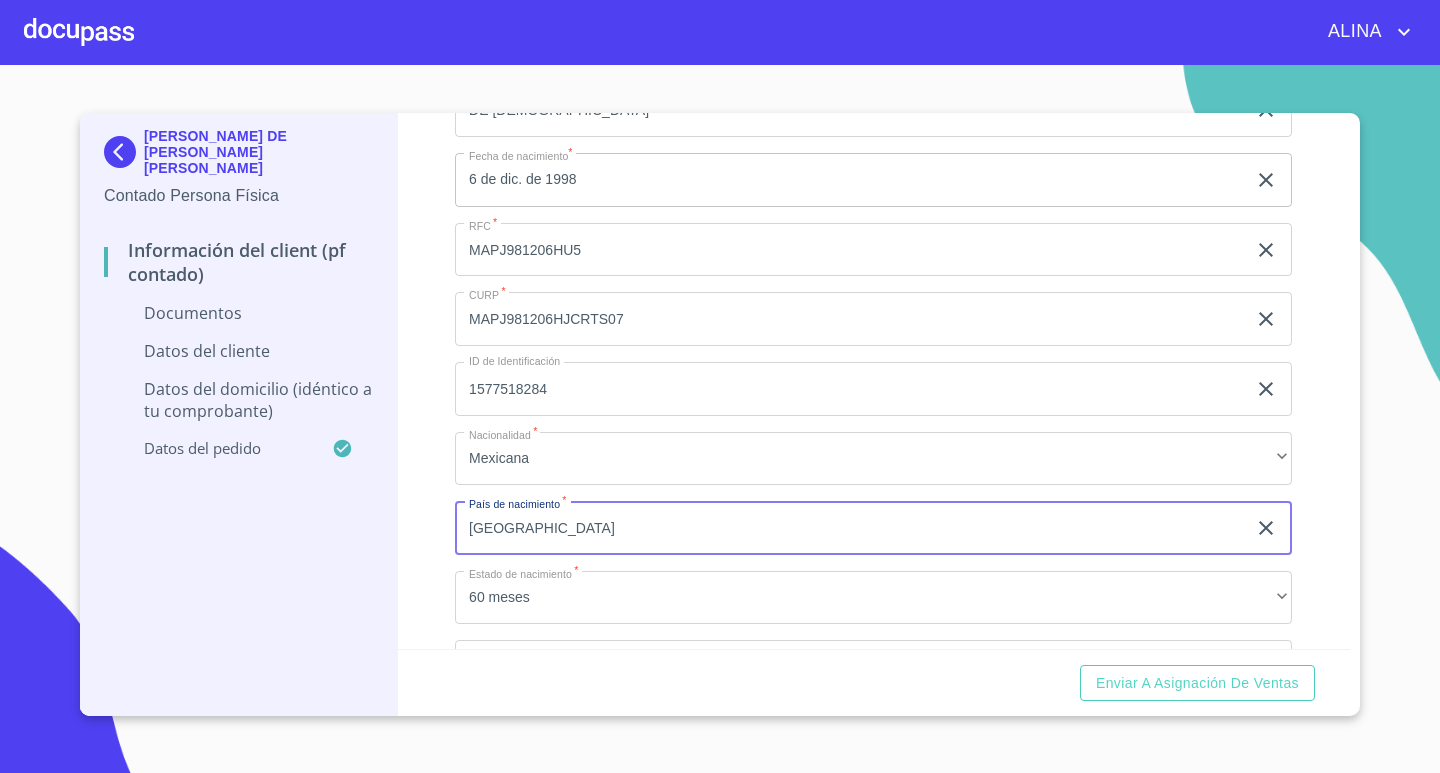 type on "[GEOGRAPHIC_DATA]" 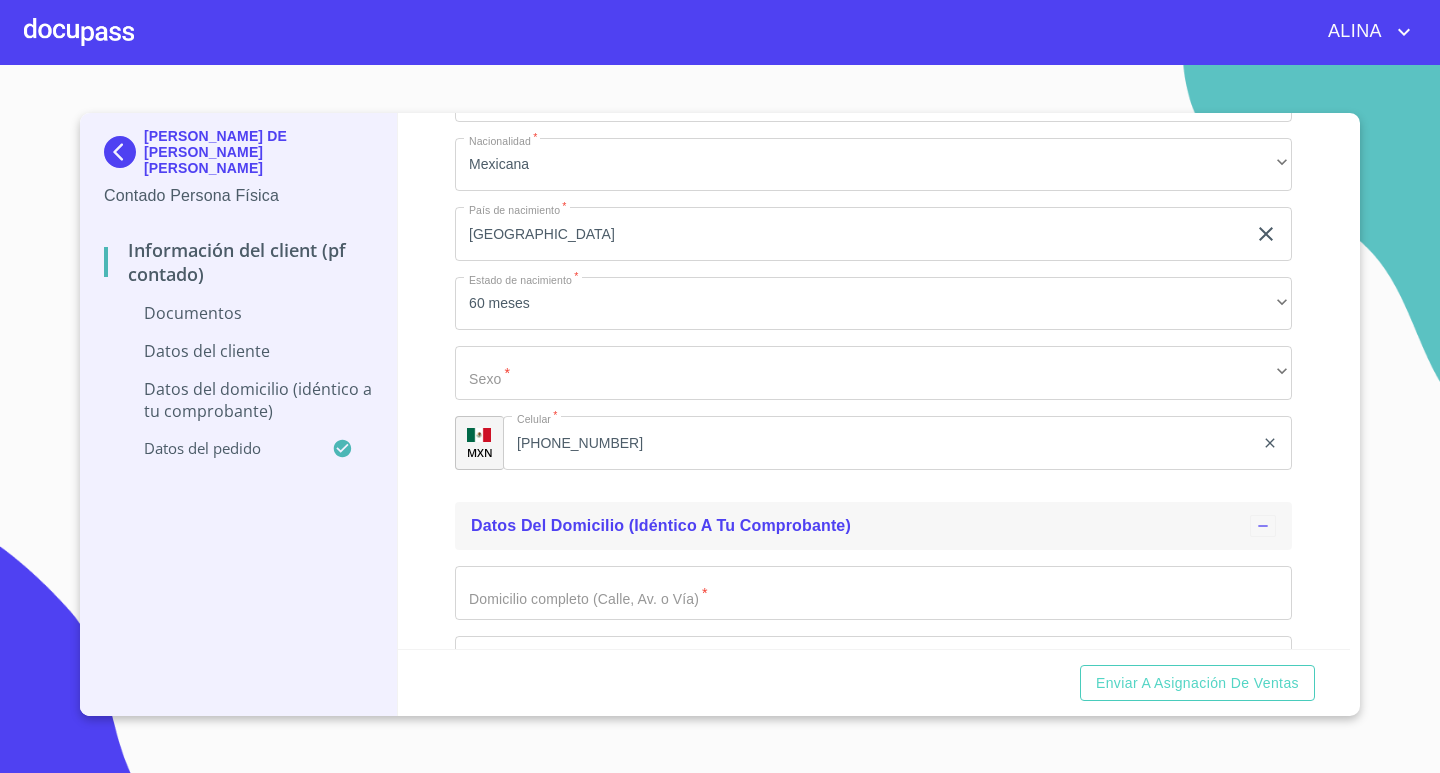 scroll, scrollTop: 3714, scrollLeft: 0, axis: vertical 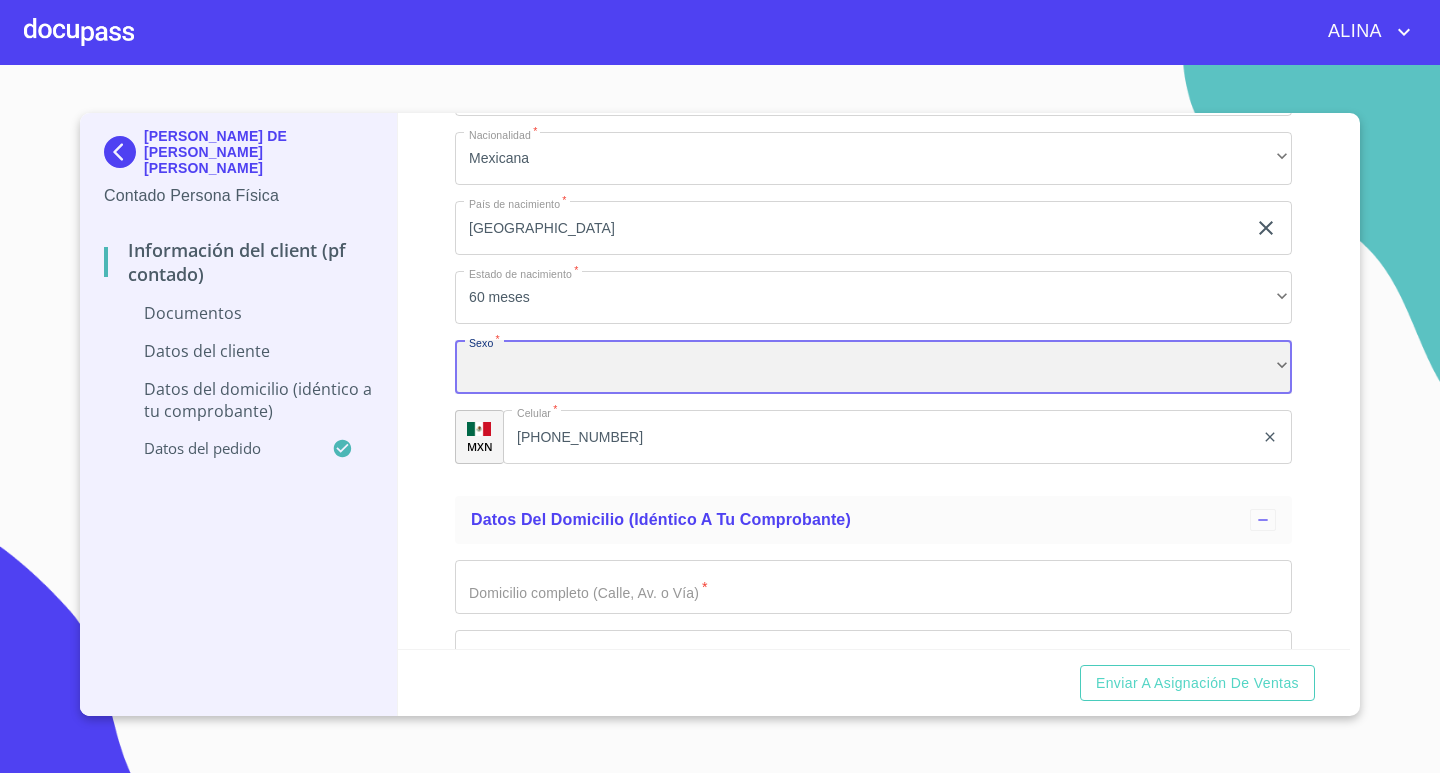 click on "​" at bounding box center (873, 367) 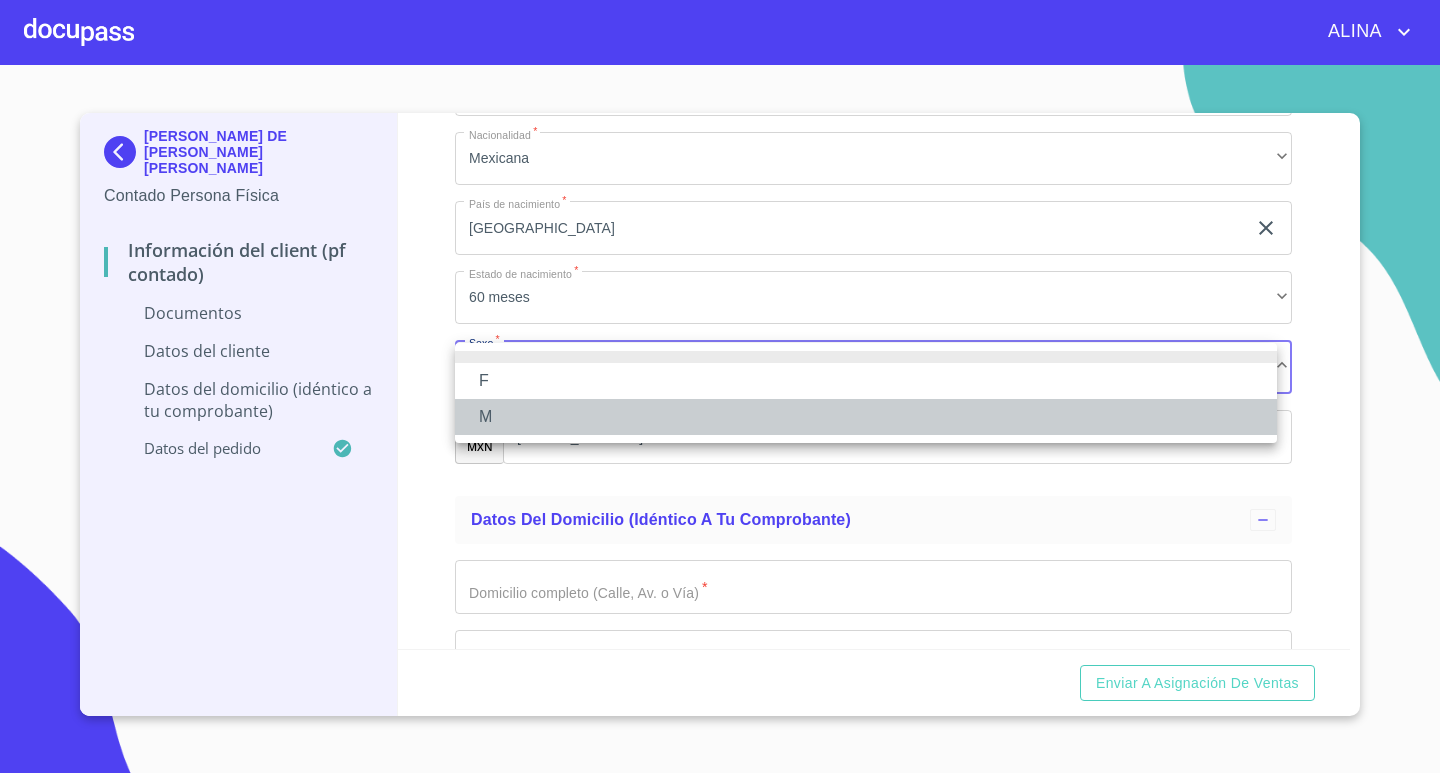 click on "M" at bounding box center (866, 417) 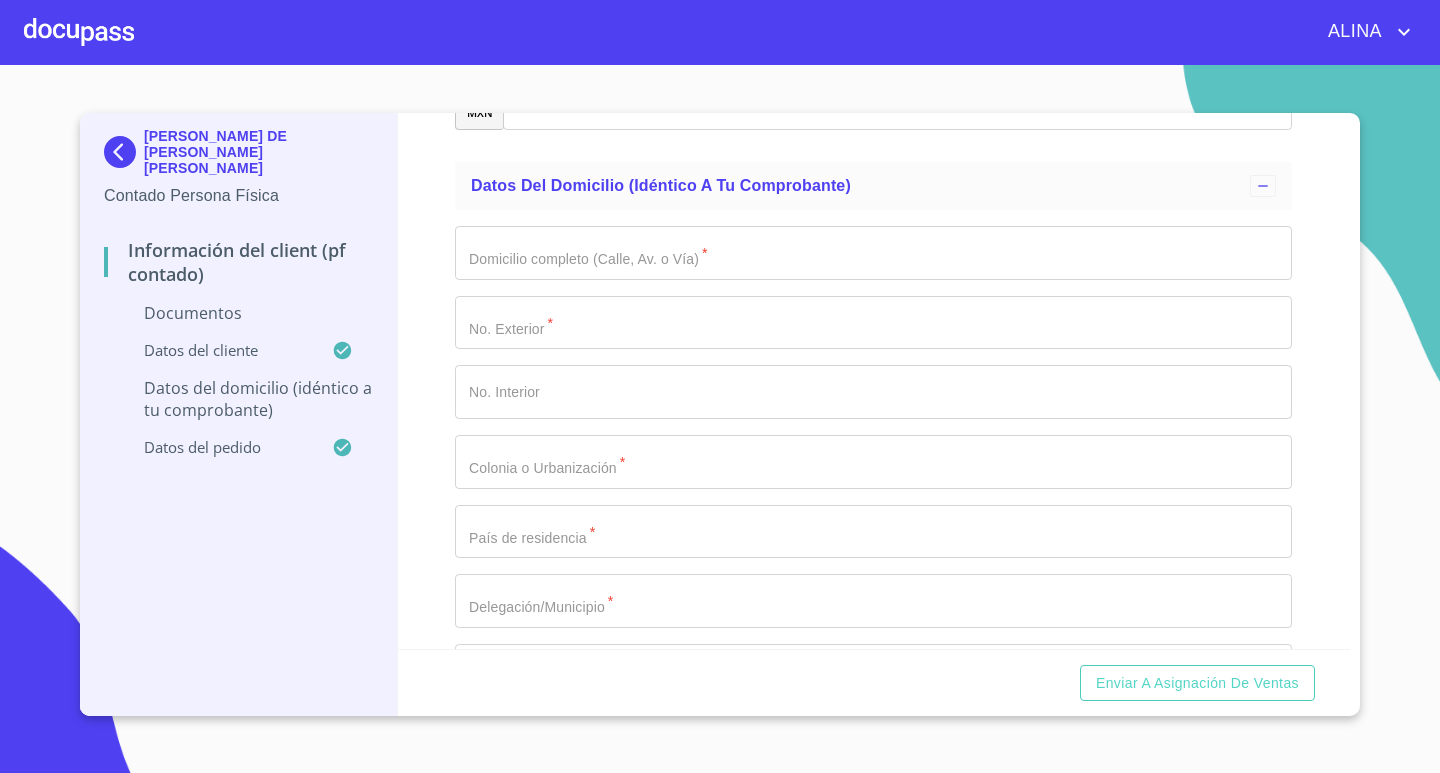 scroll, scrollTop: 4114, scrollLeft: 0, axis: vertical 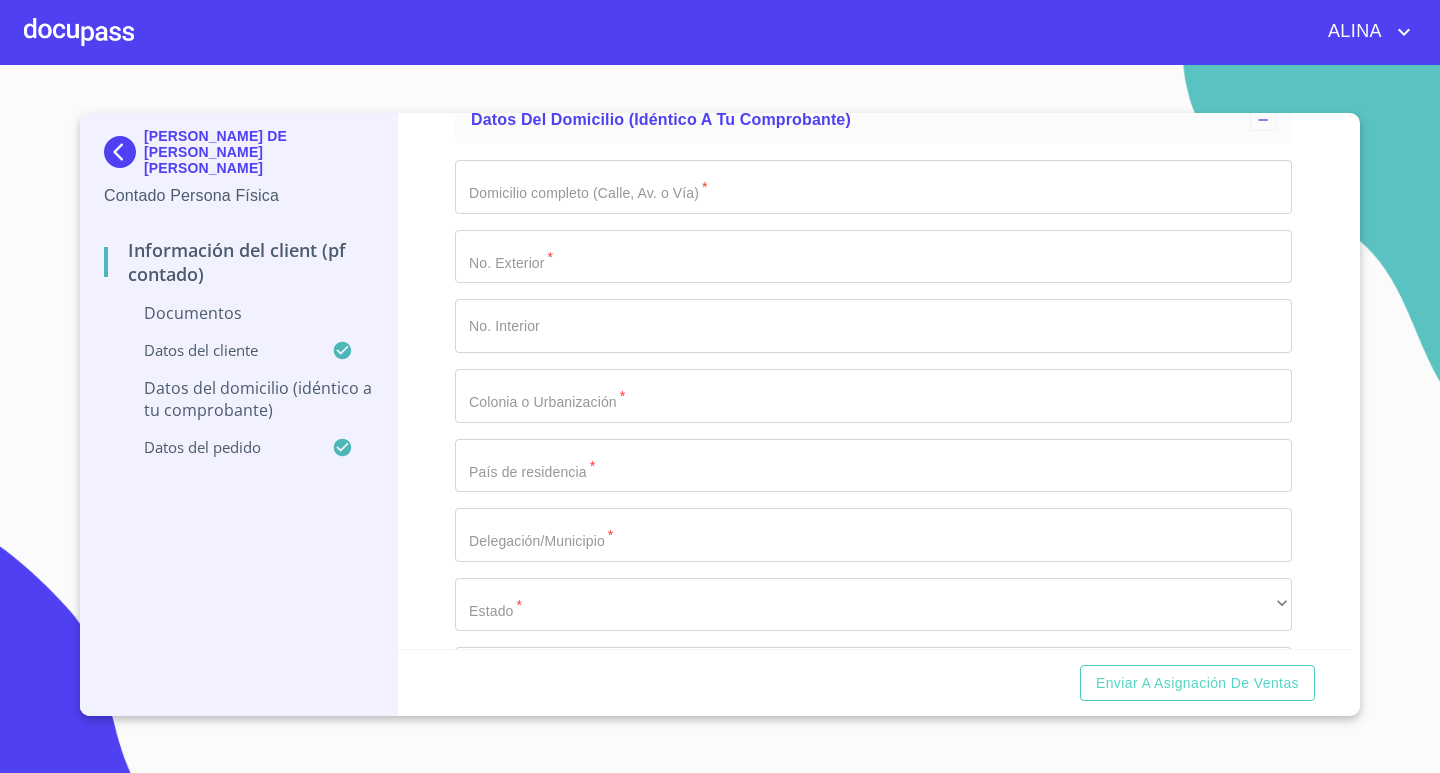 click on "Documento de identificación.   *" at bounding box center [850, -798] 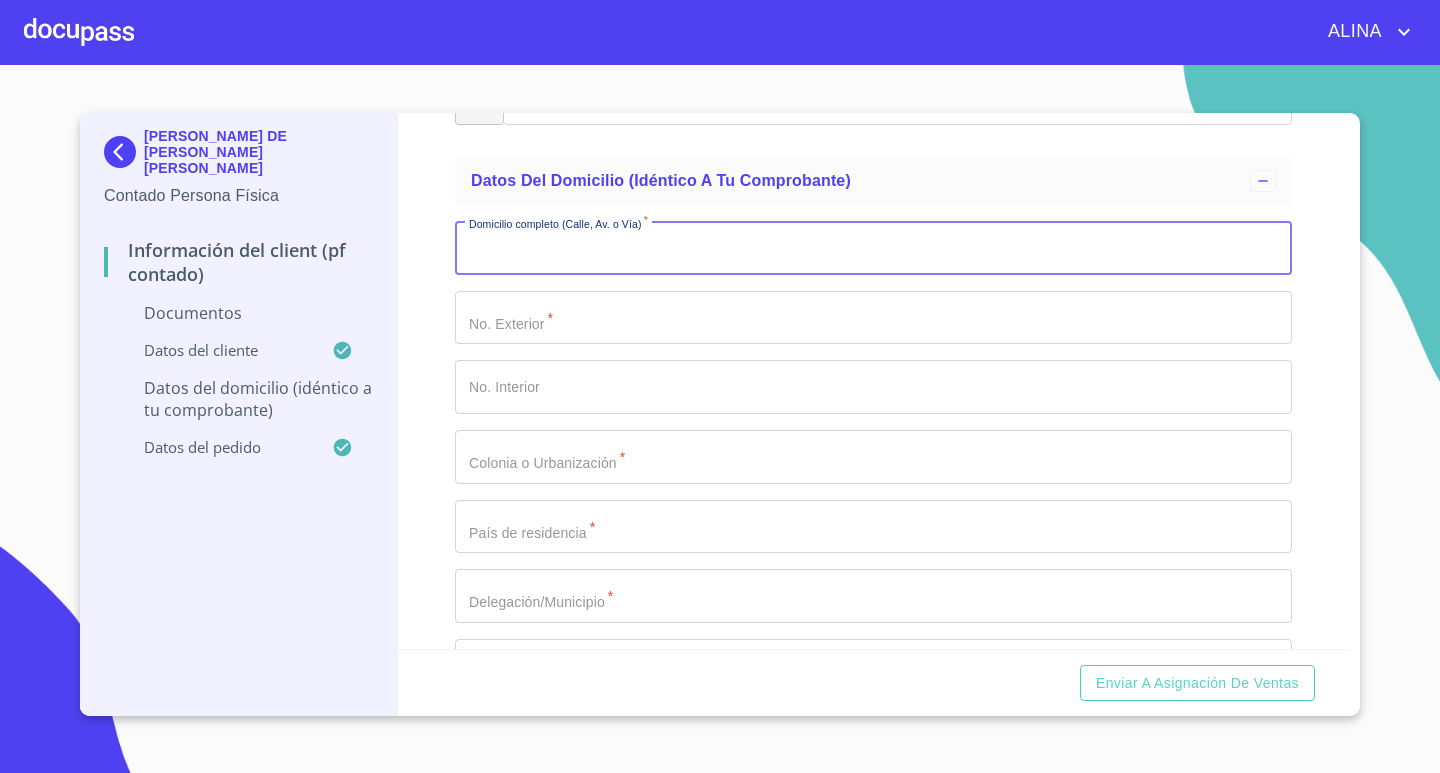 scroll, scrollTop: 4014, scrollLeft: 0, axis: vertical 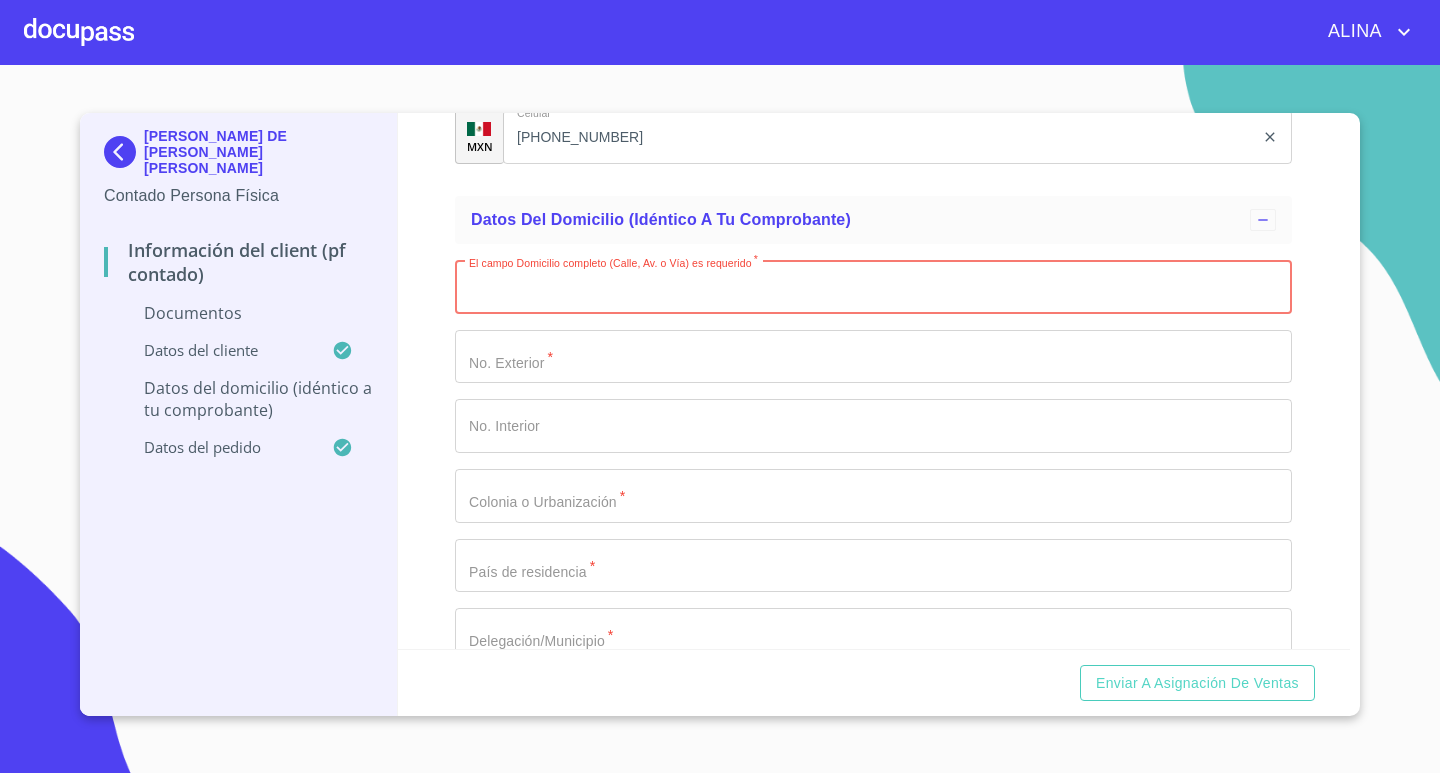 click on "Documento de identificación.   *" at bounding box center [873, 287] 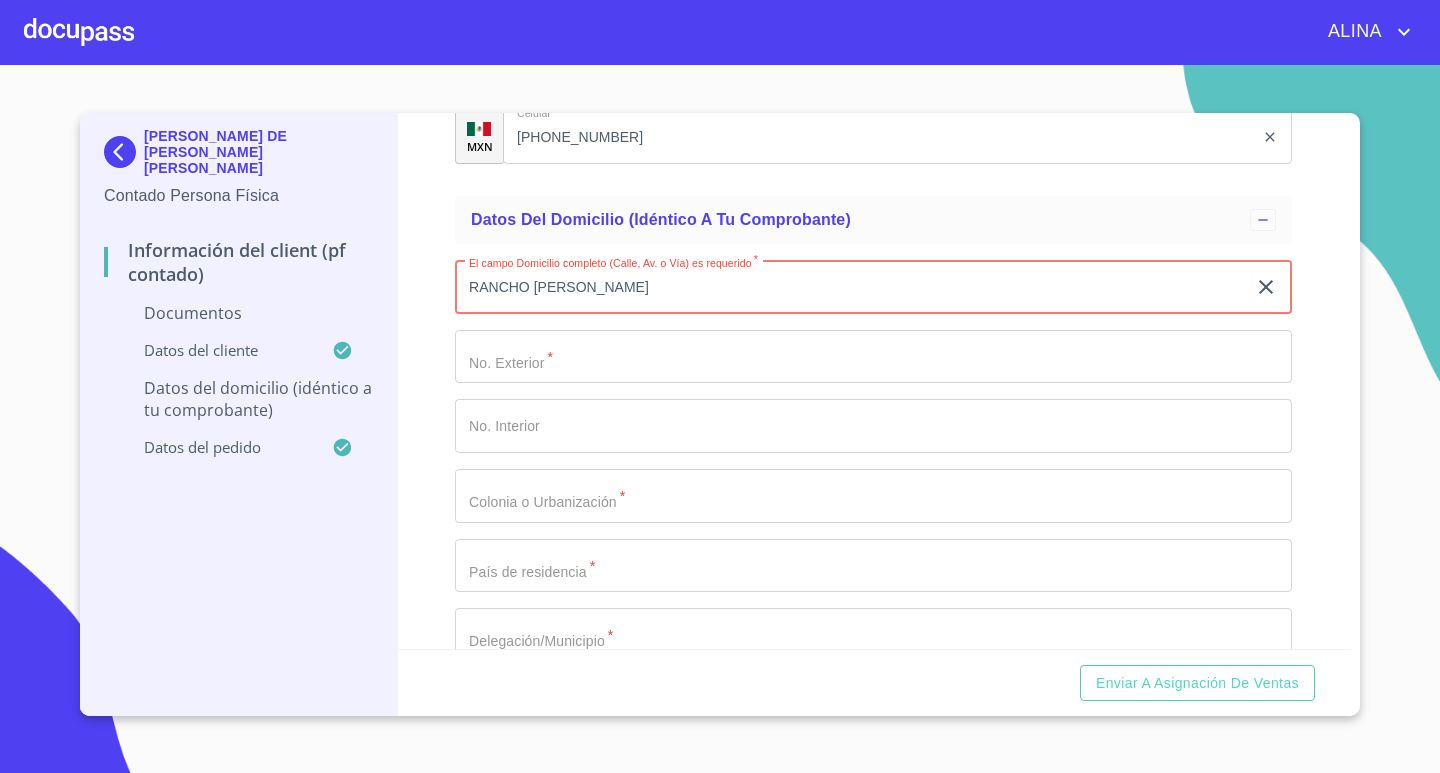type on "RANCHO [PERSON_NAME]" 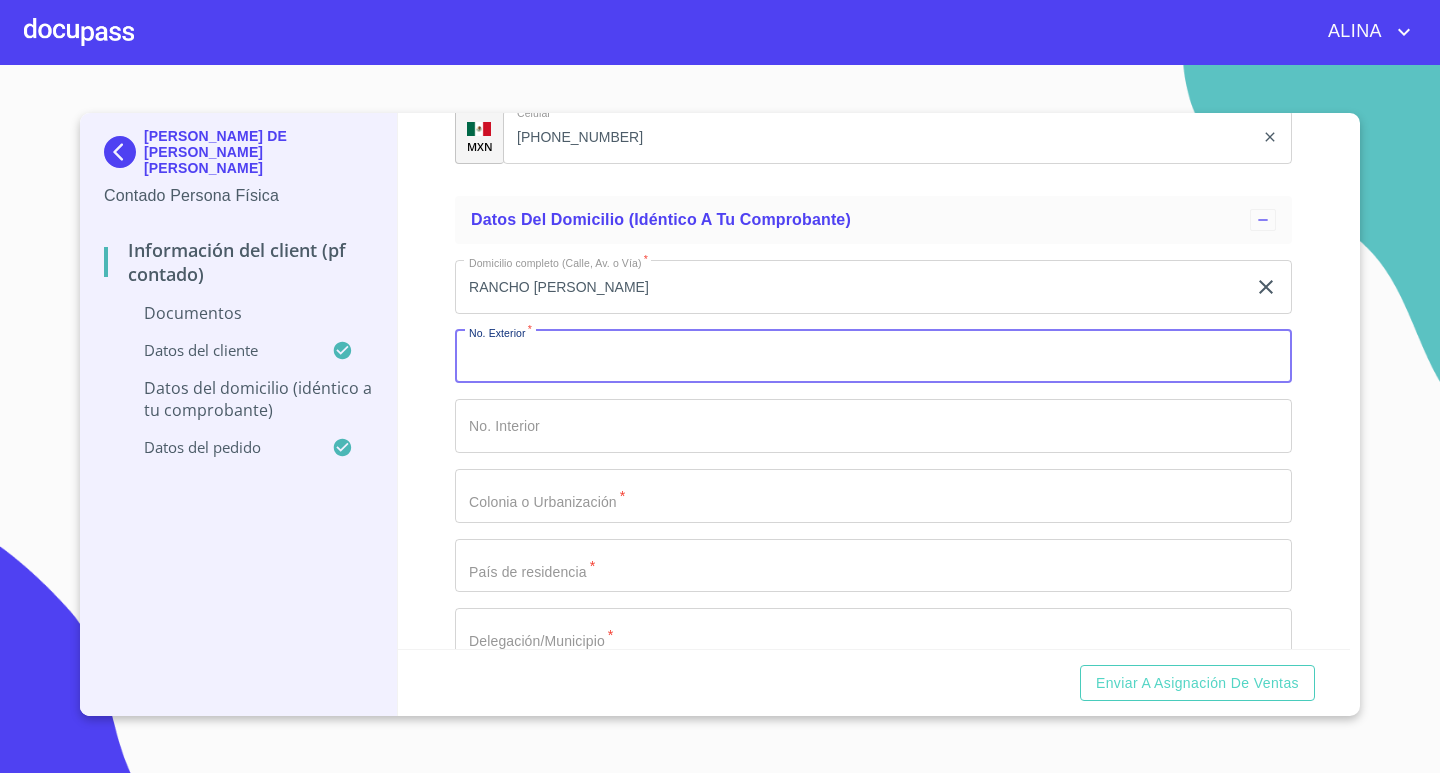 click on "Documento de identificación.   *" at bounding box center (873, 357) 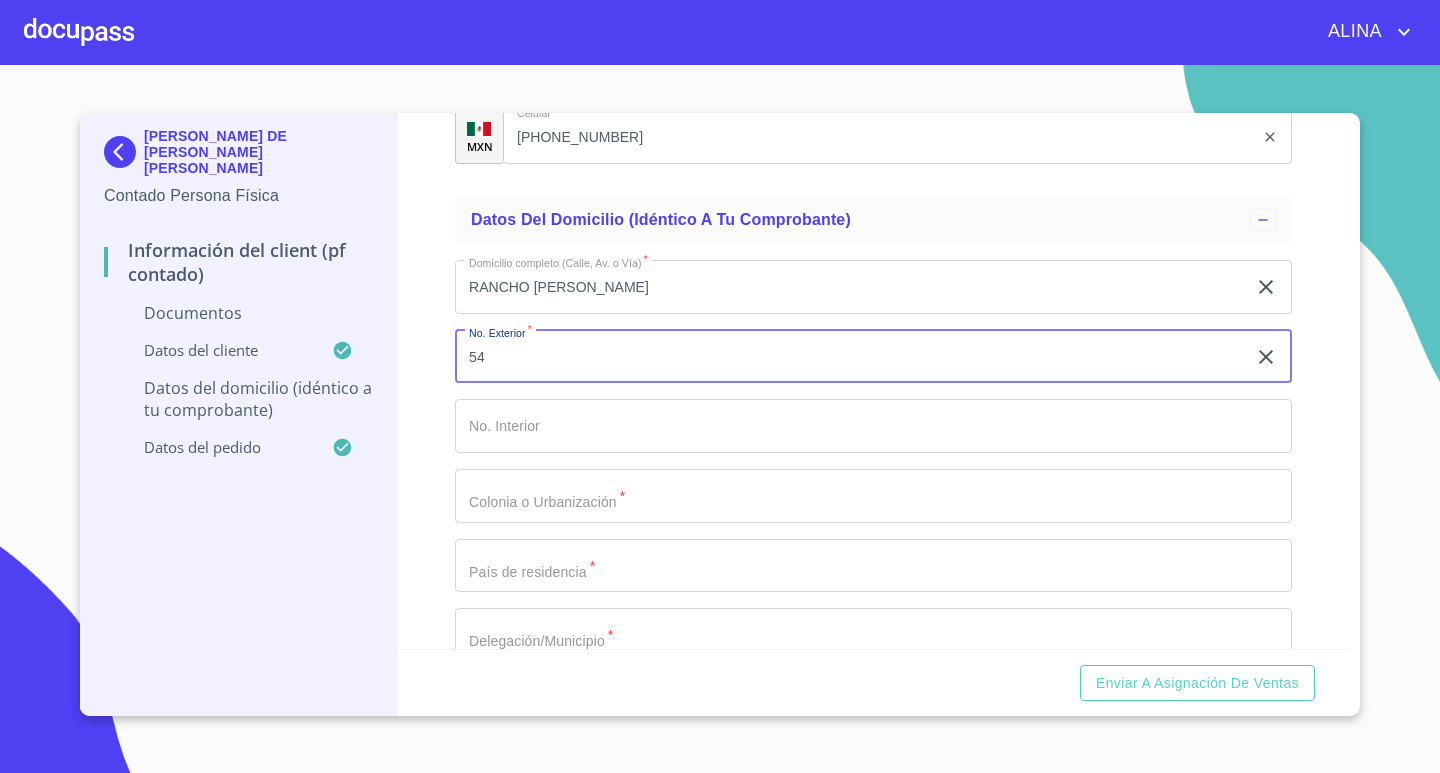 type on "54" 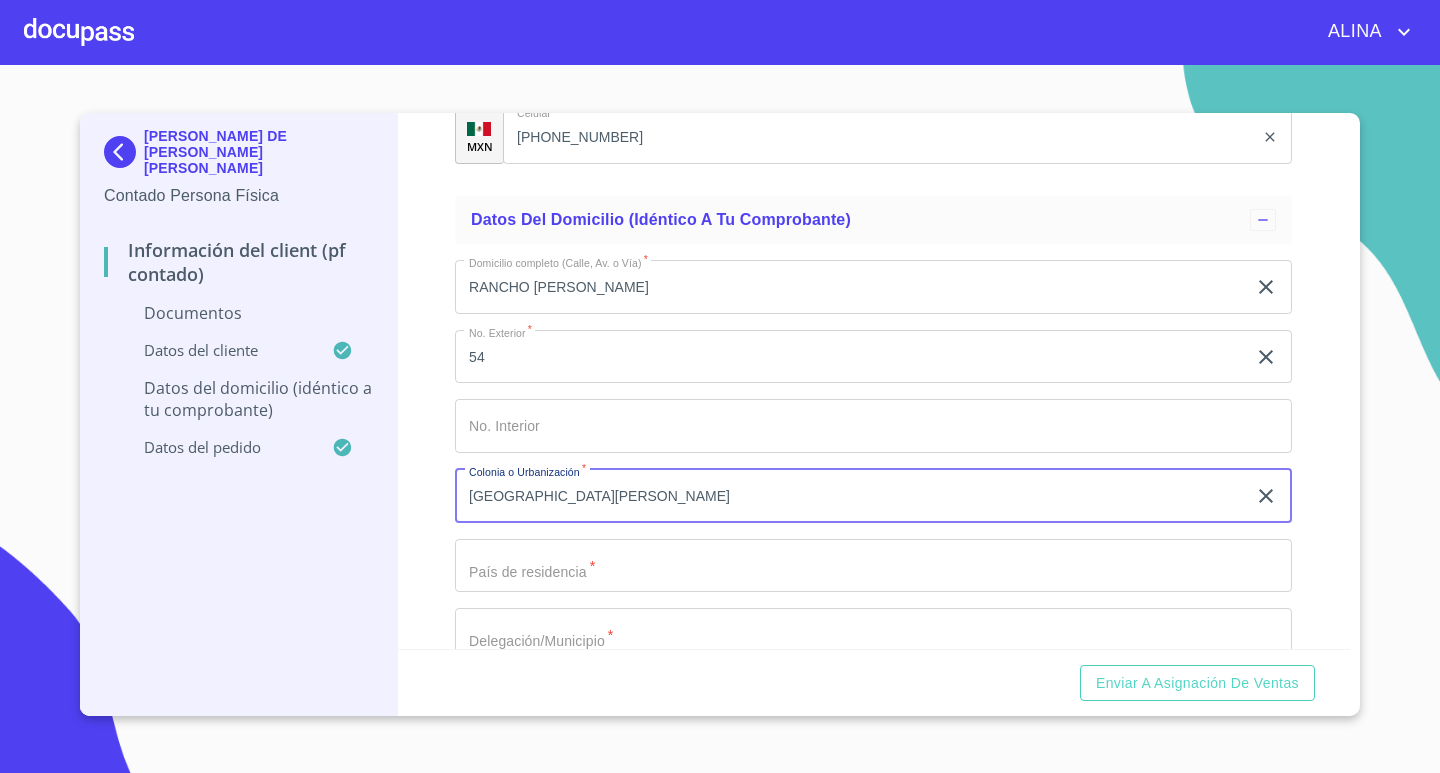 type on "[GEOGRAPHIC_DATA][PERSON_NAME]" 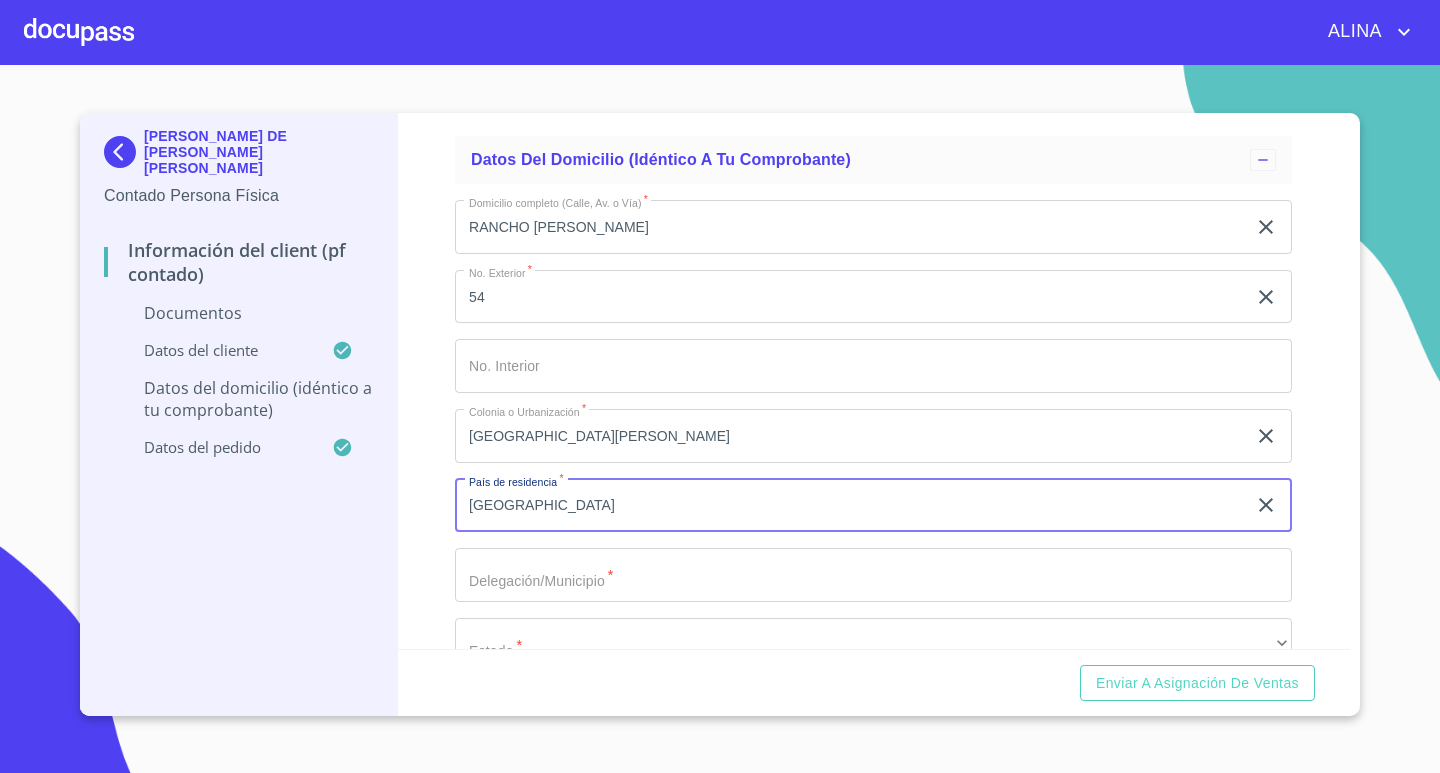 scroll, scrollTop: 4314, scrollLeft: 0, axis: vertical 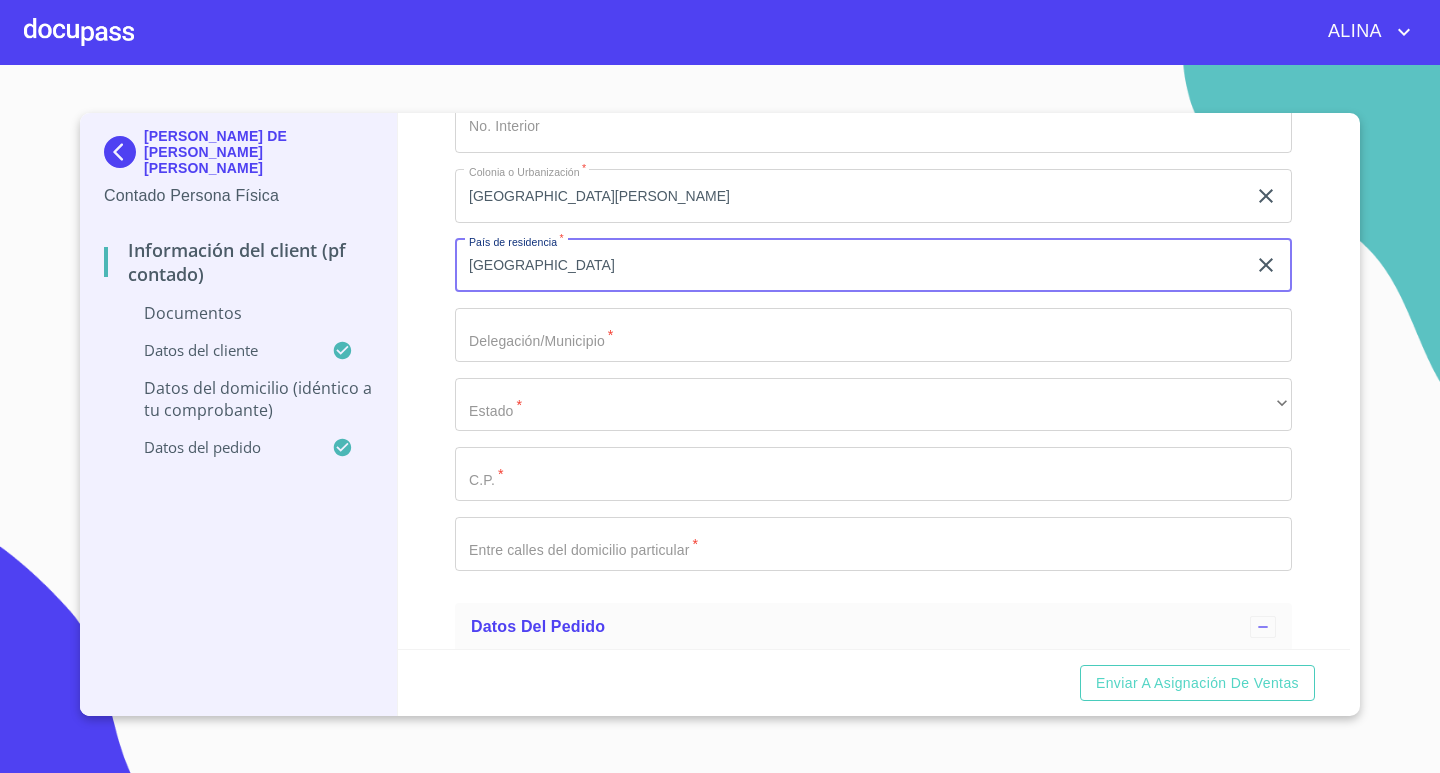 type on "[GEOGRAPHIC_DATA]" 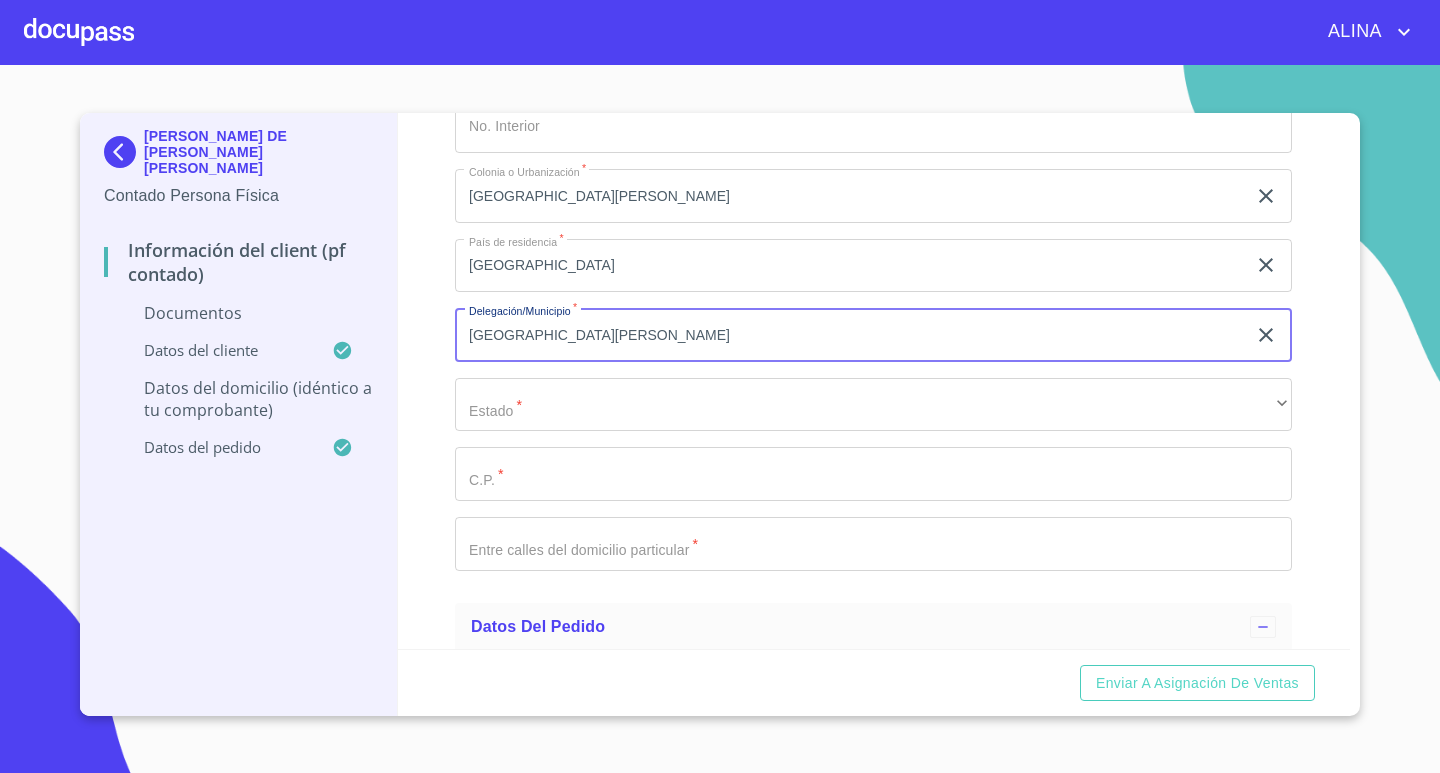 type on "[GEOGRAPHIC_DATA][PERSON_NAME]" 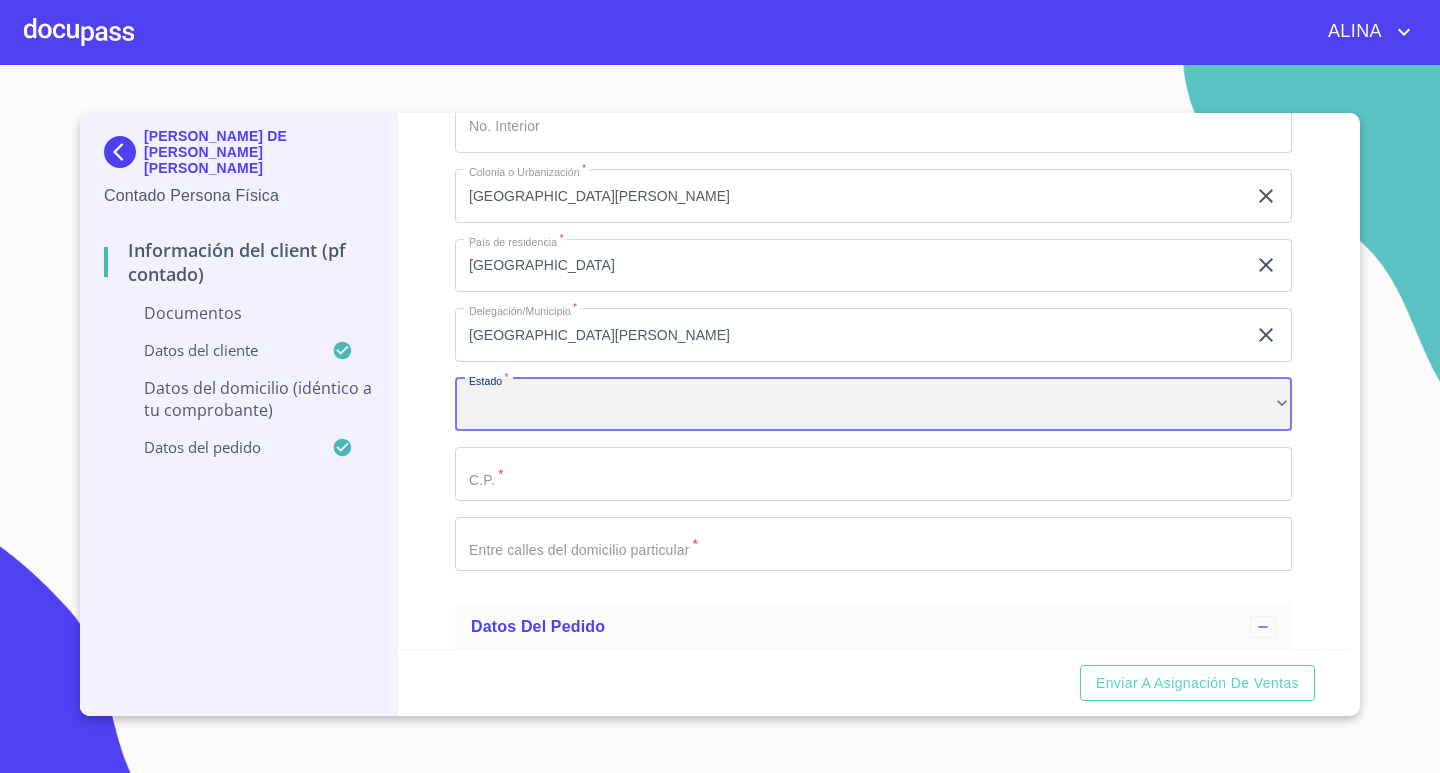 click on "​" at bounding box center [873, 405] 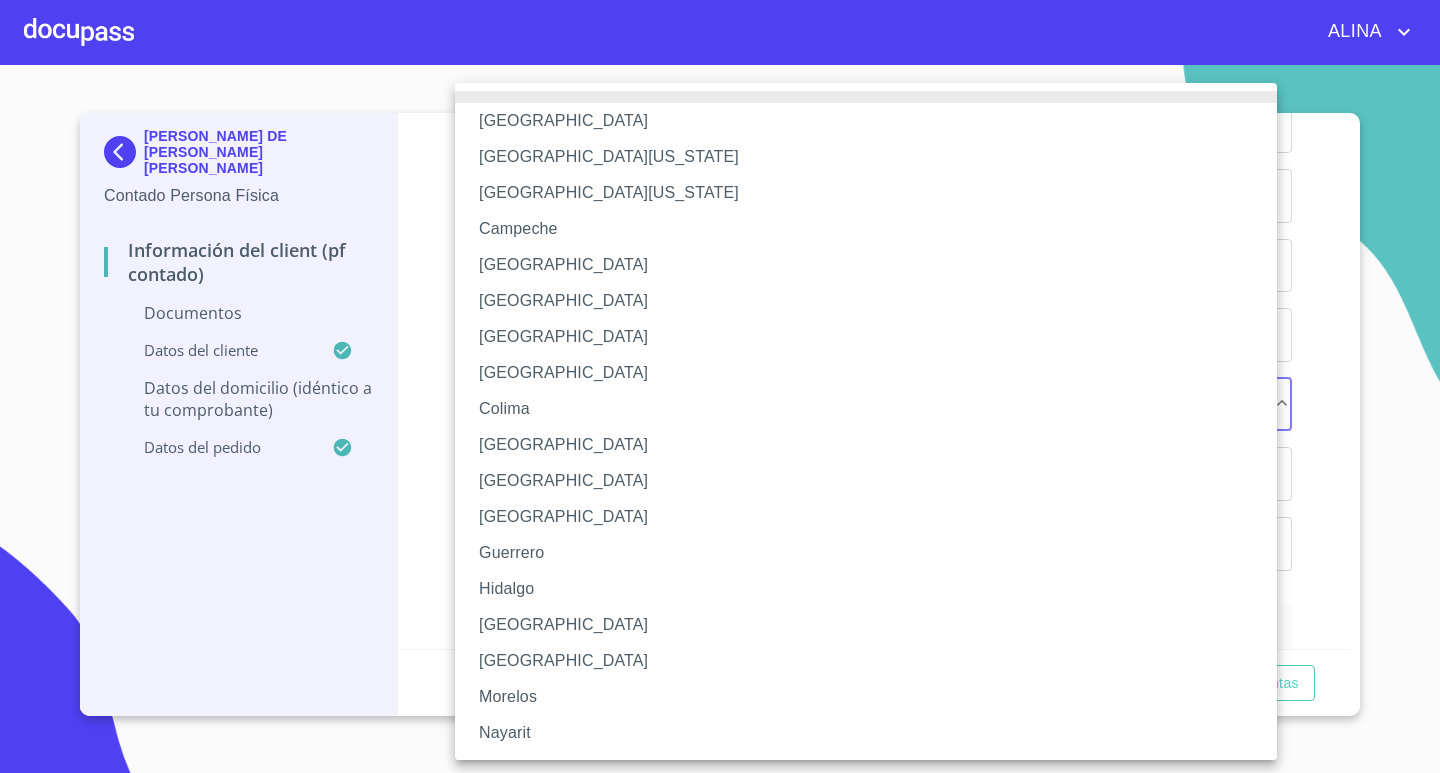 click on "[GEOGRAPHIC_DATA]" at bounding box center [873, 625] 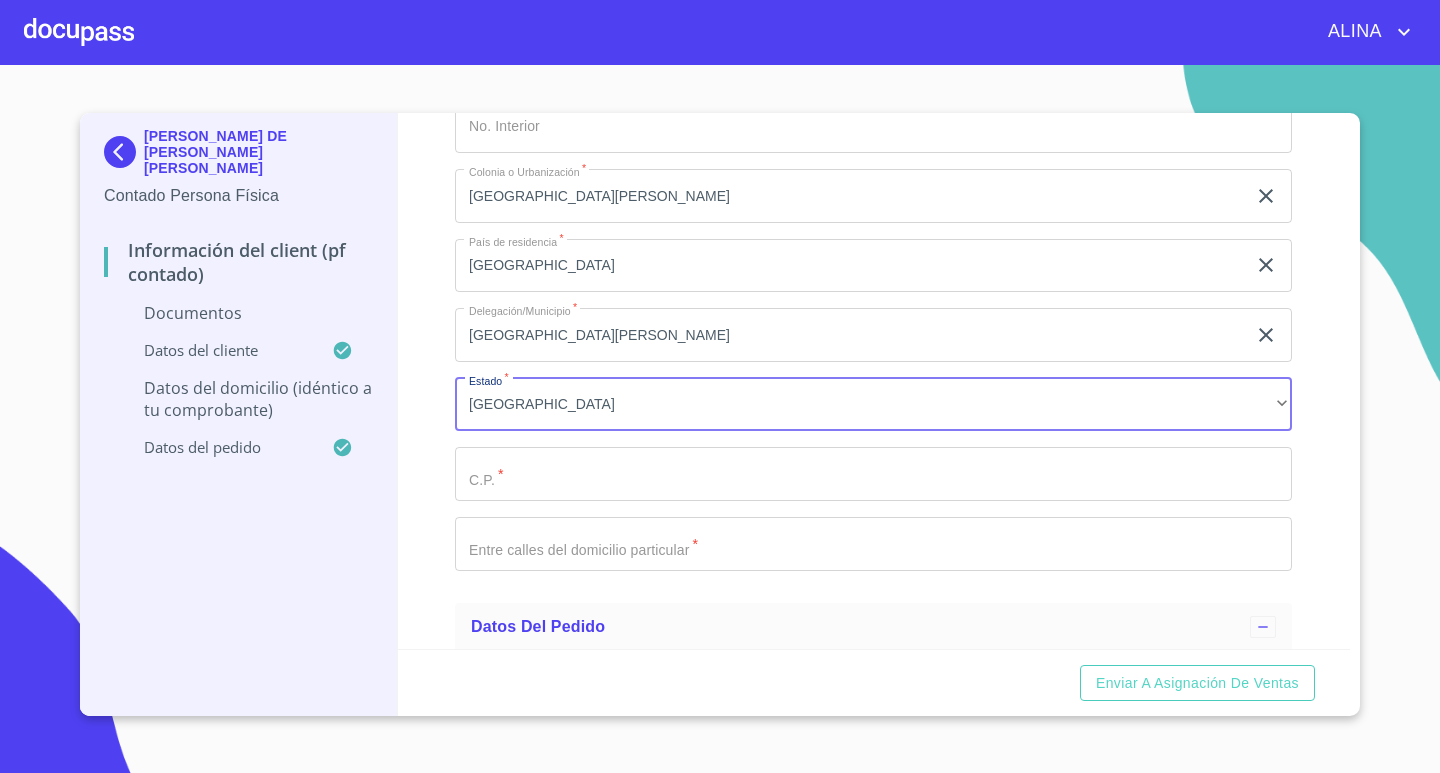 click on "Documento de identificación.   *" at bounding box center [850, -998] 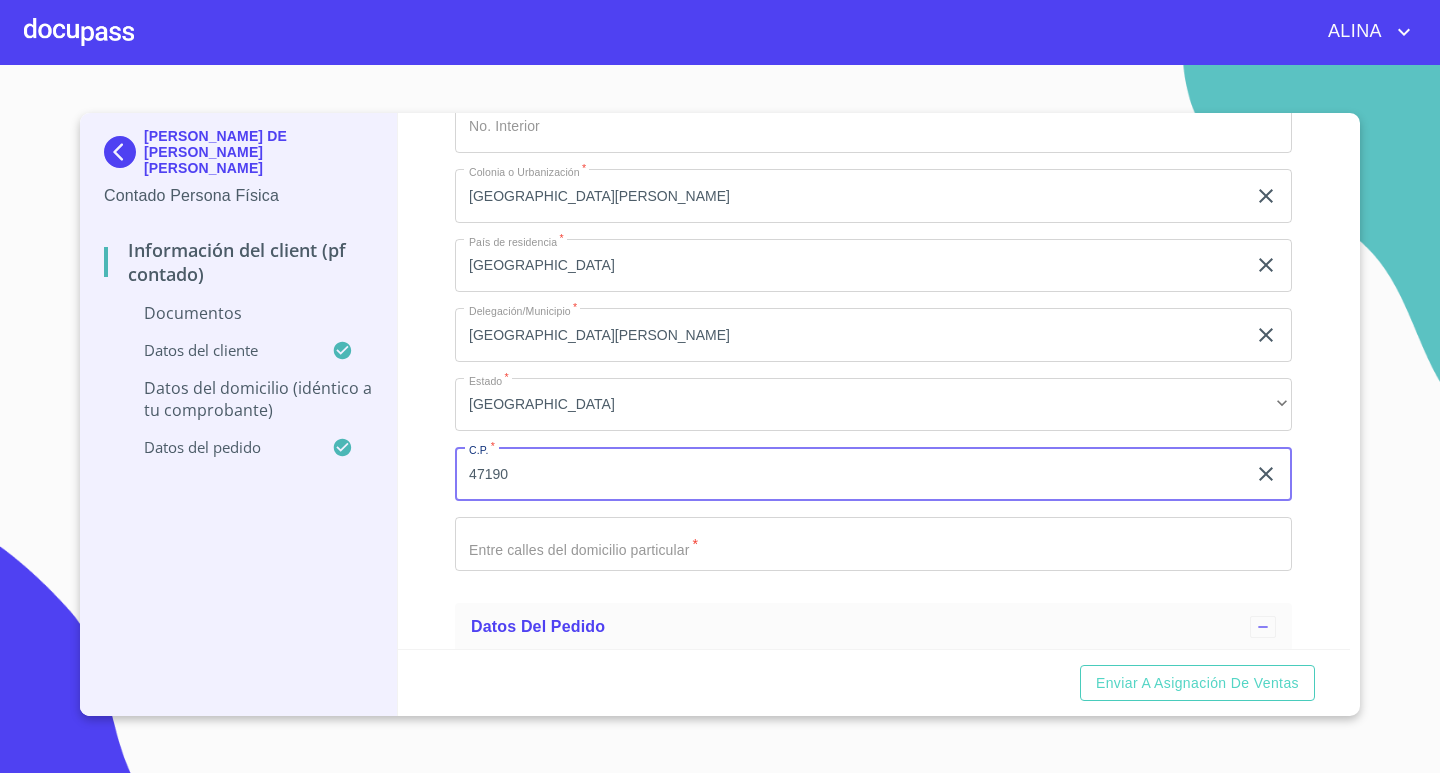 type on "47190" 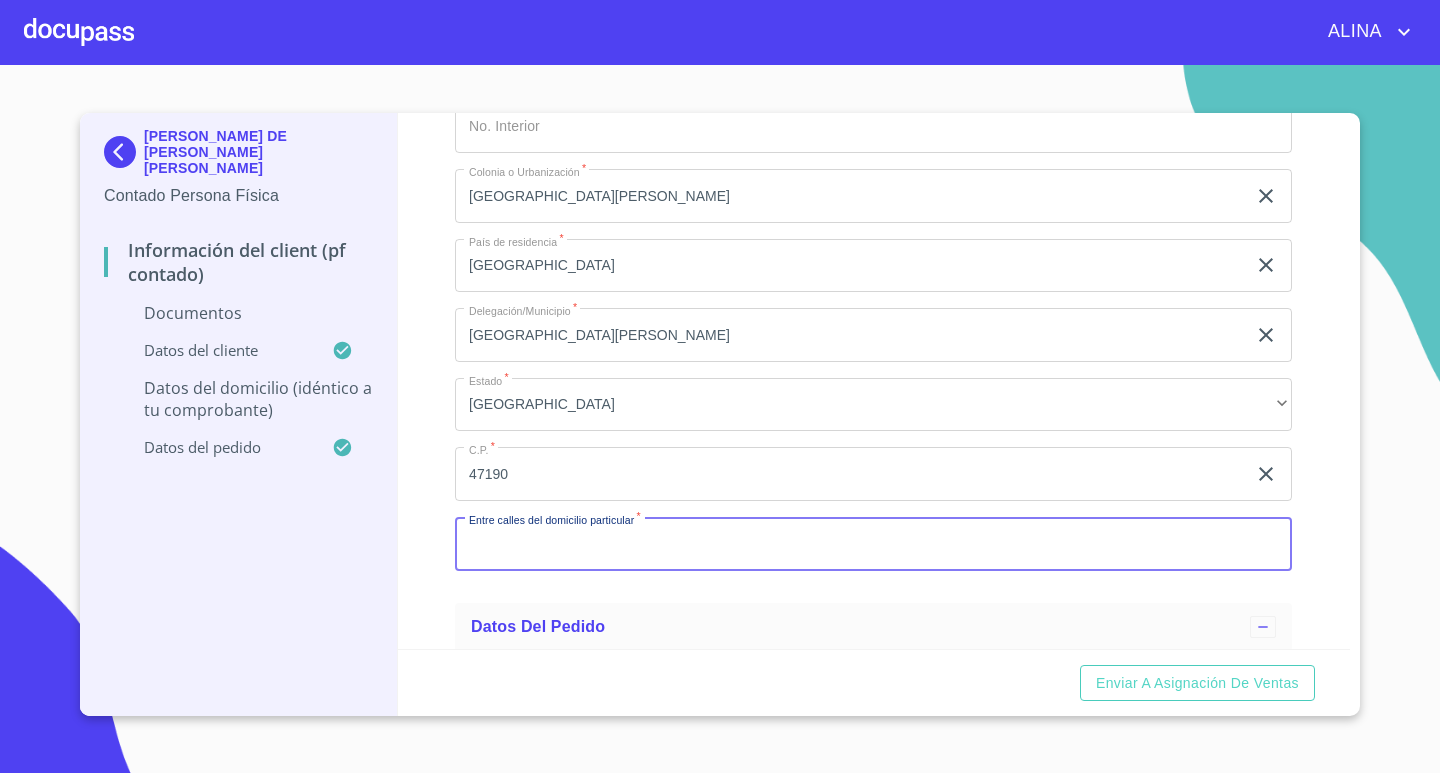 click on "Documento de identificación.   *" at bounding box center [873, 544] 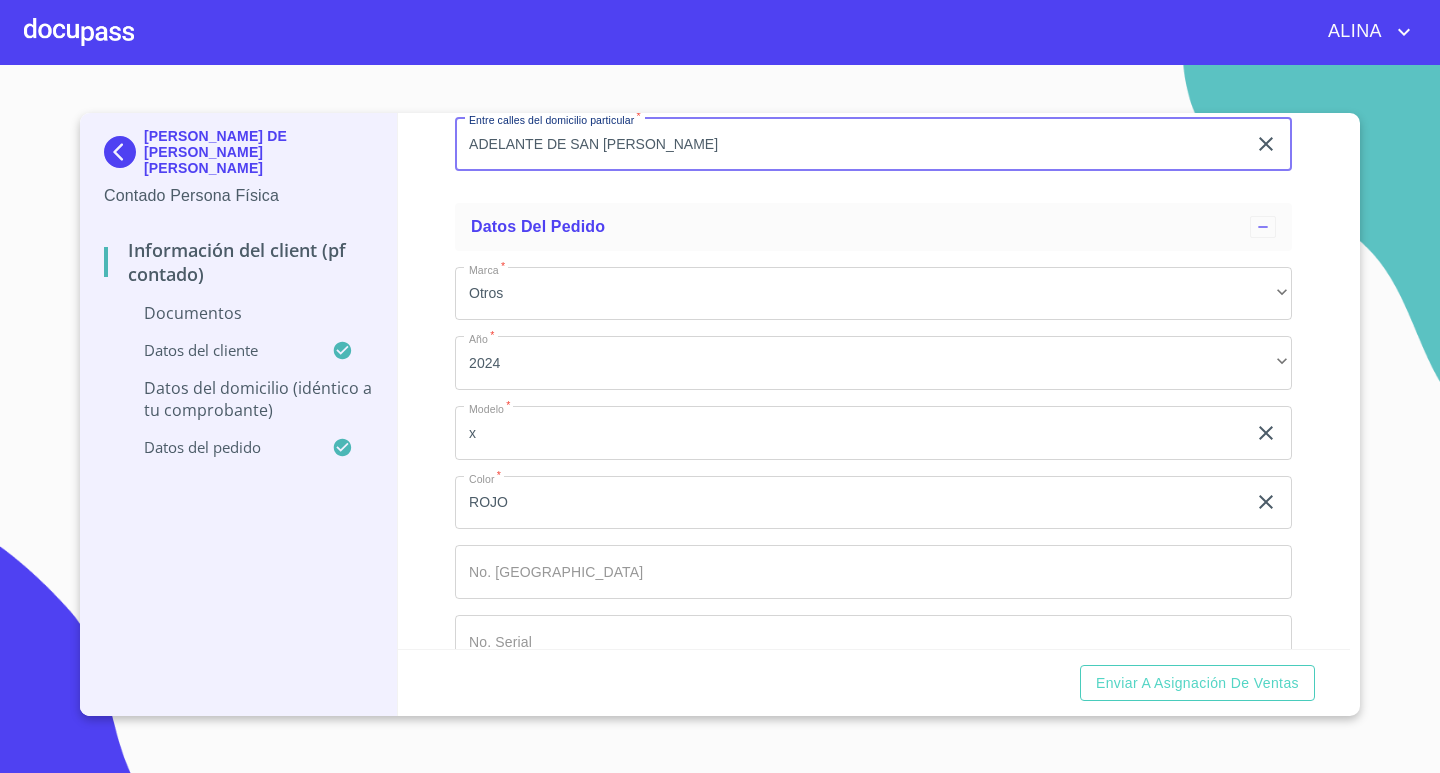 scroll, scrollTop: 4757, scrollLeft: 0, axis: vertical 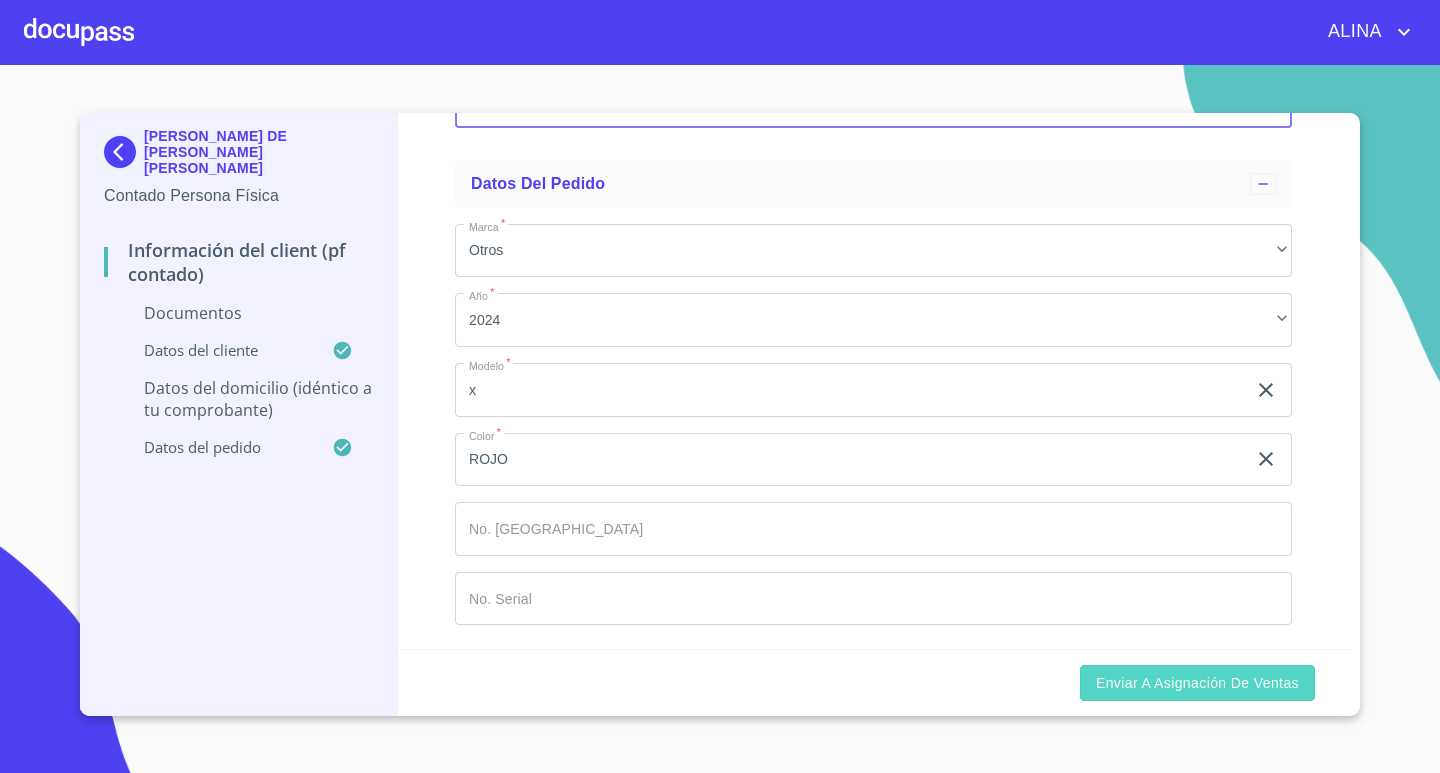 type on "ADELANTE DE SAN [PERSON_NAME]" 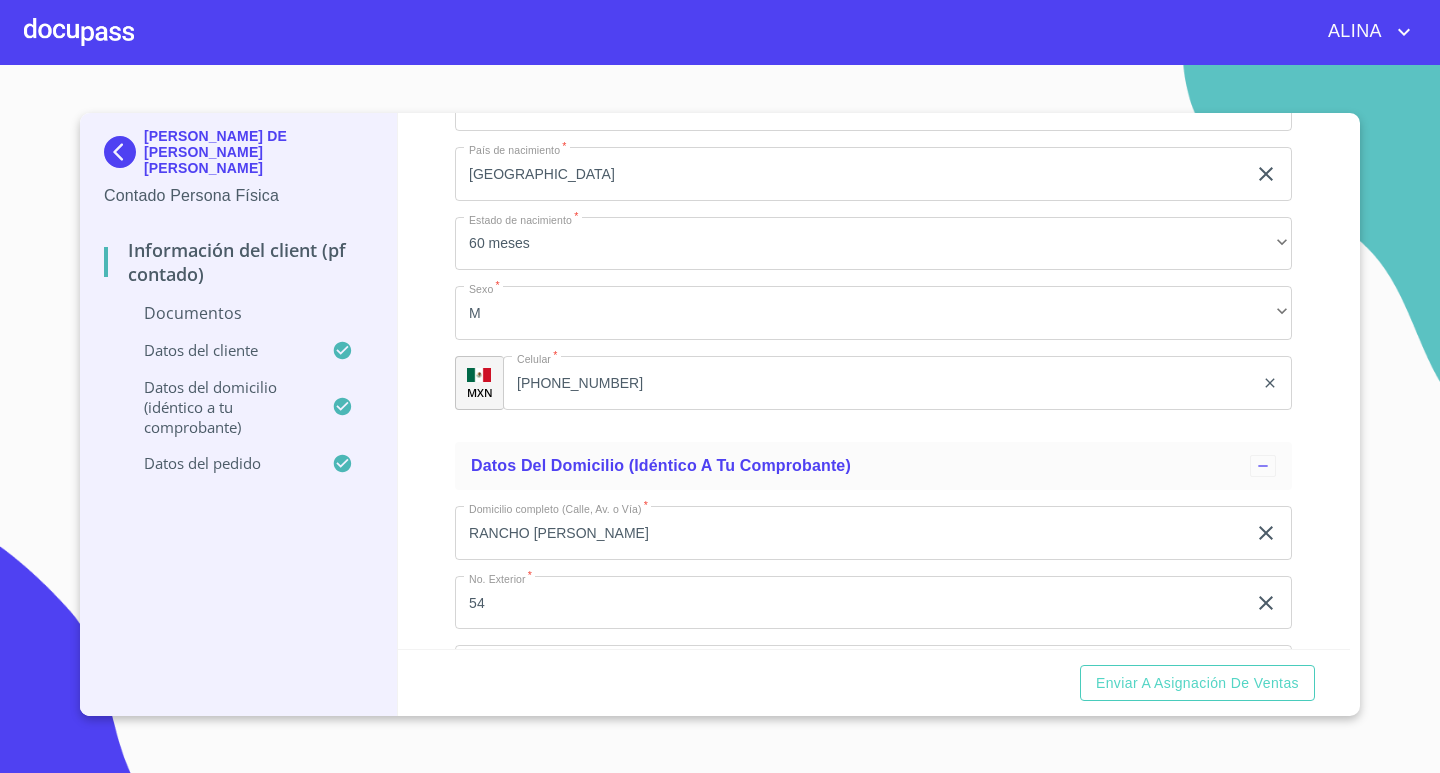 scroll, scrollTop: 3757, scrollLeft: 0, axis: vertical 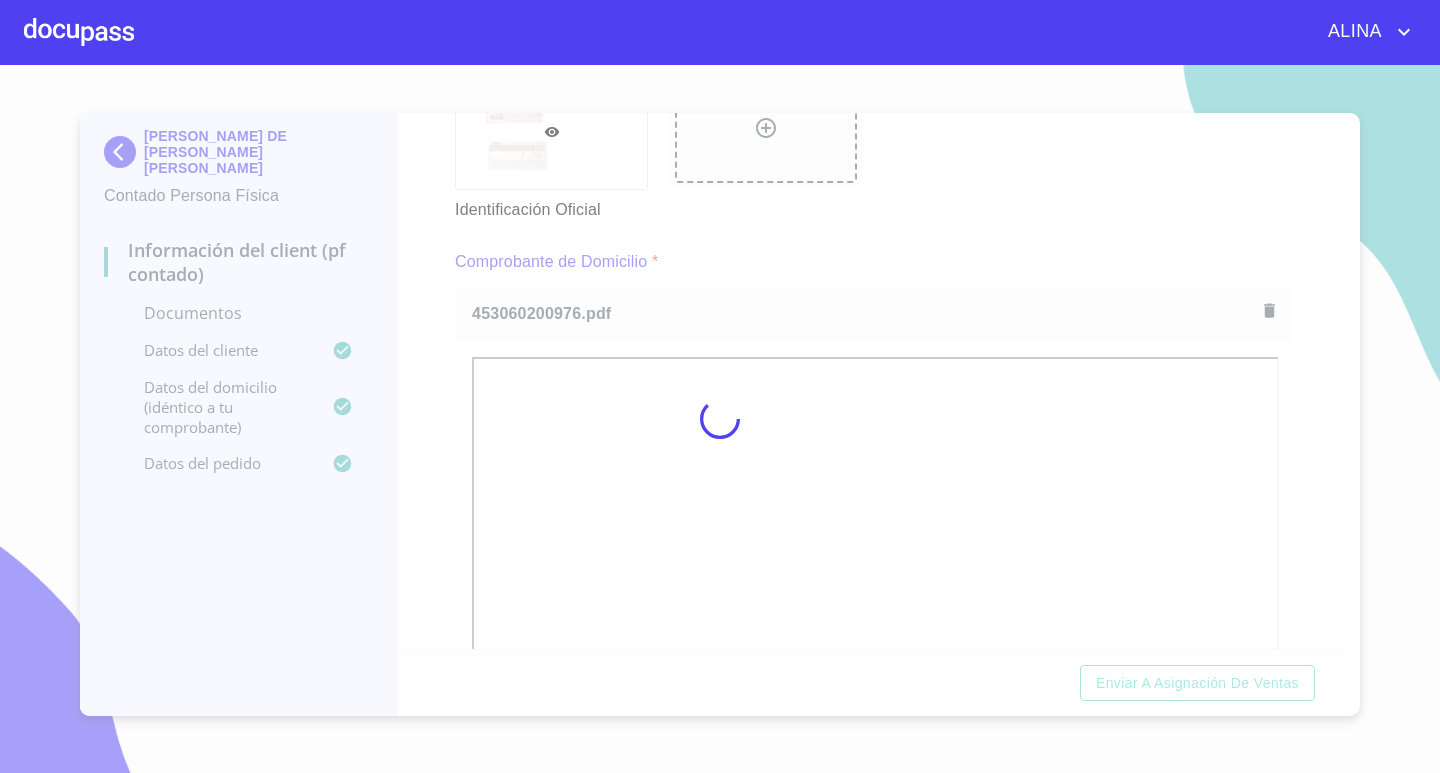 click at bounding box center [720, 419] 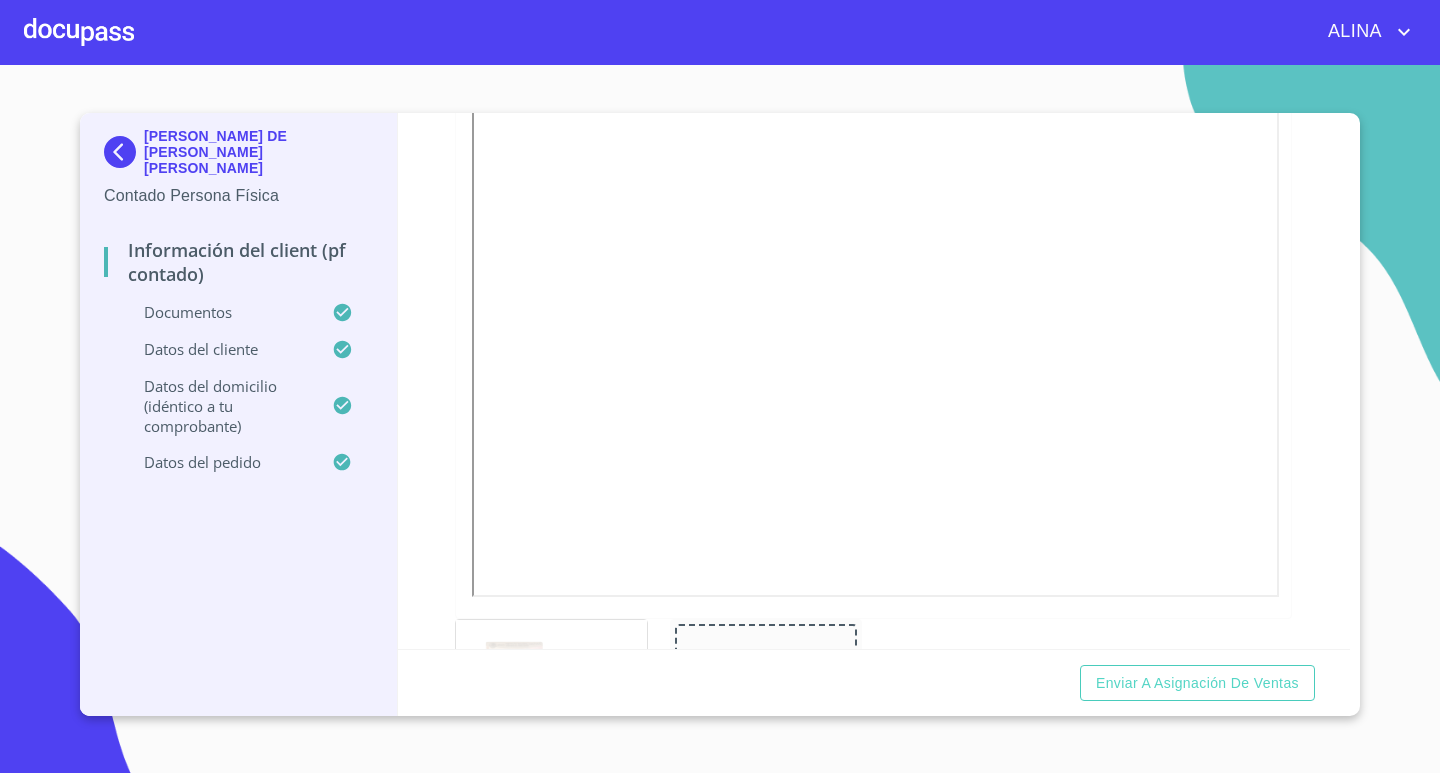 scroll, scrollTop: 357, scrollLeft: 0, axis: vertical 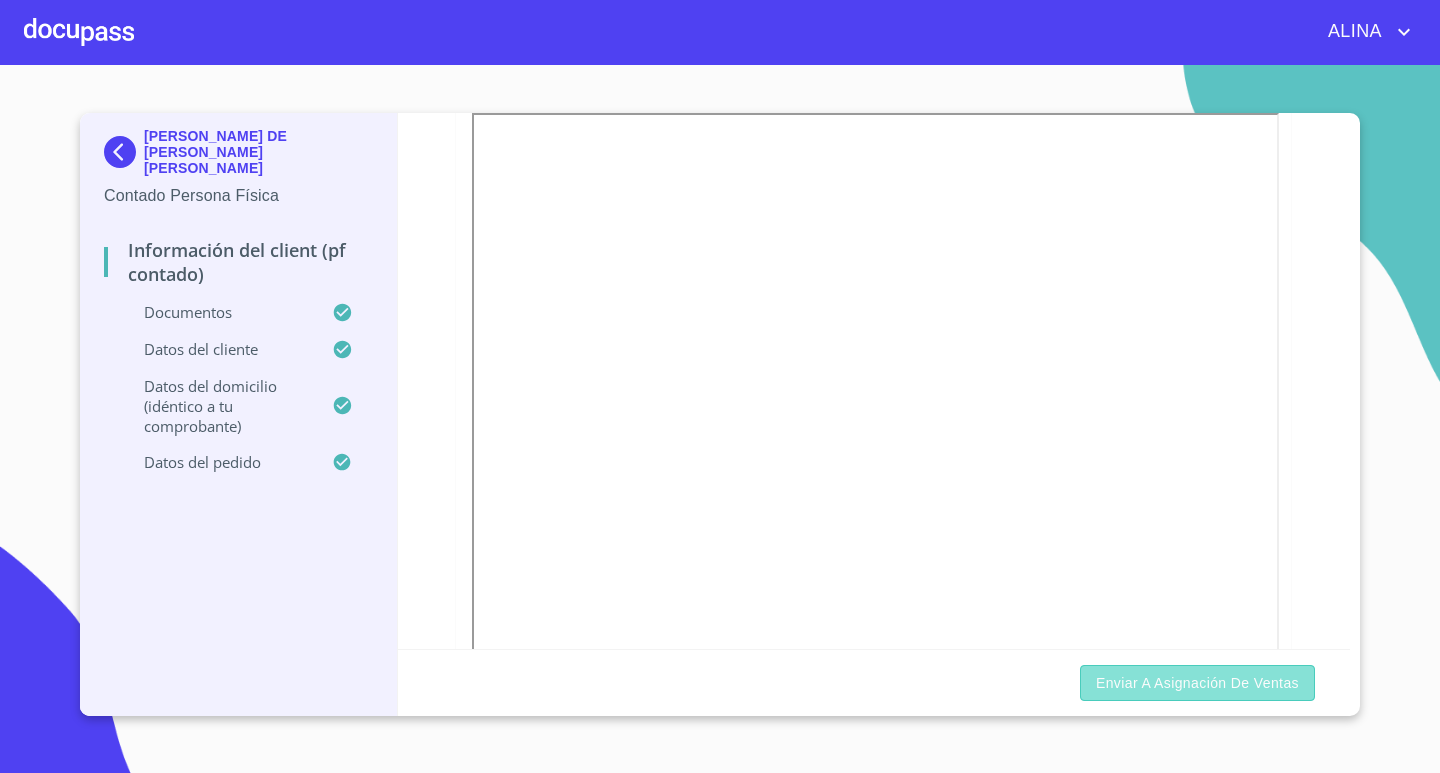 click on "Enviar a Asignación de Ventas" at bounding box center (1197, 683) 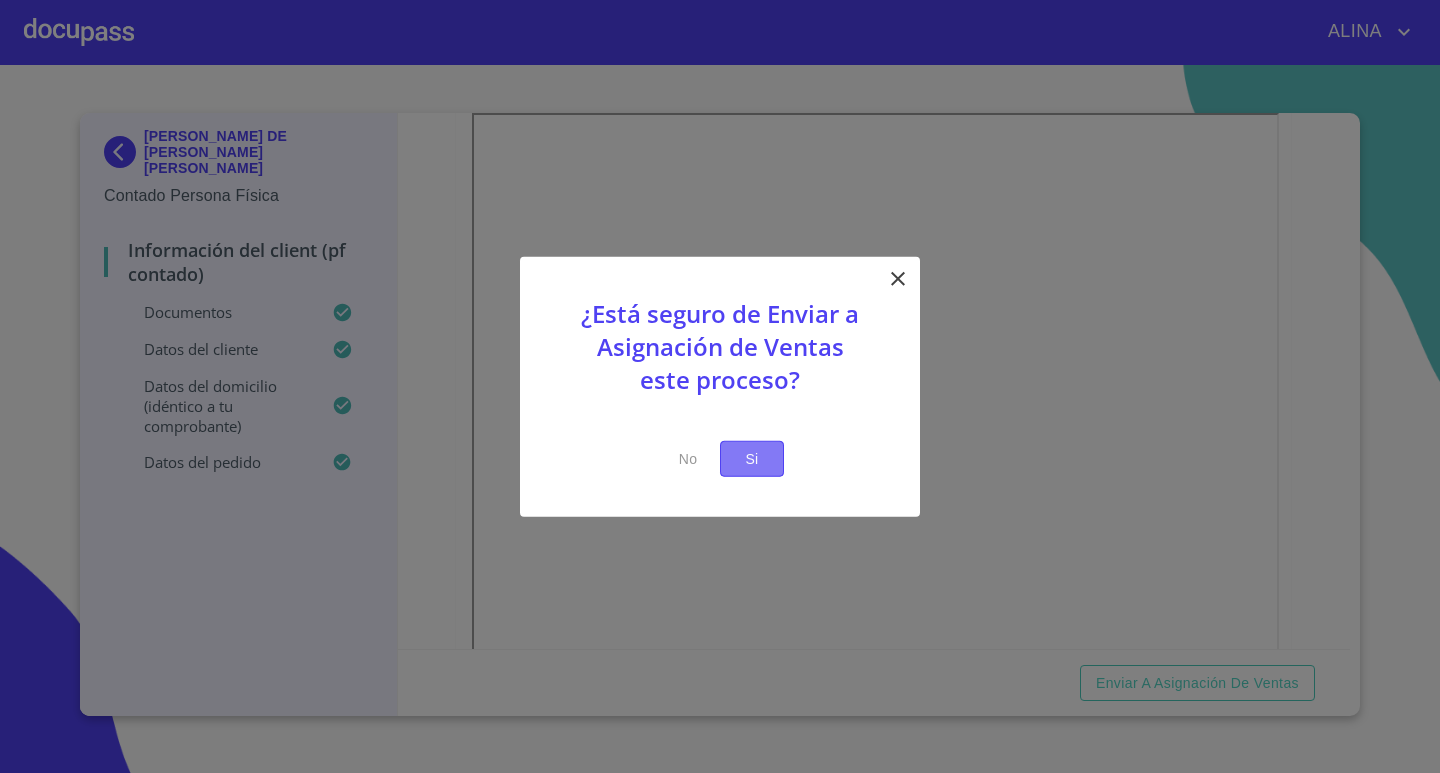 click on "Si" at bounding box center (752, 458) 